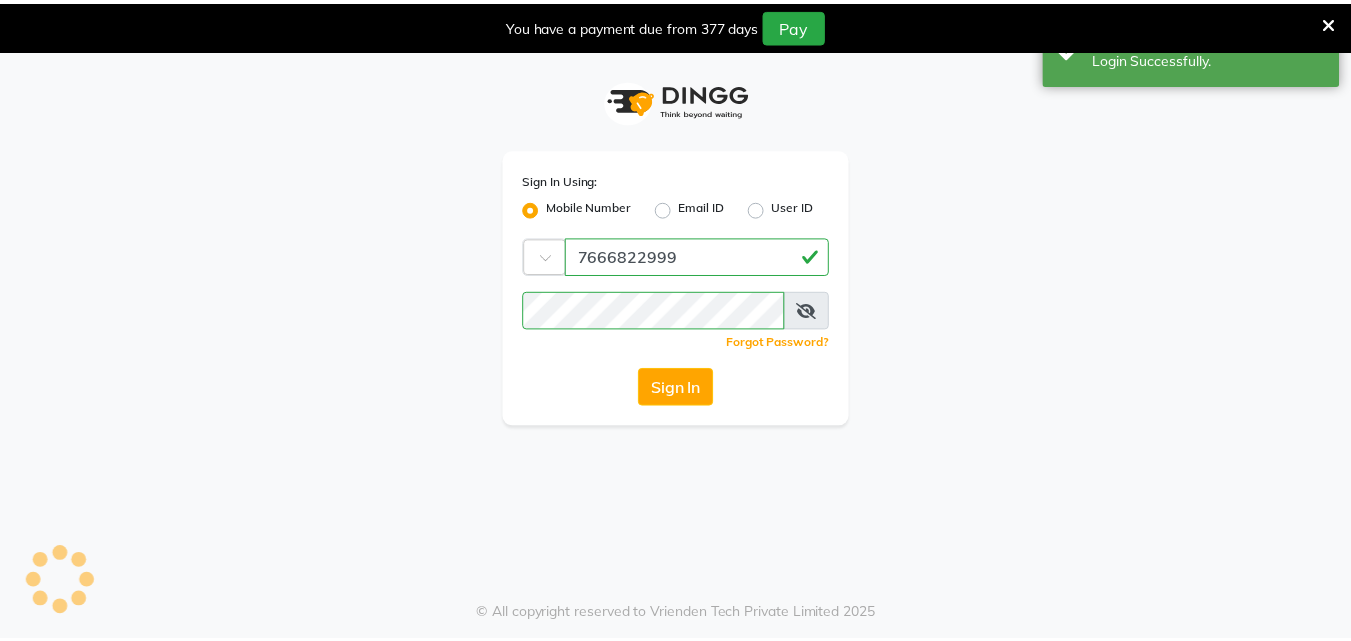 scroll, scrollTop: 0, scrollLeft: 0, axis: both 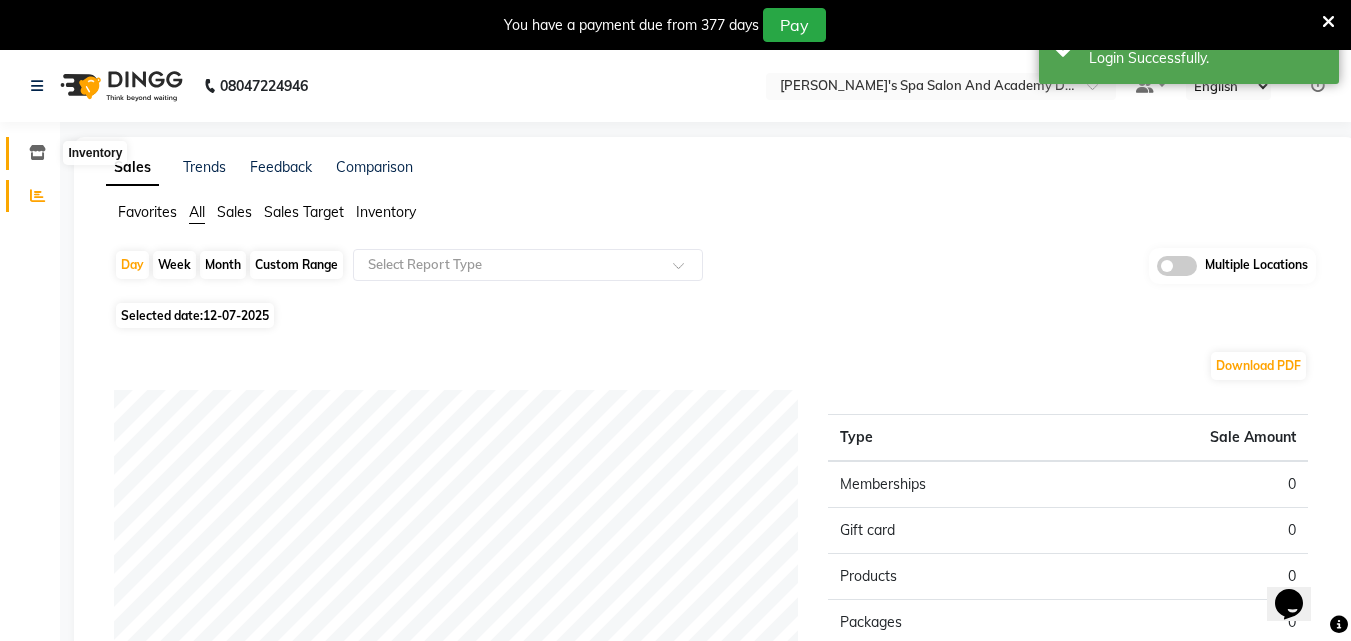 click 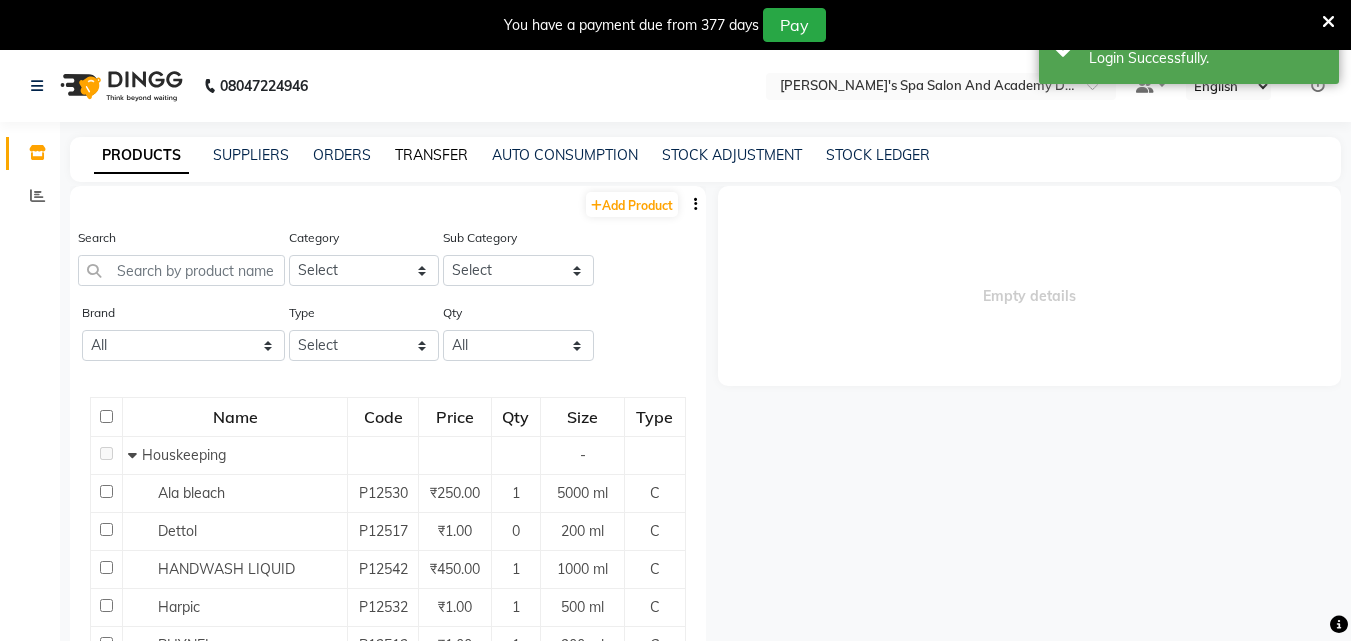 click on "TRANSFER" 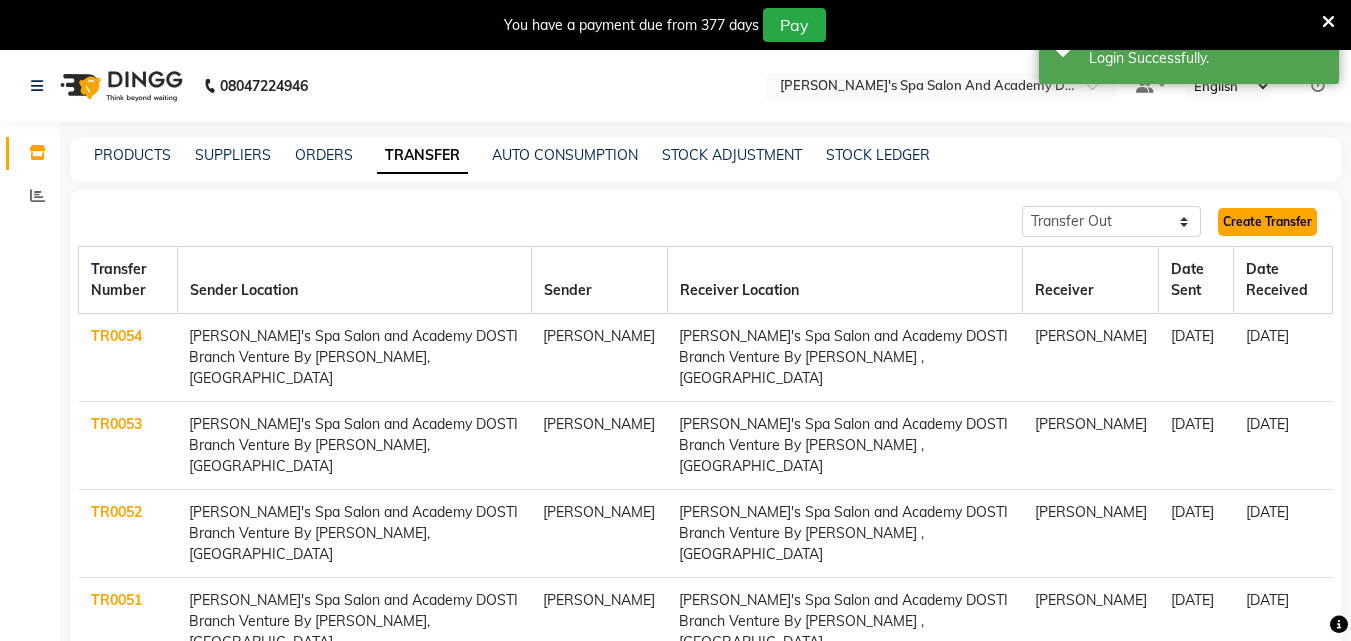click on "Create Transfer" 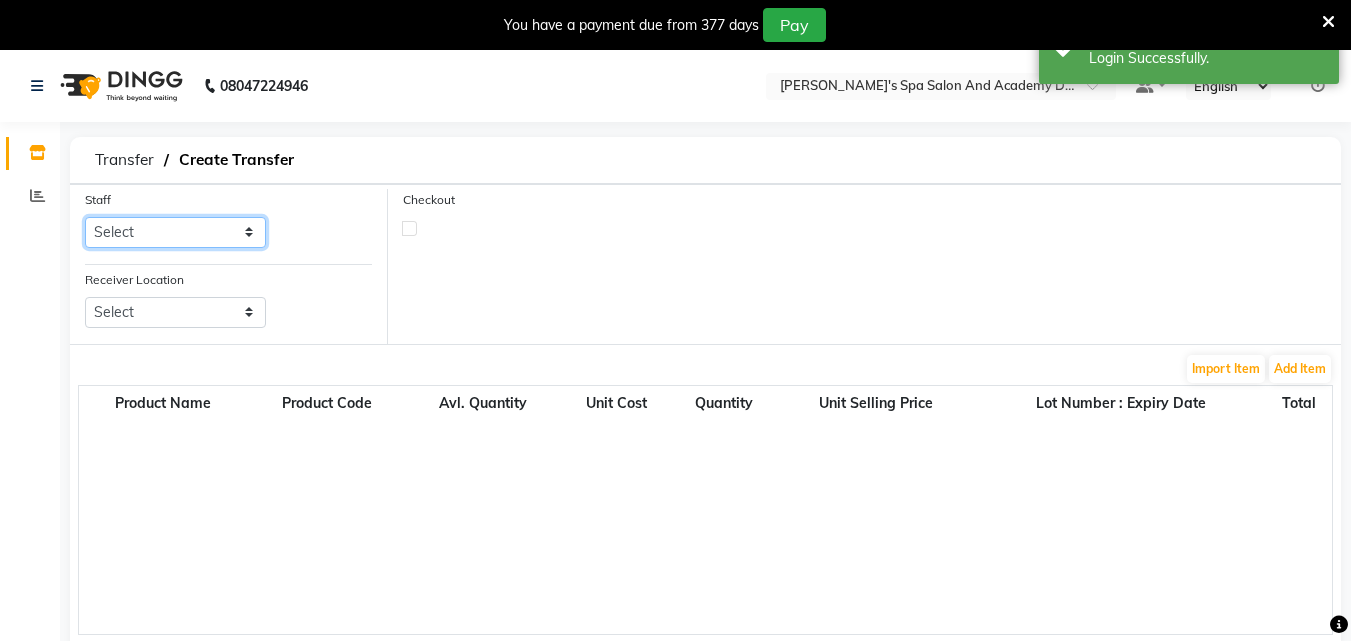 drag, startPoint x: 238, startPoint y: 236, endPoint x: 232, endPoint y: 247, distance: 12.529964 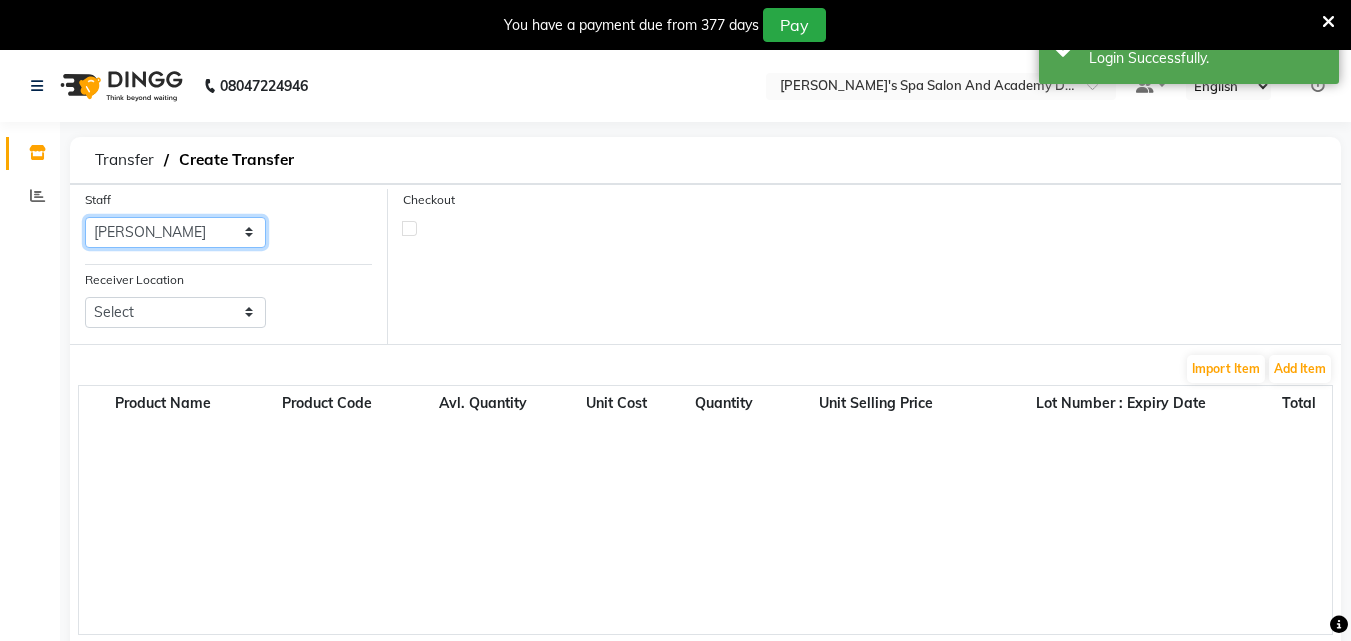 click on "Select [PERSON_NAME]" at bounding box center (175, 232) 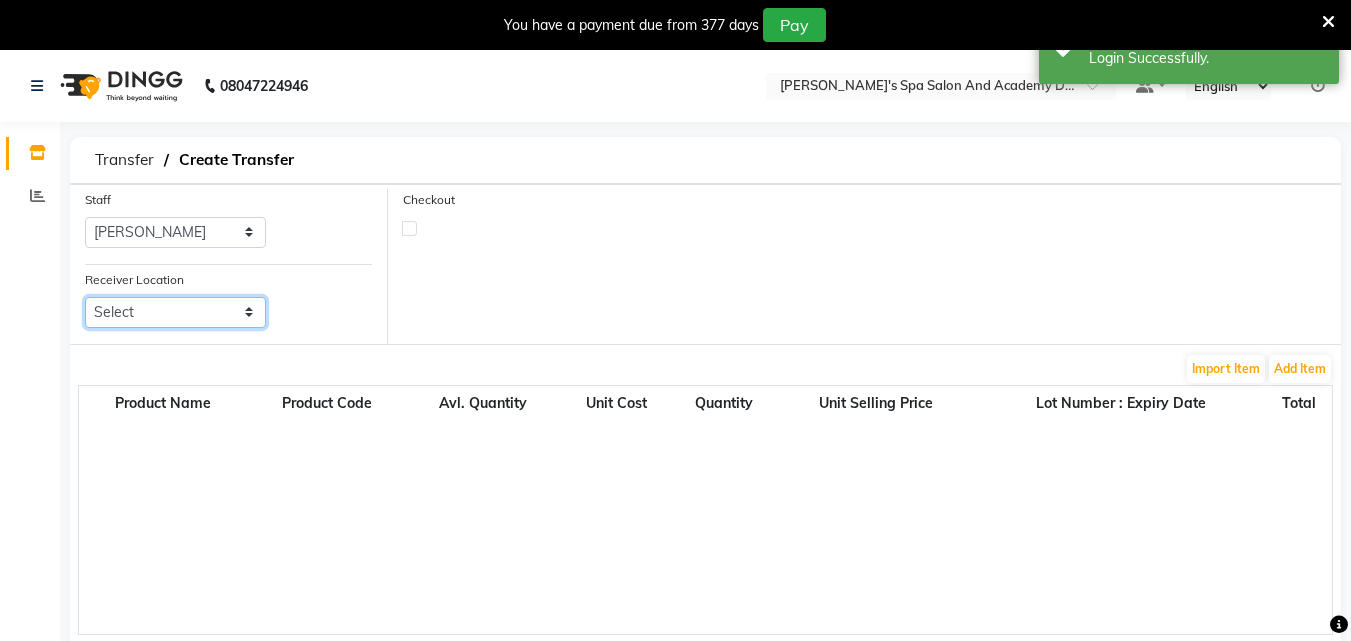 click on "Select [PERSON_NAME]'s Spa Salon And Academy Dosti Branch Venture By [PERSON_NAME] , [GEOGRAPHIC_DATA]" at bounding box center [175, 312] 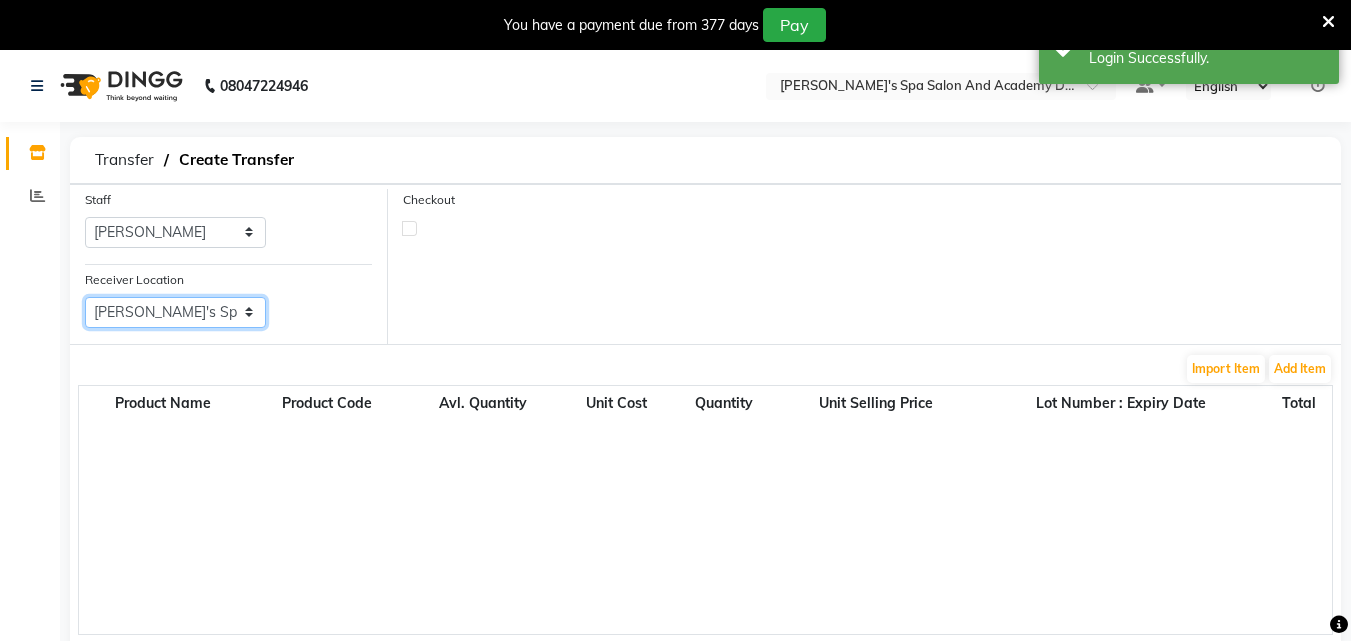 click on "Select [PERSON_NAME]'s Spa Salon And Academy Dosti Branch Venture By [PERSON_NAME] , [GEOGRAPHIC_DATA]" at bounding box center (175, 312) 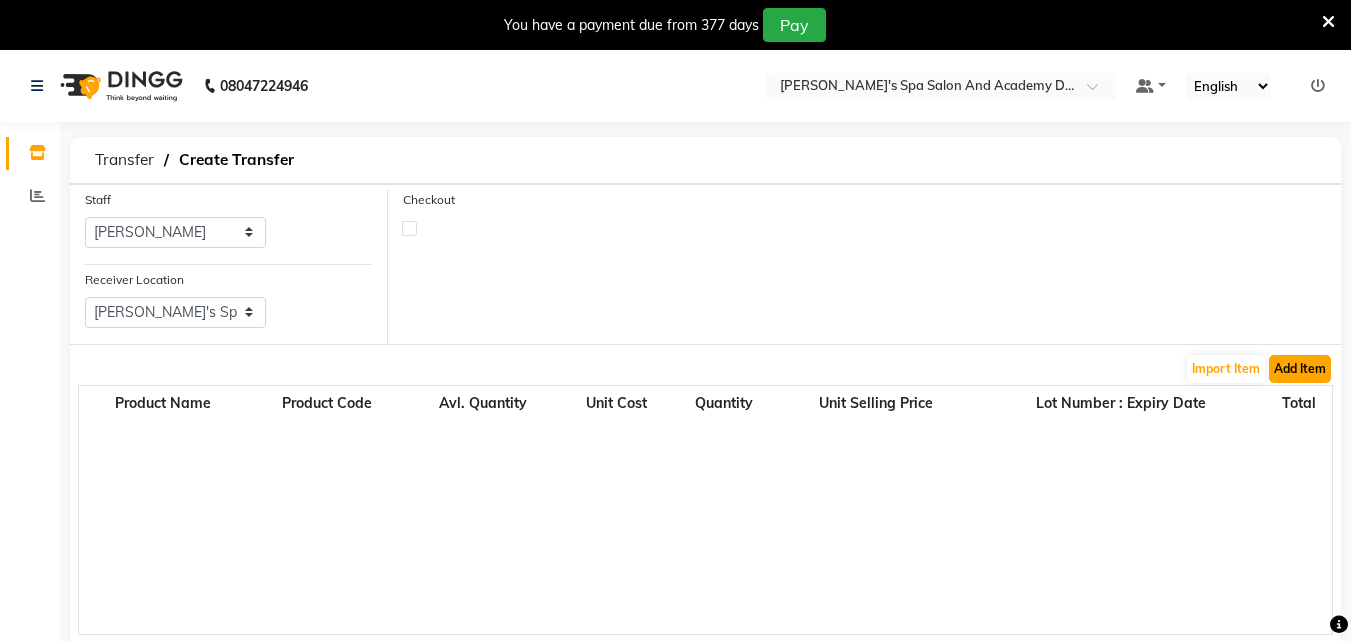 click on "Add Item" 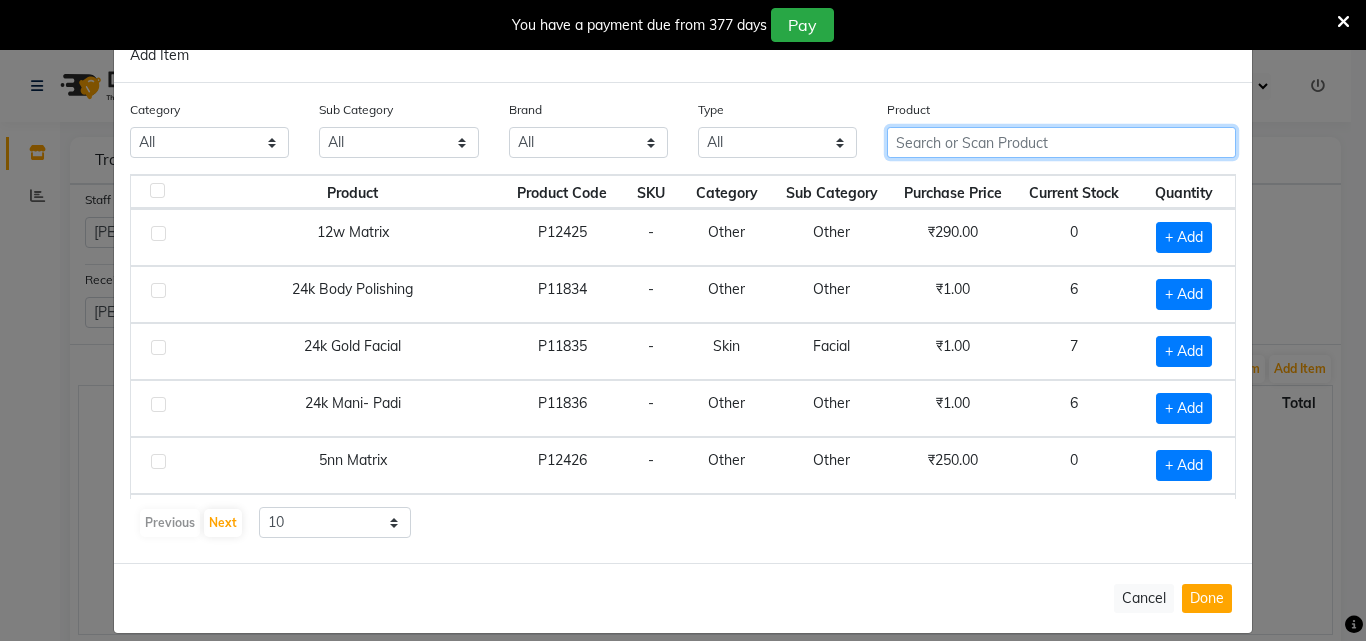 click 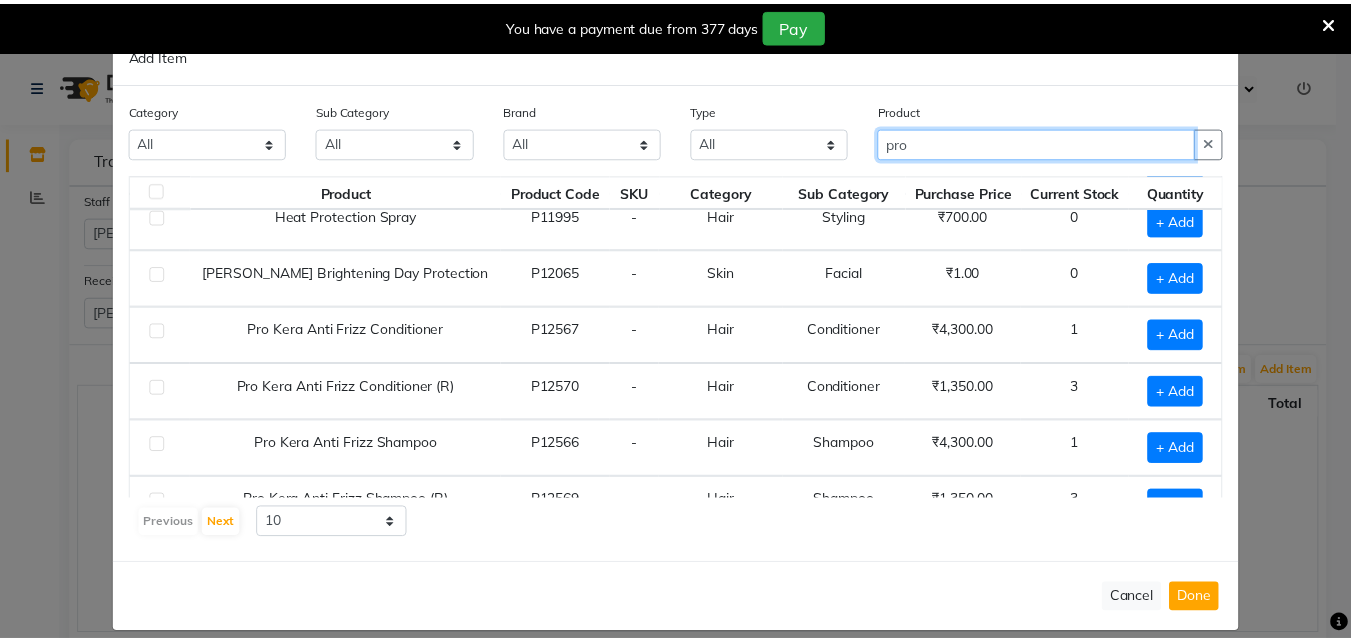 scroll, scrollTop: 281, scrollLeft: 0, axis: vertical 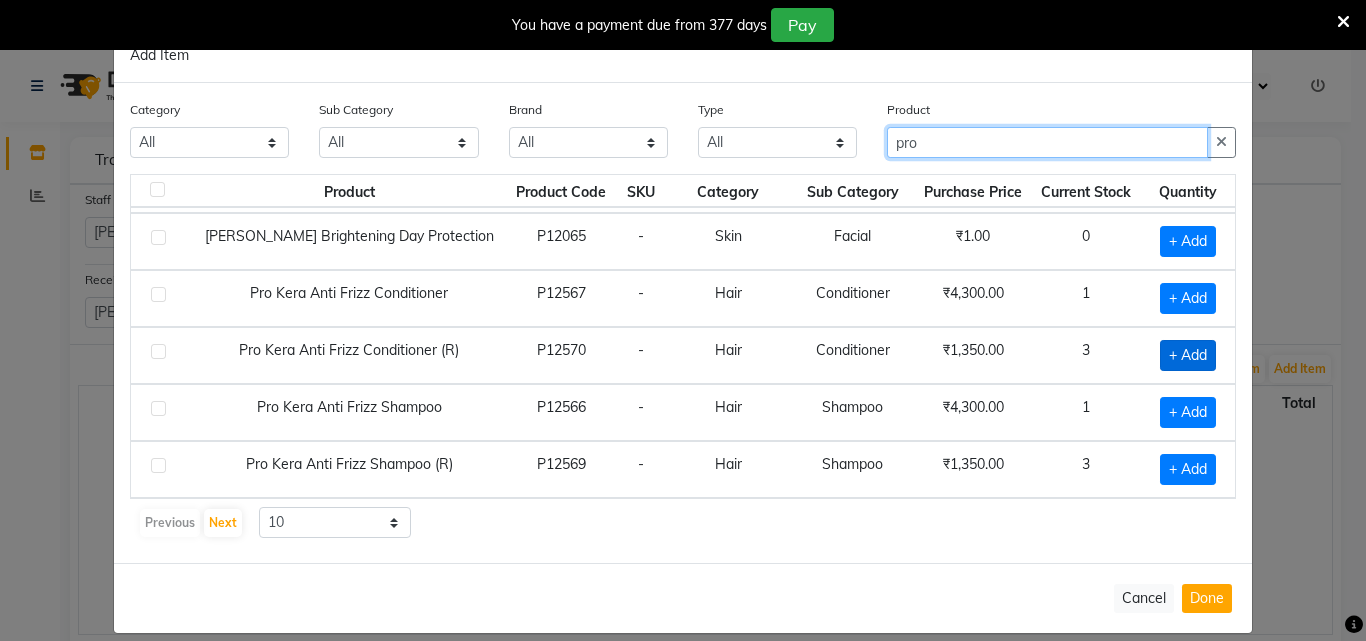 type on "pro" 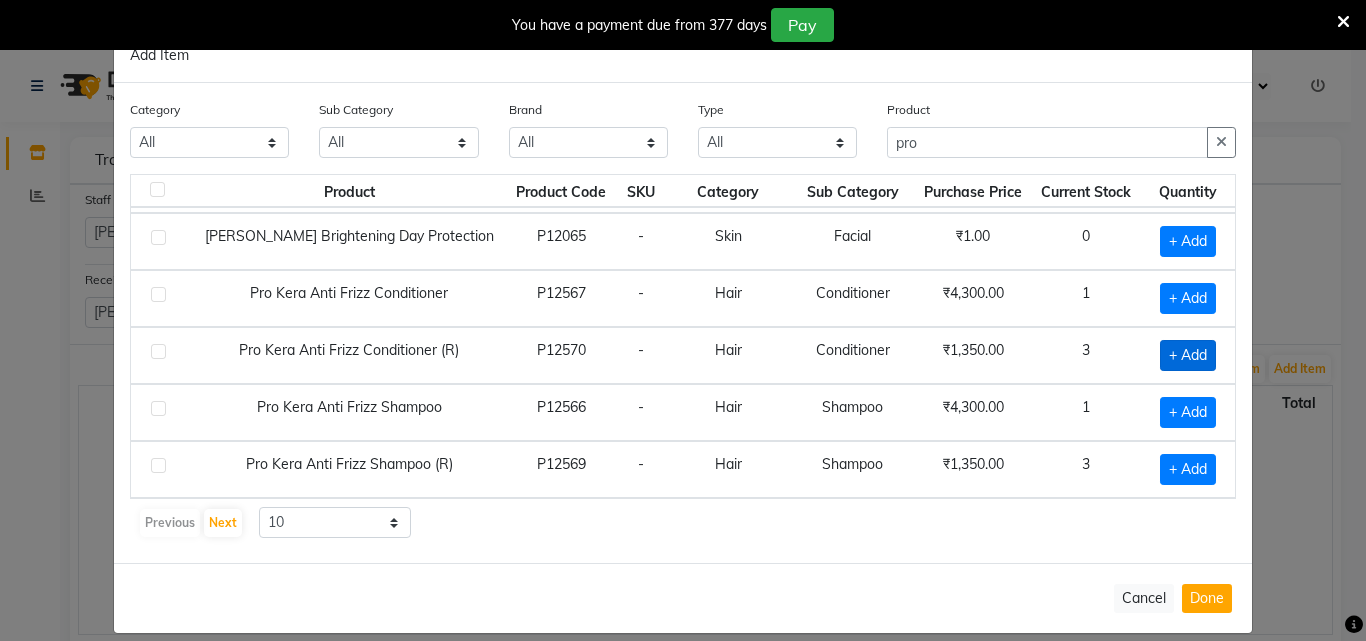 click on "+ Add" 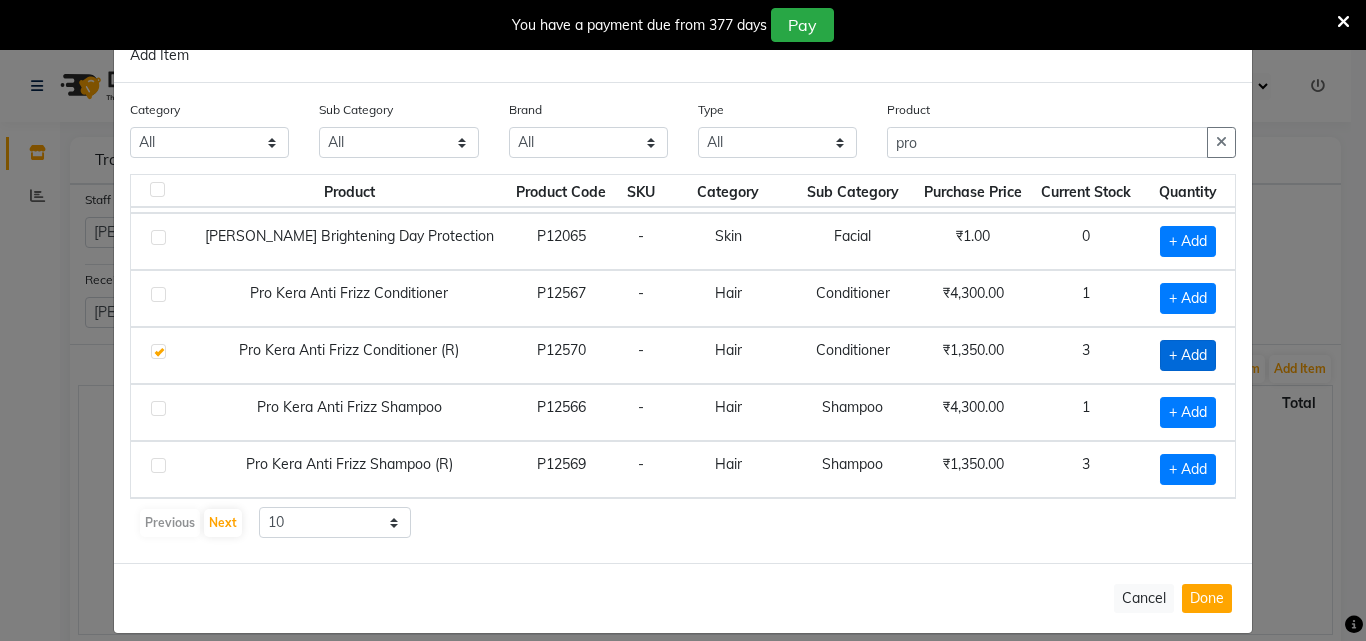 checkbox on "true" 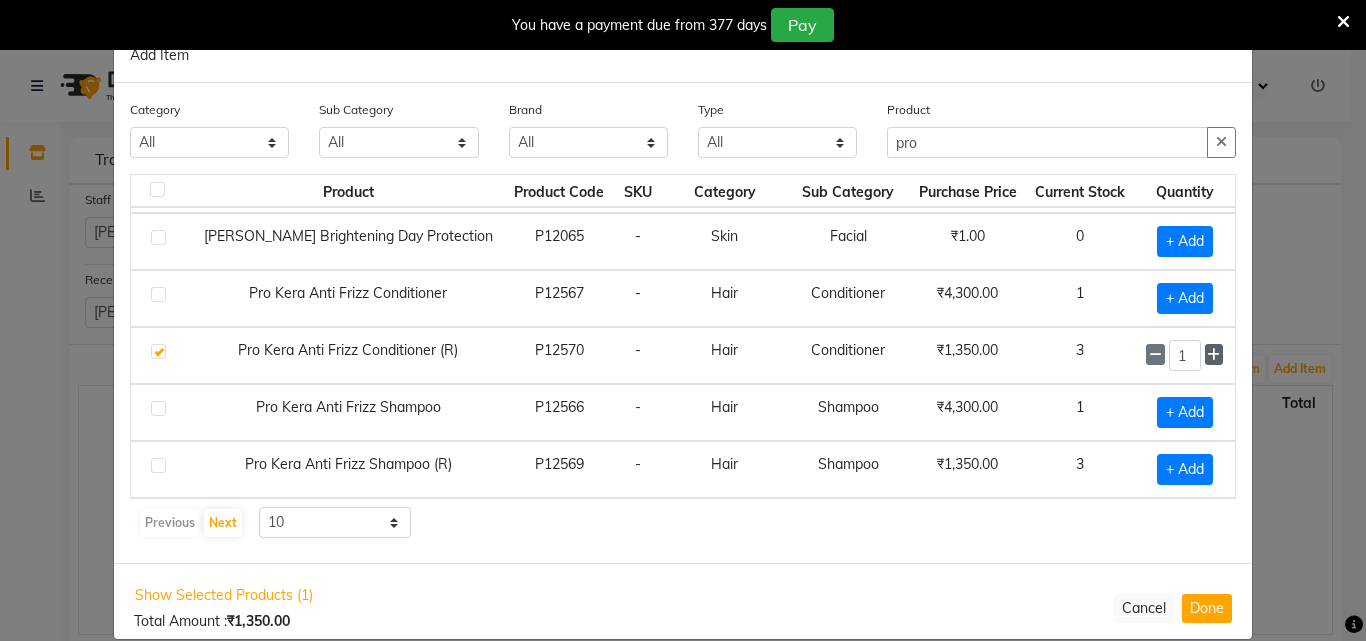click 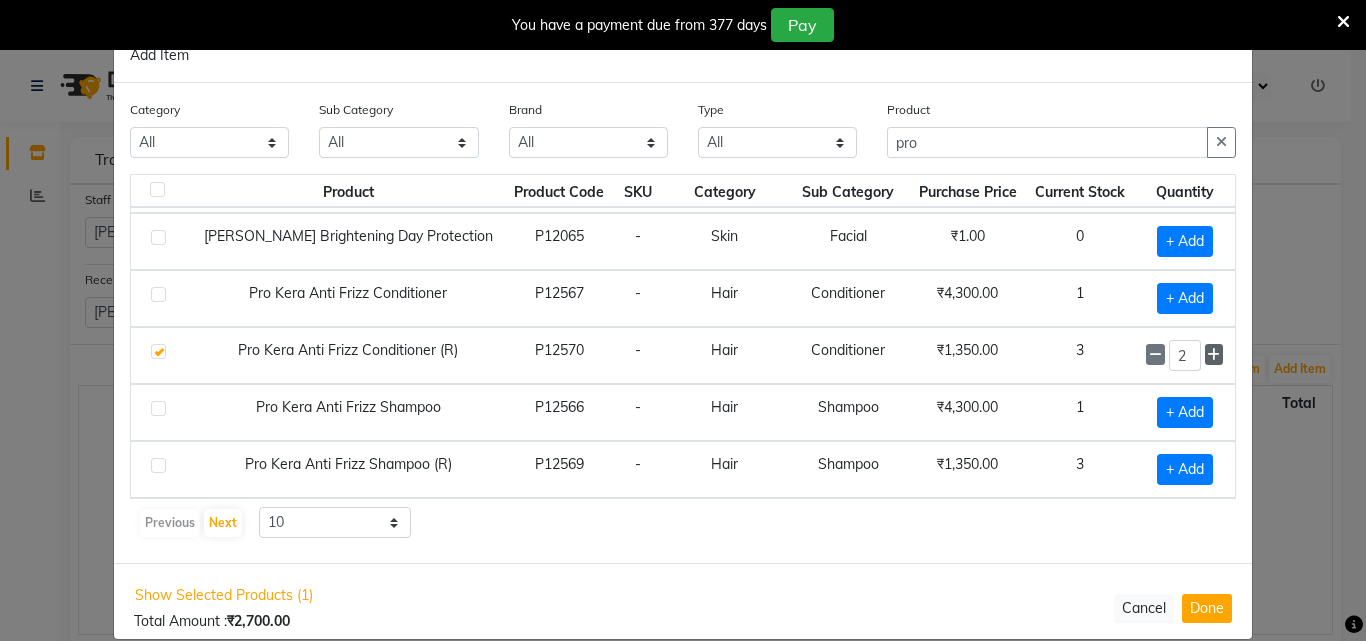 click 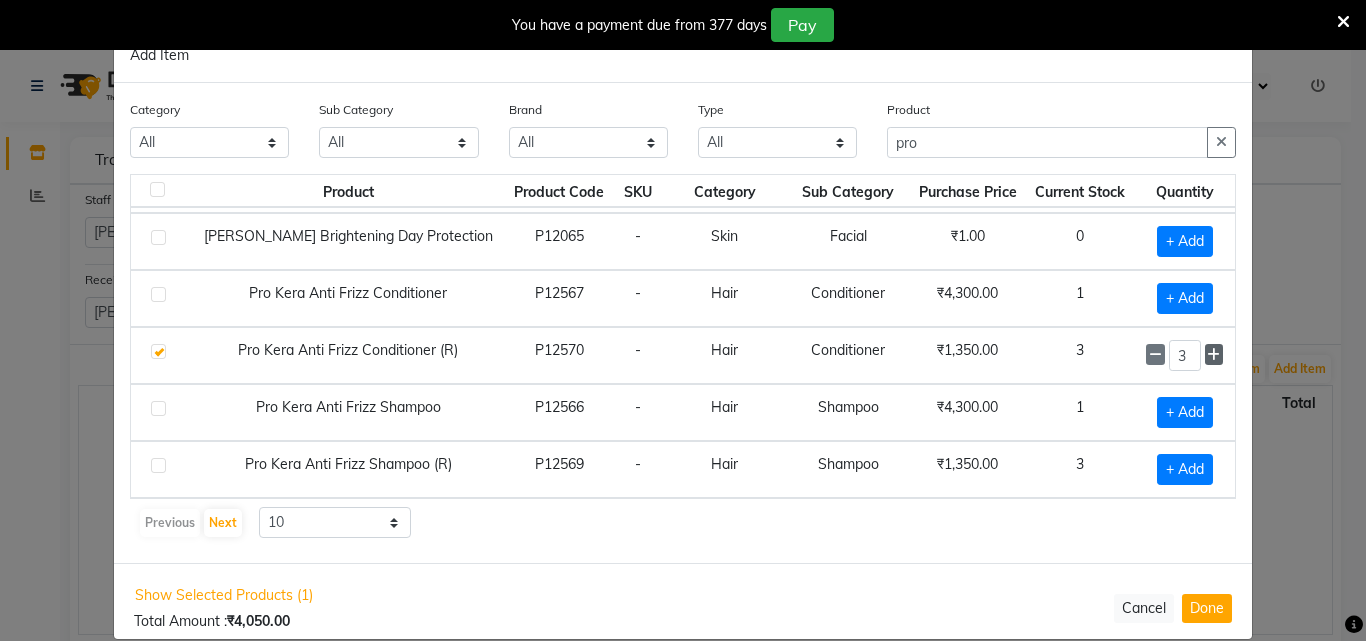 click 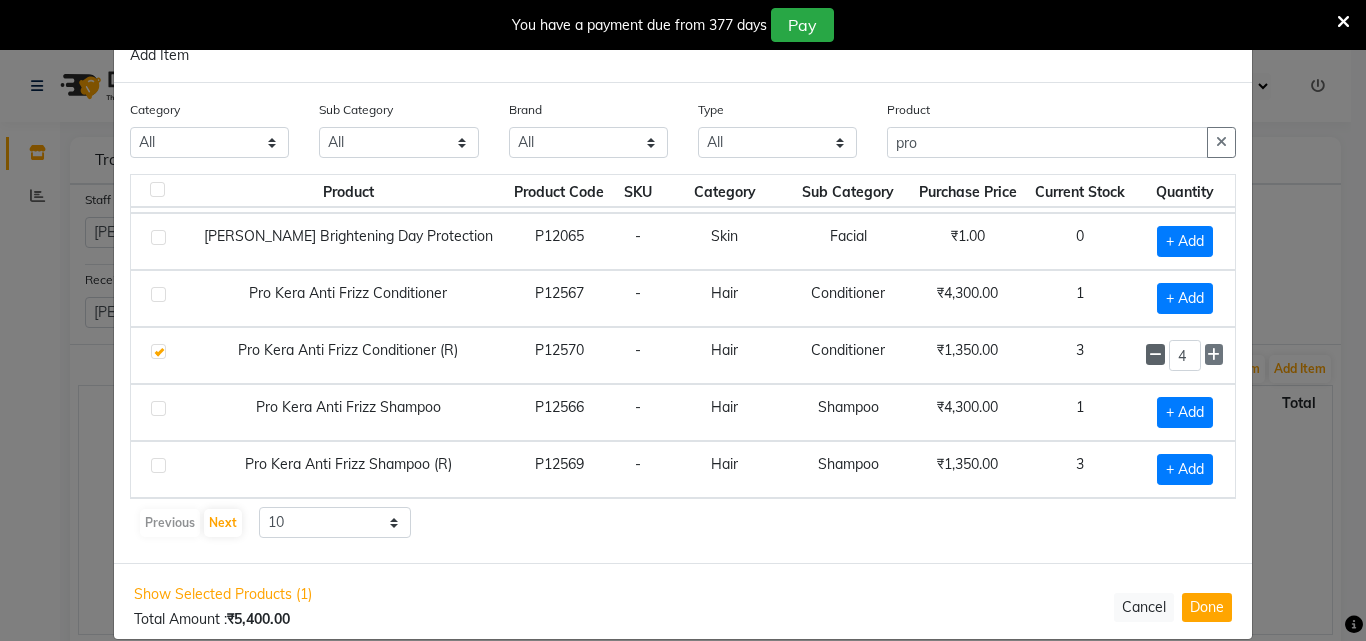 click 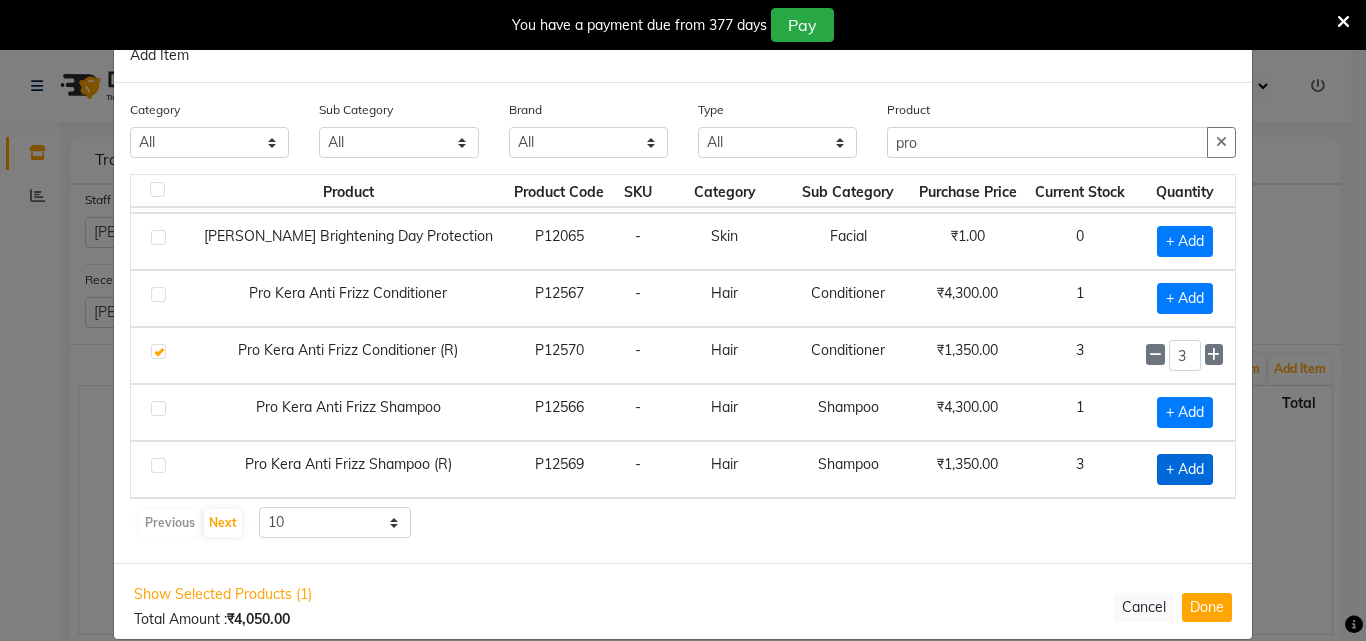 click on "+ Add" 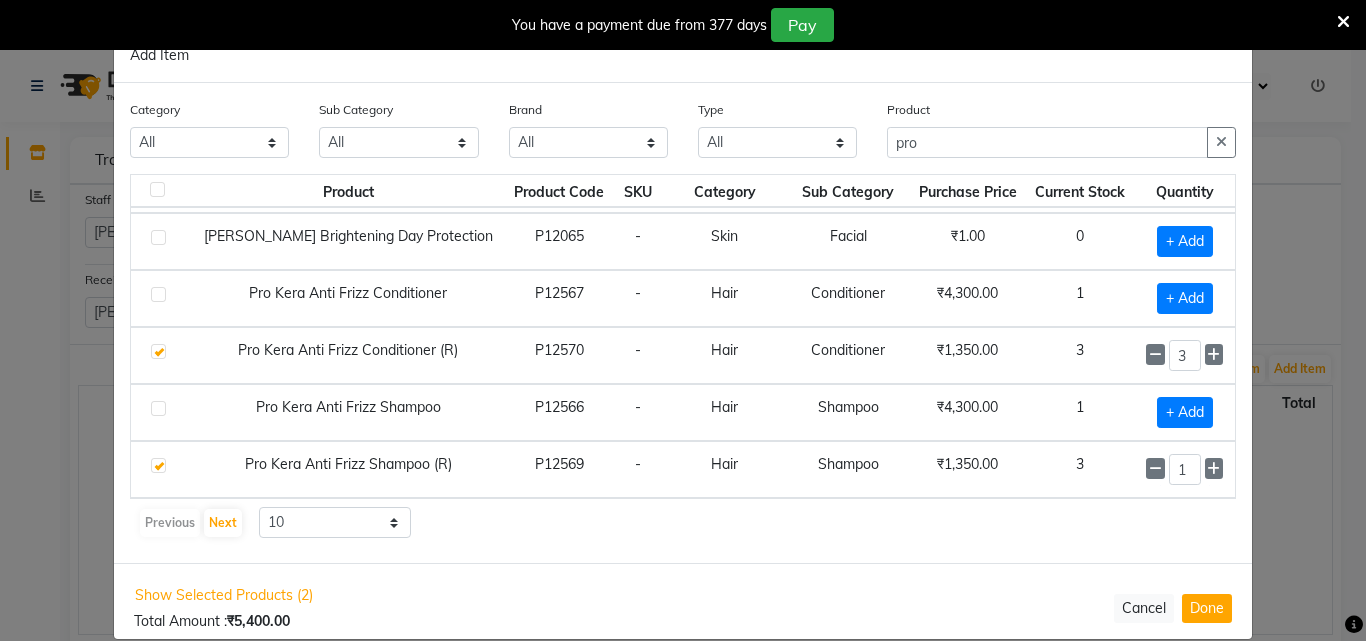 checkbox on "true" 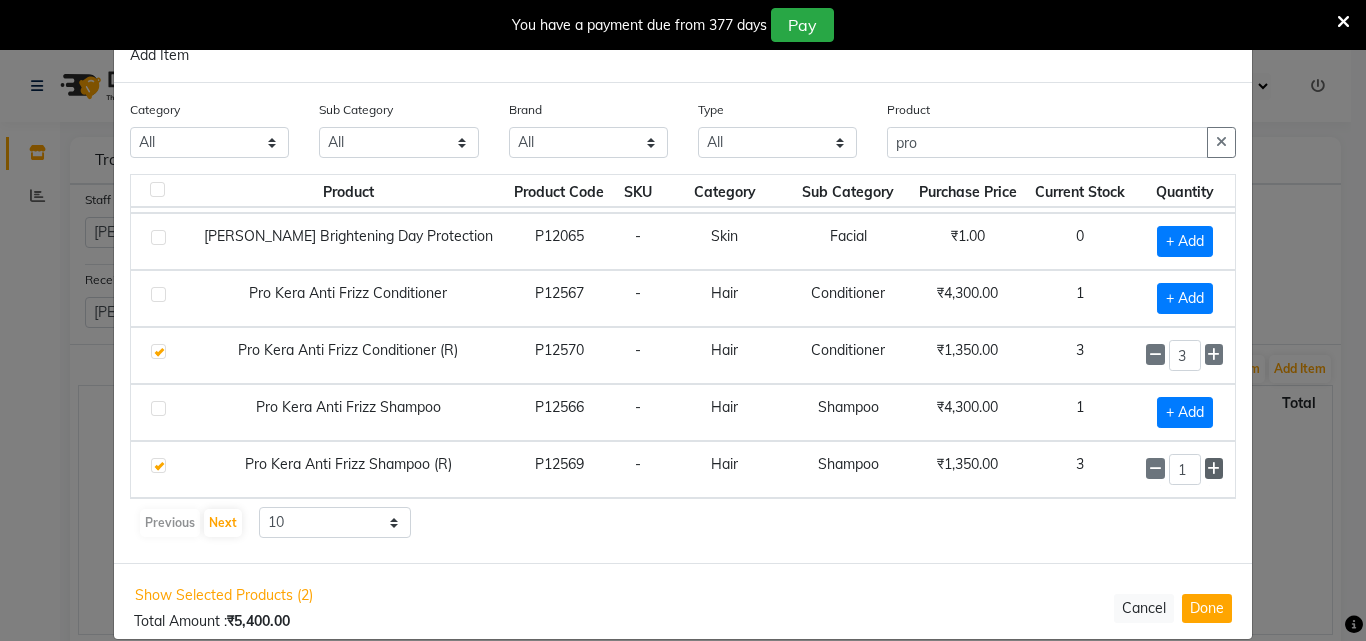 click 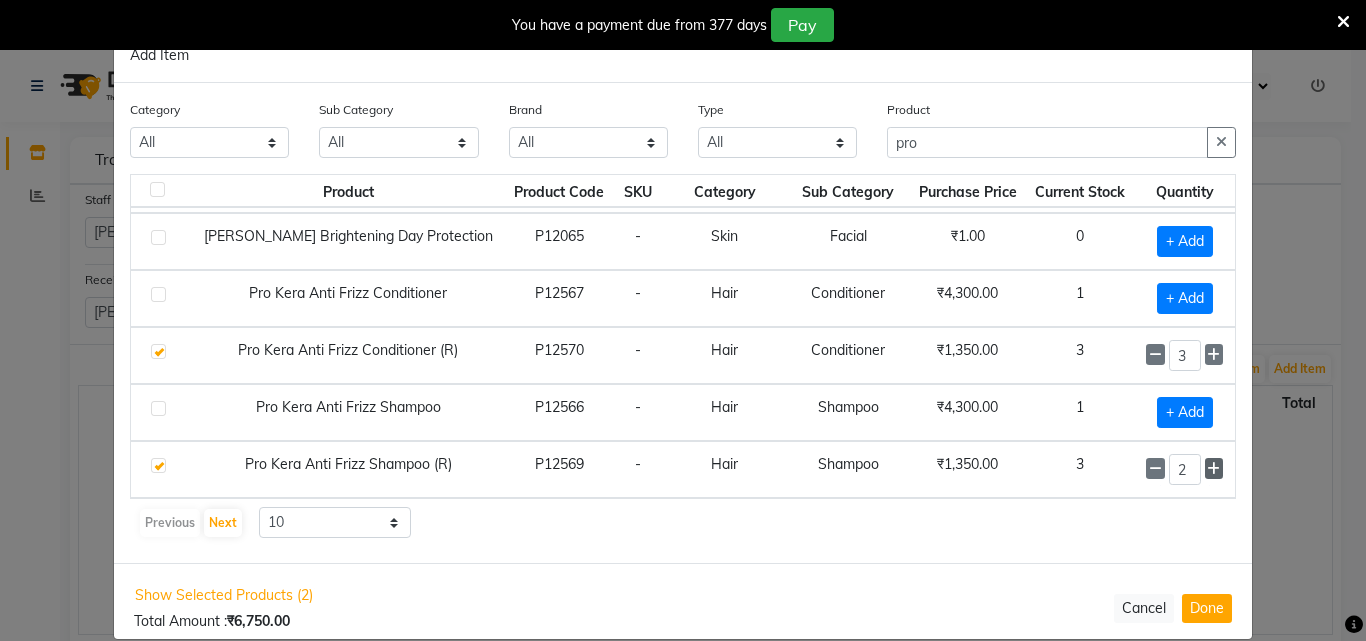 click 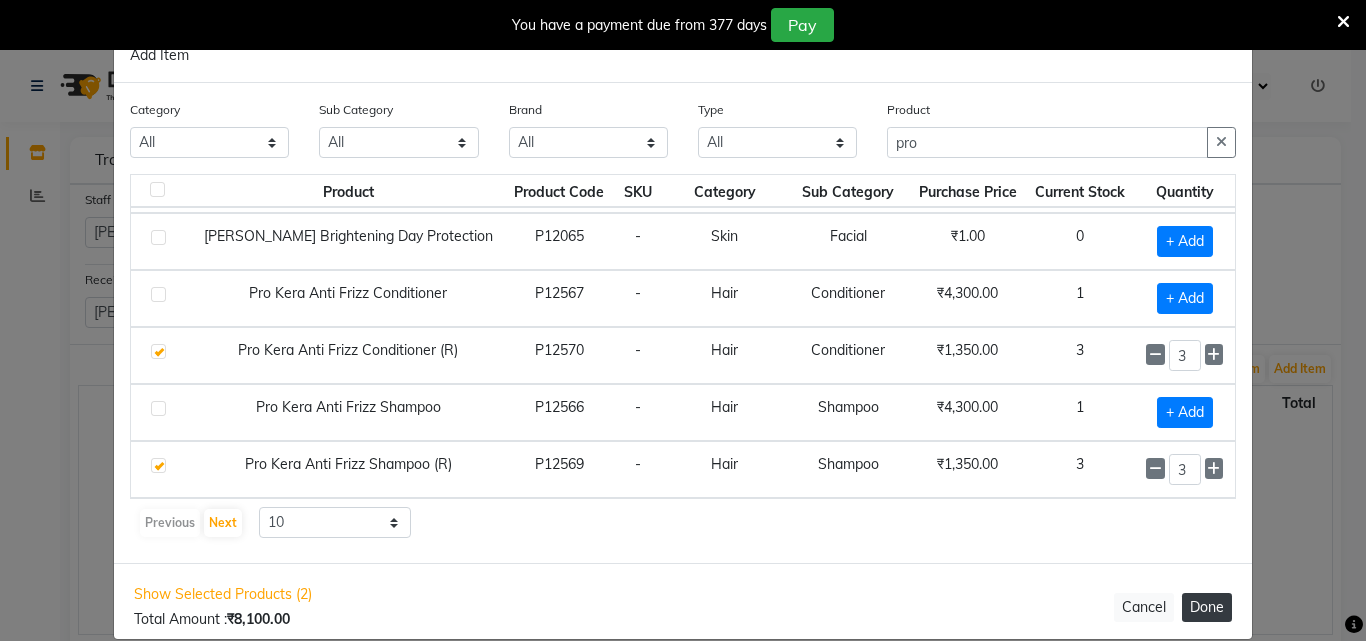 click on "Done" 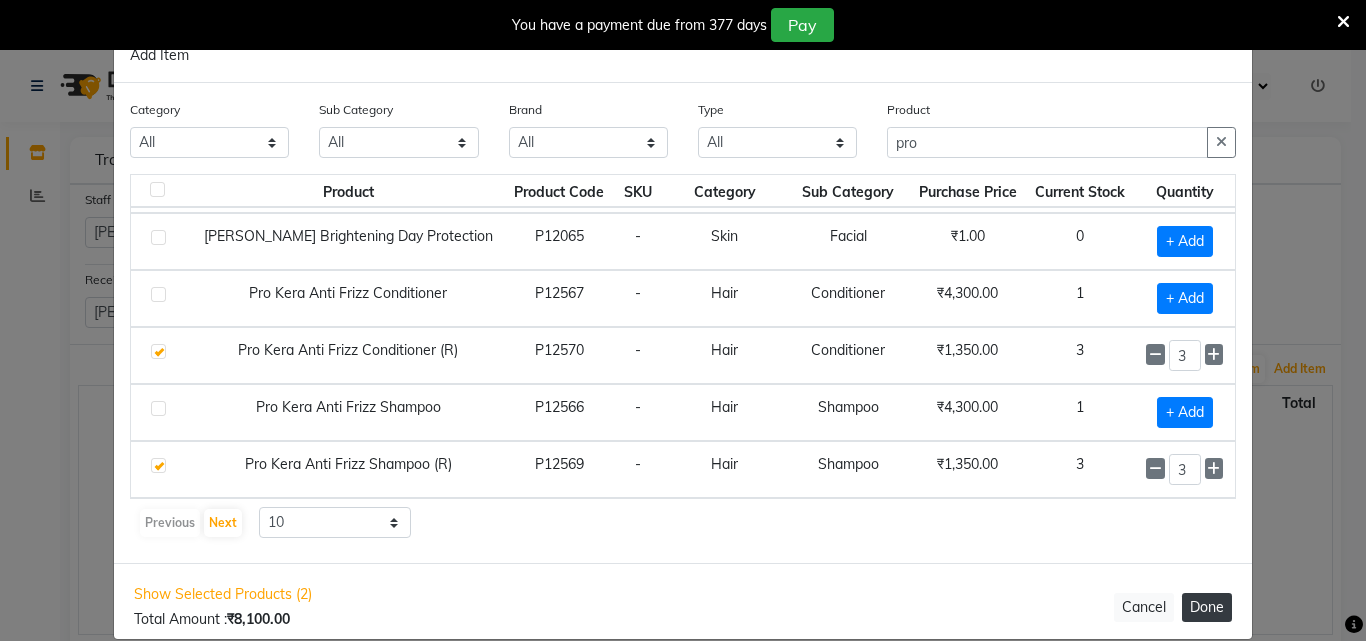 type 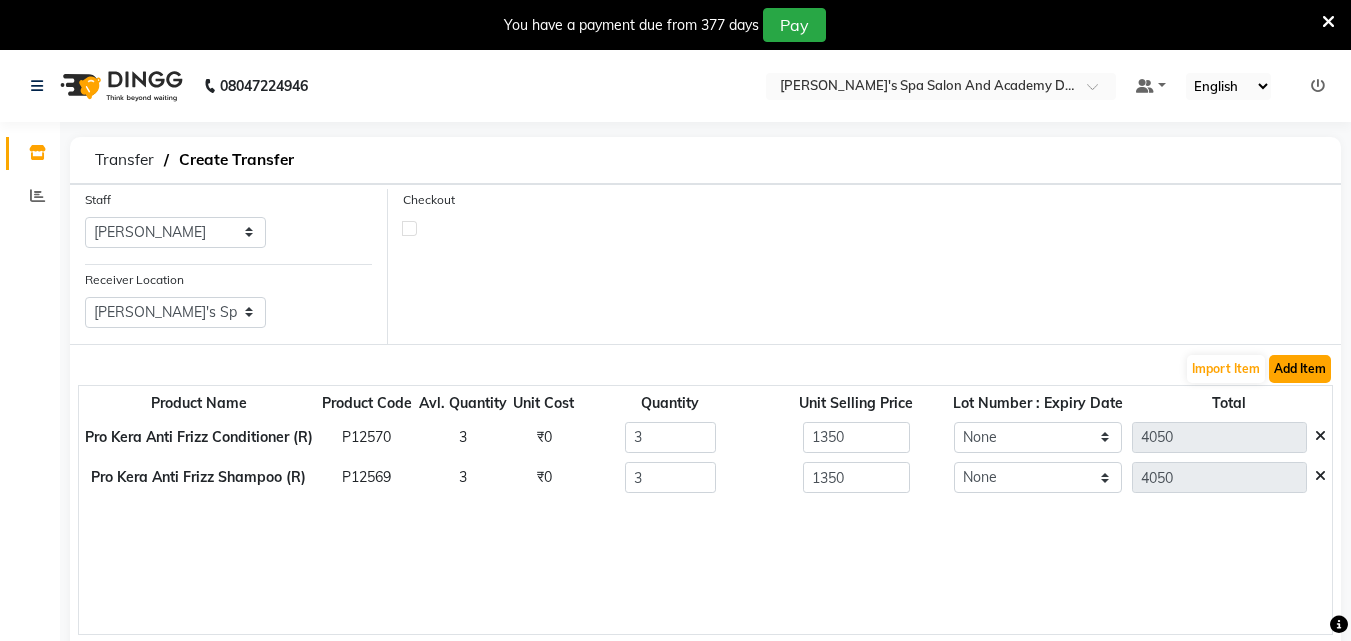 click on "Add Item" 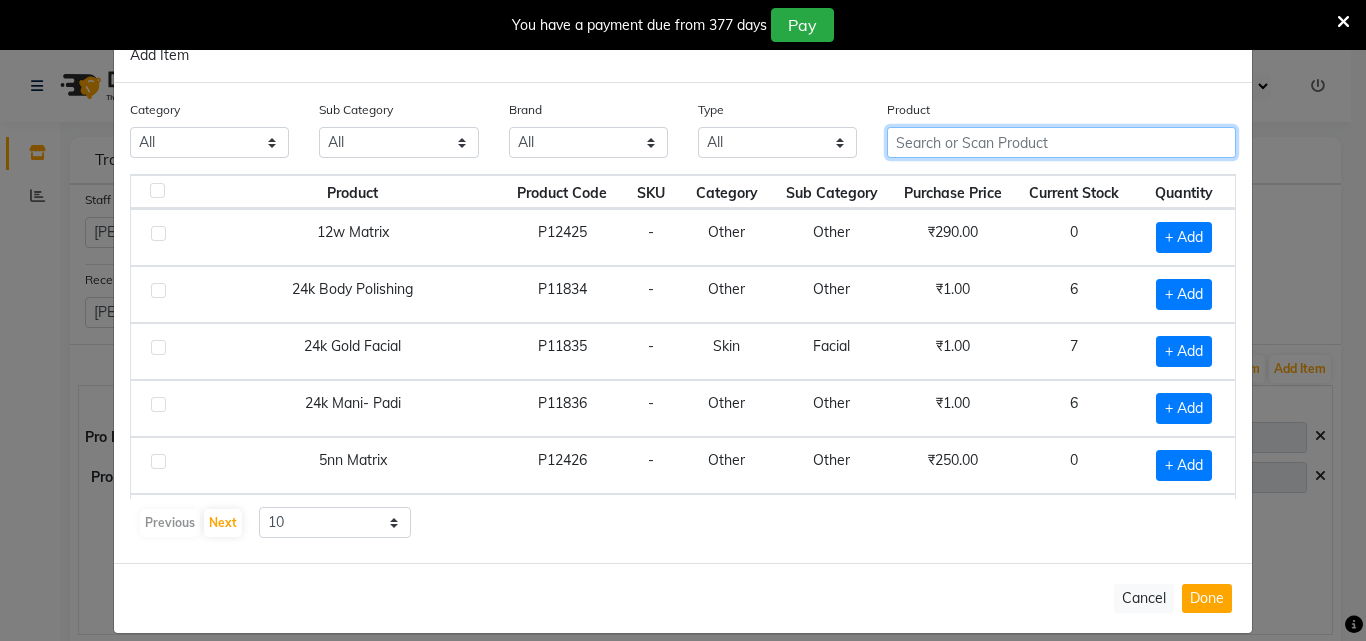 click 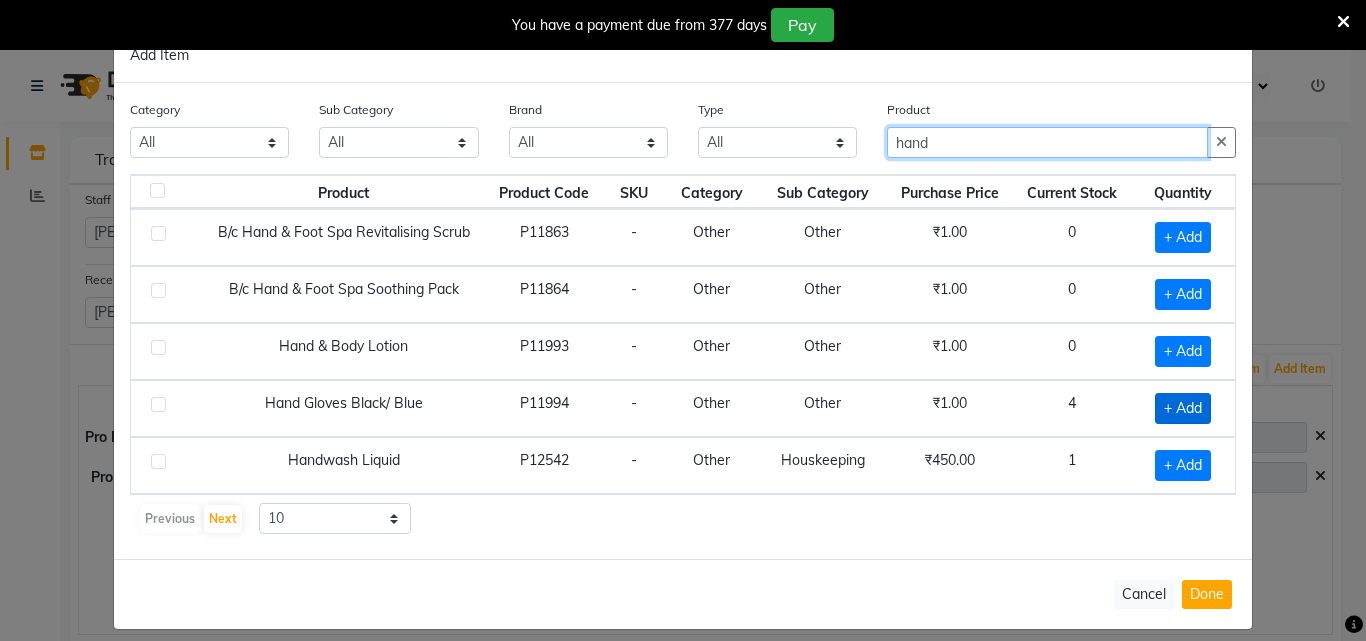 type on "hand" 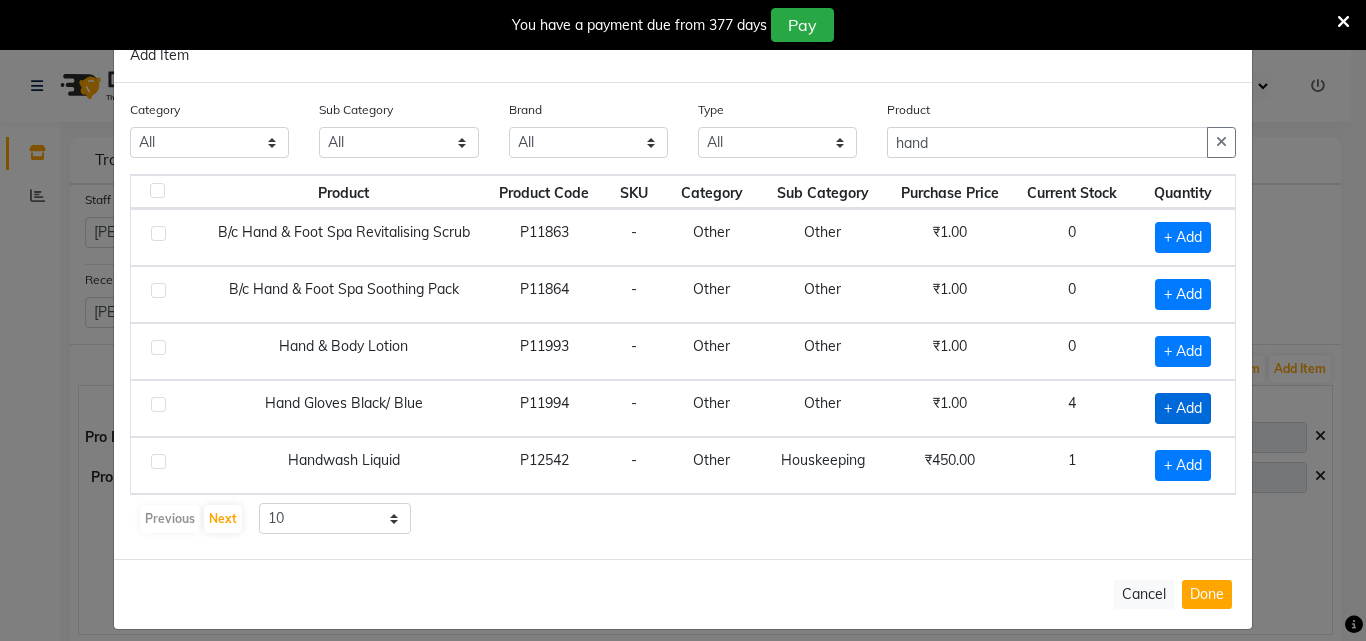 click on "+ Add" 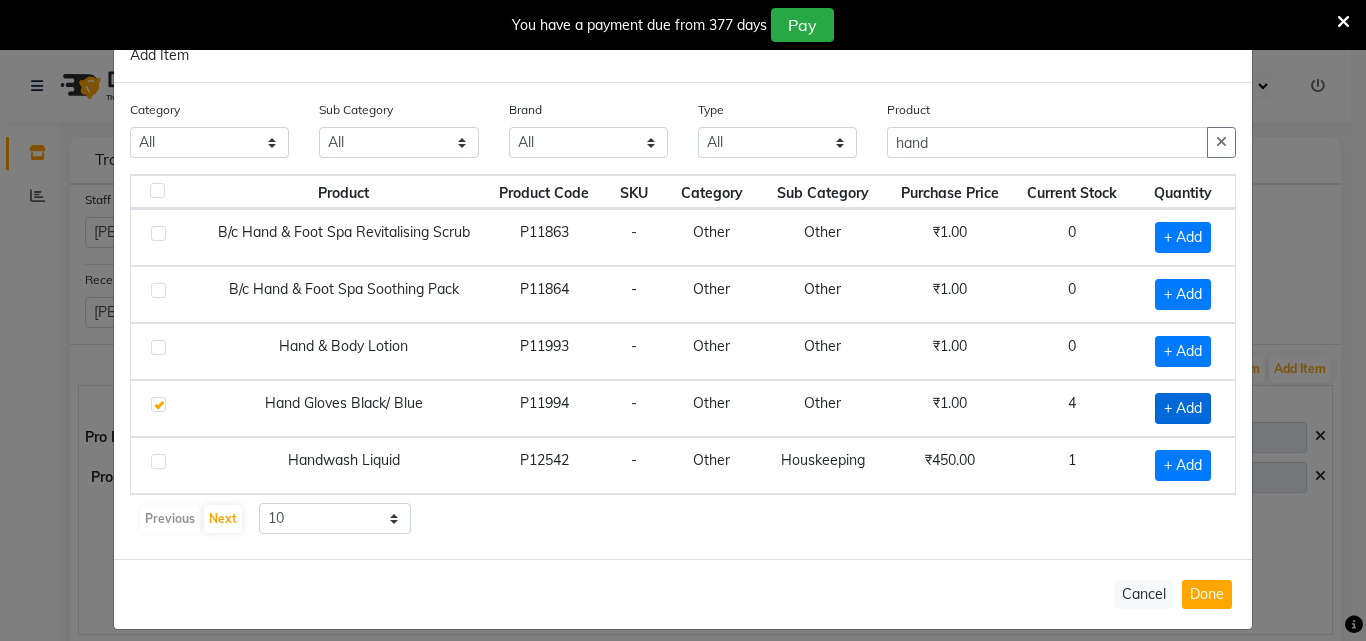 checkbox on "true" 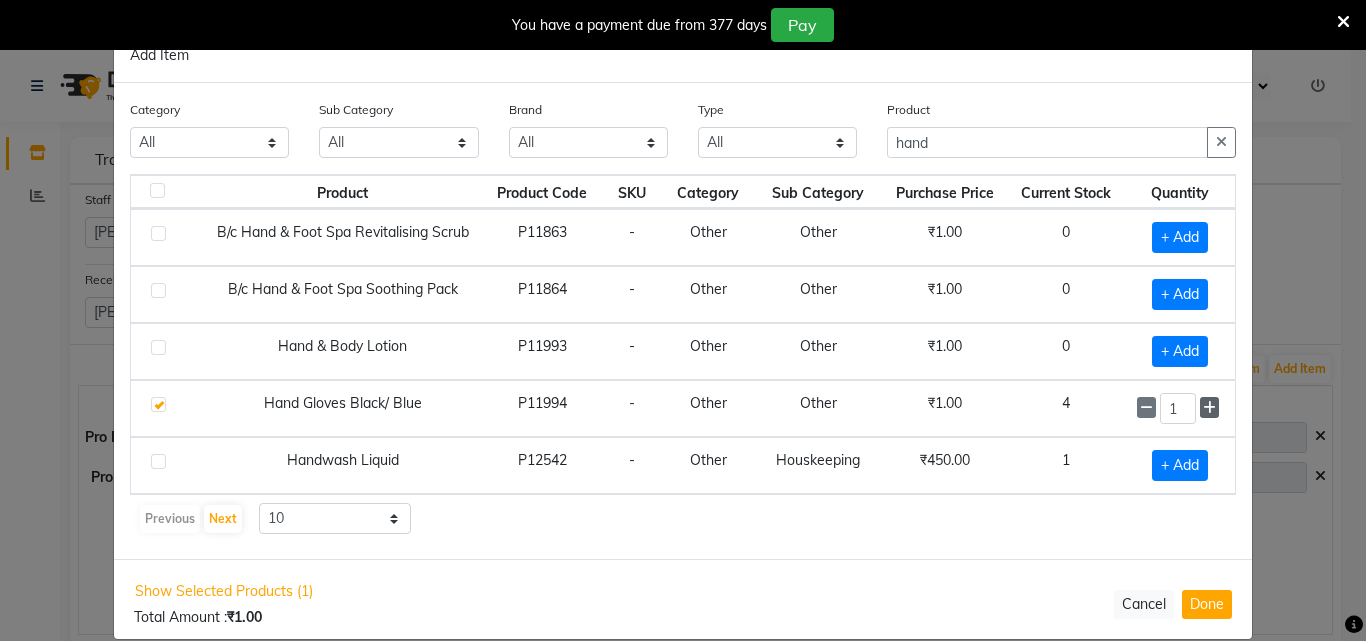 click 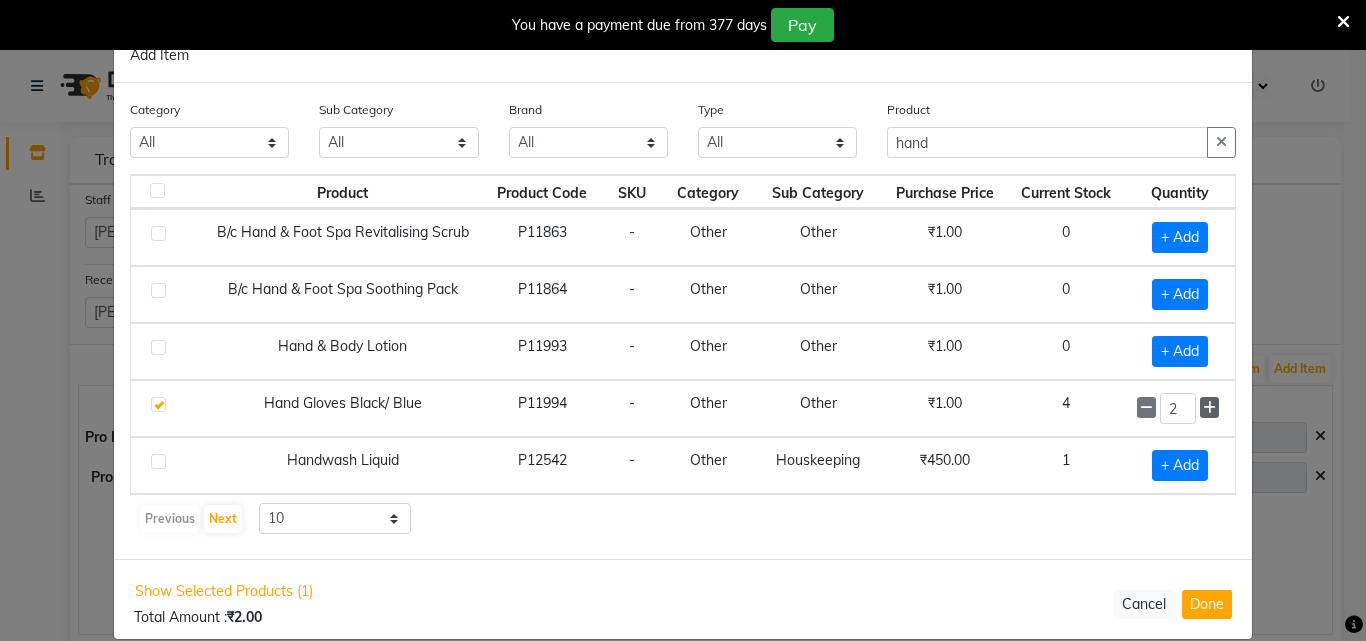 click 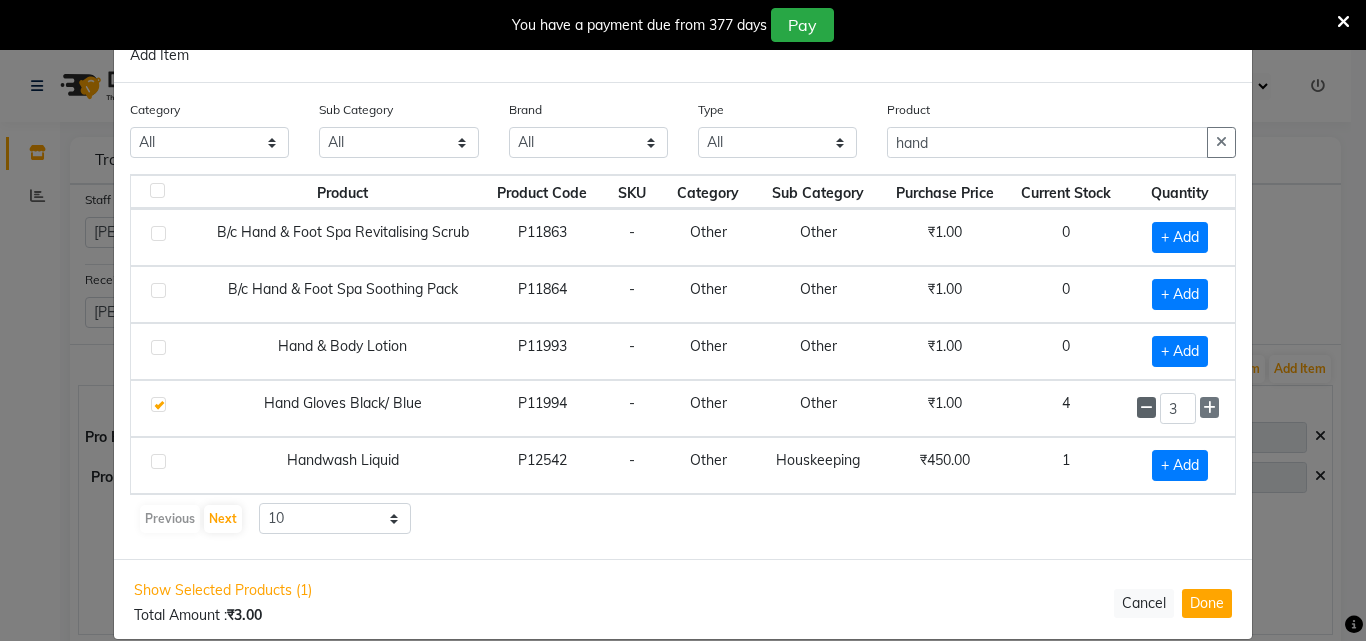 click 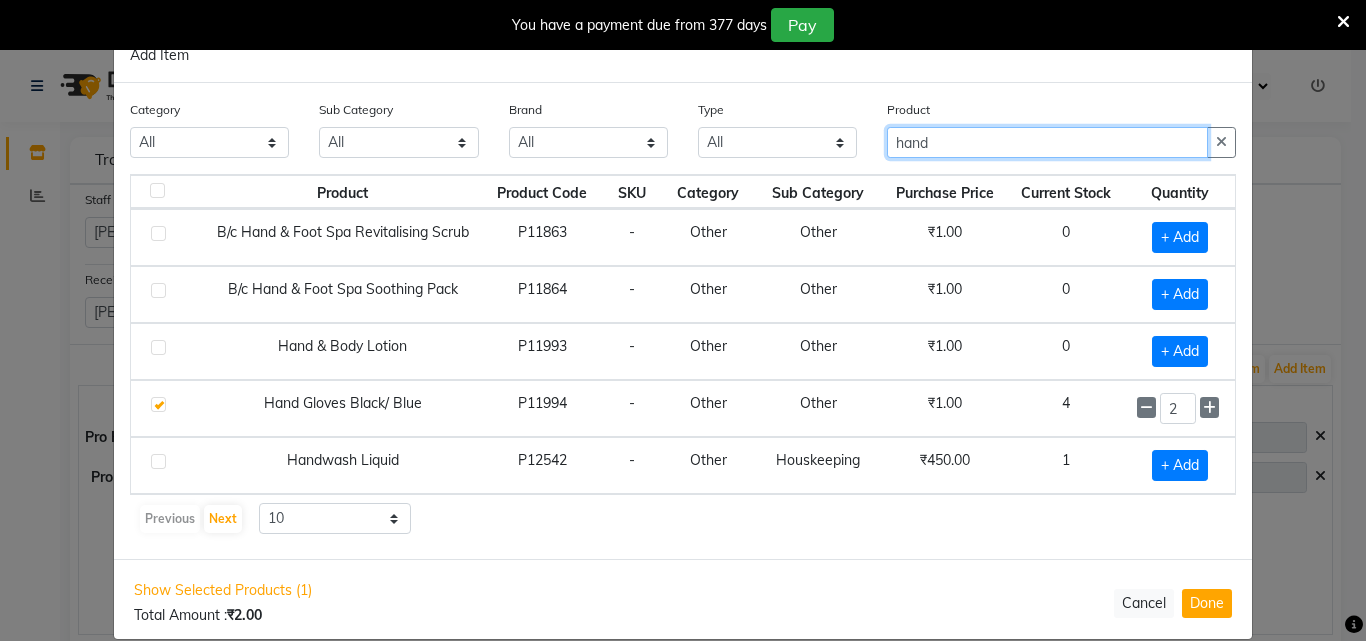 drag, startPoint x: 877, startPoint y: 159, endPoint x: 519, endPoint y: 166, distance: 358.06842 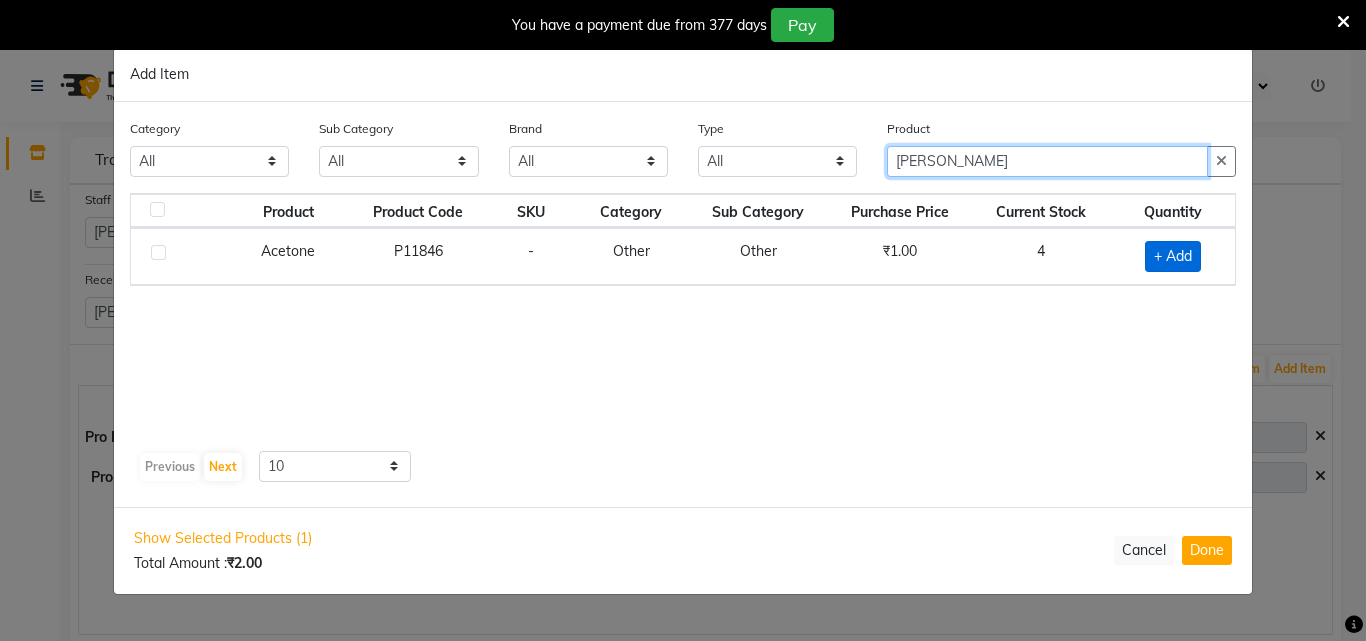 type on "[PERSON_NAME]" 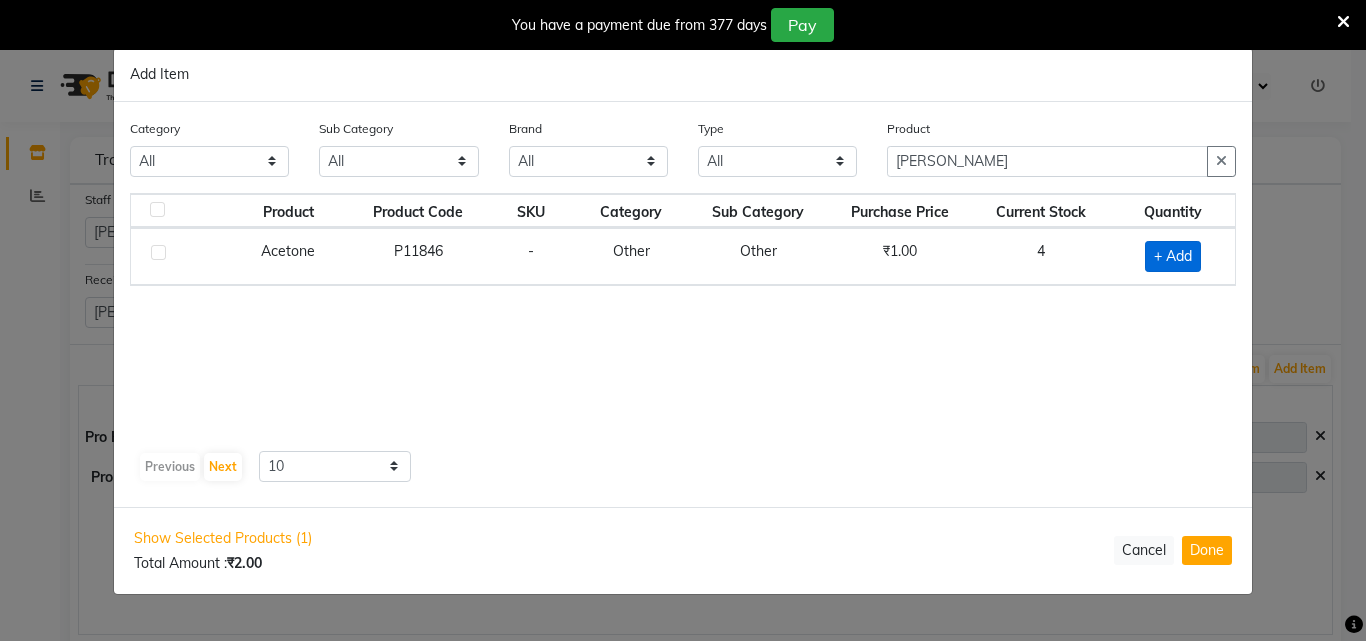 click on "+ Add" 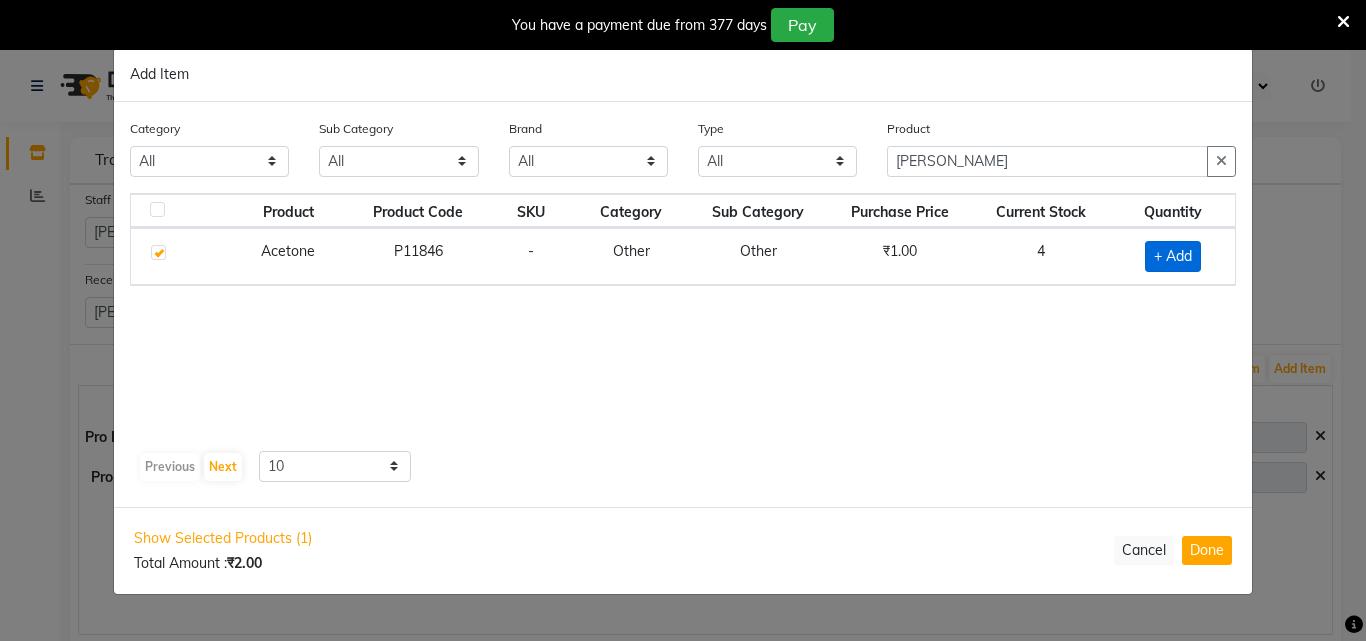 checkbox on "true" 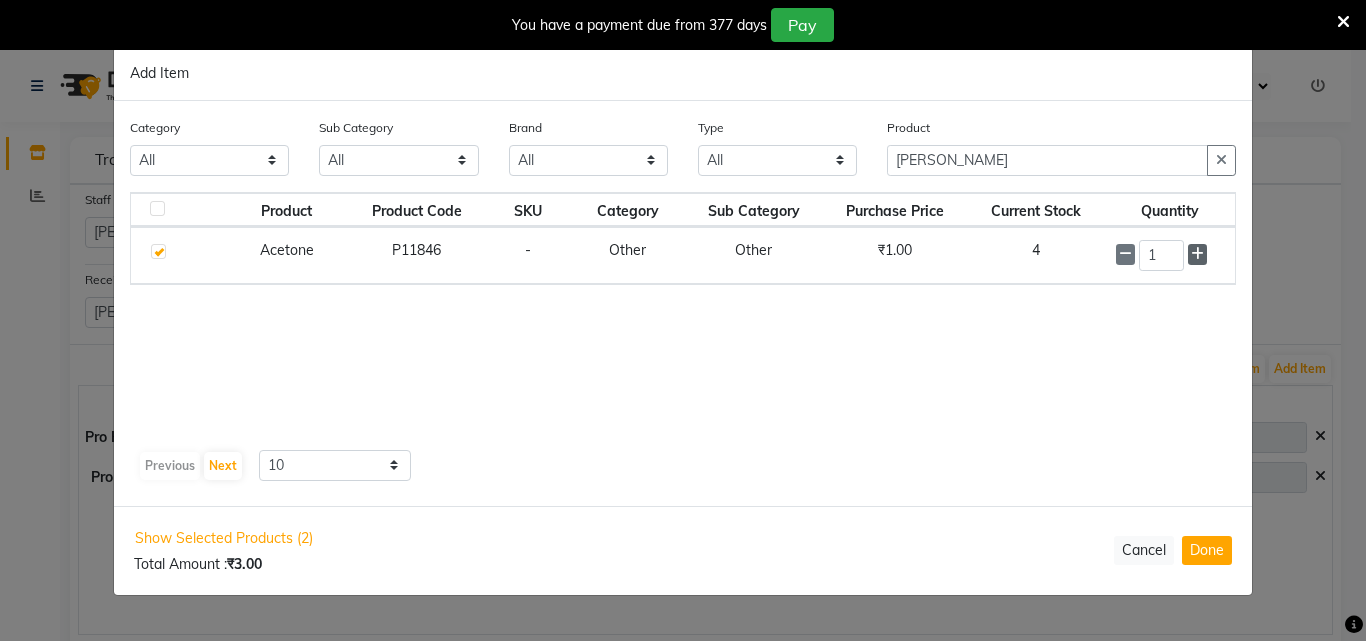 click 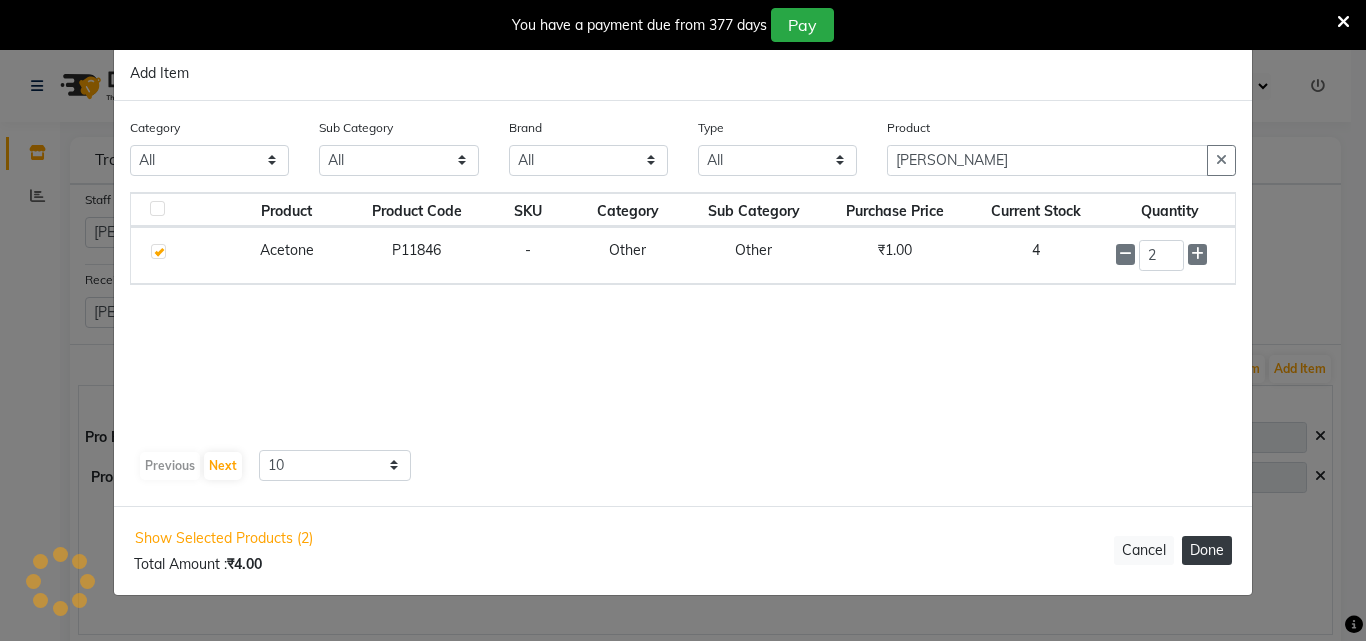 click on "Done" 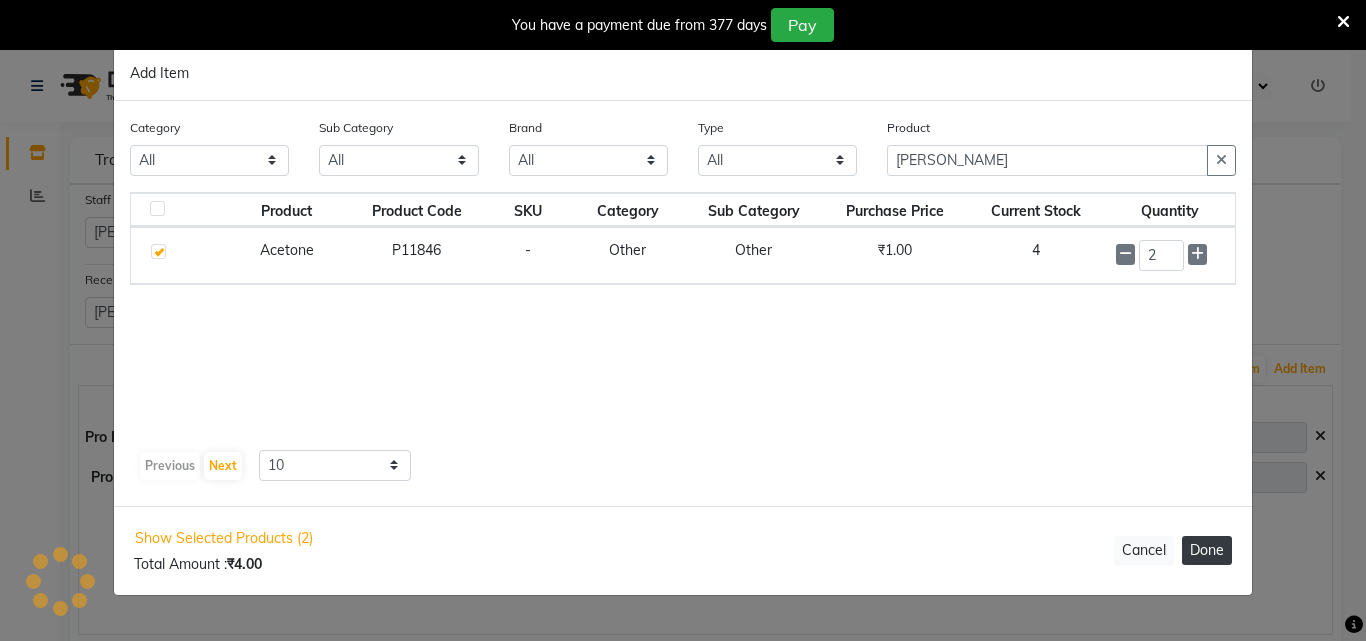 type 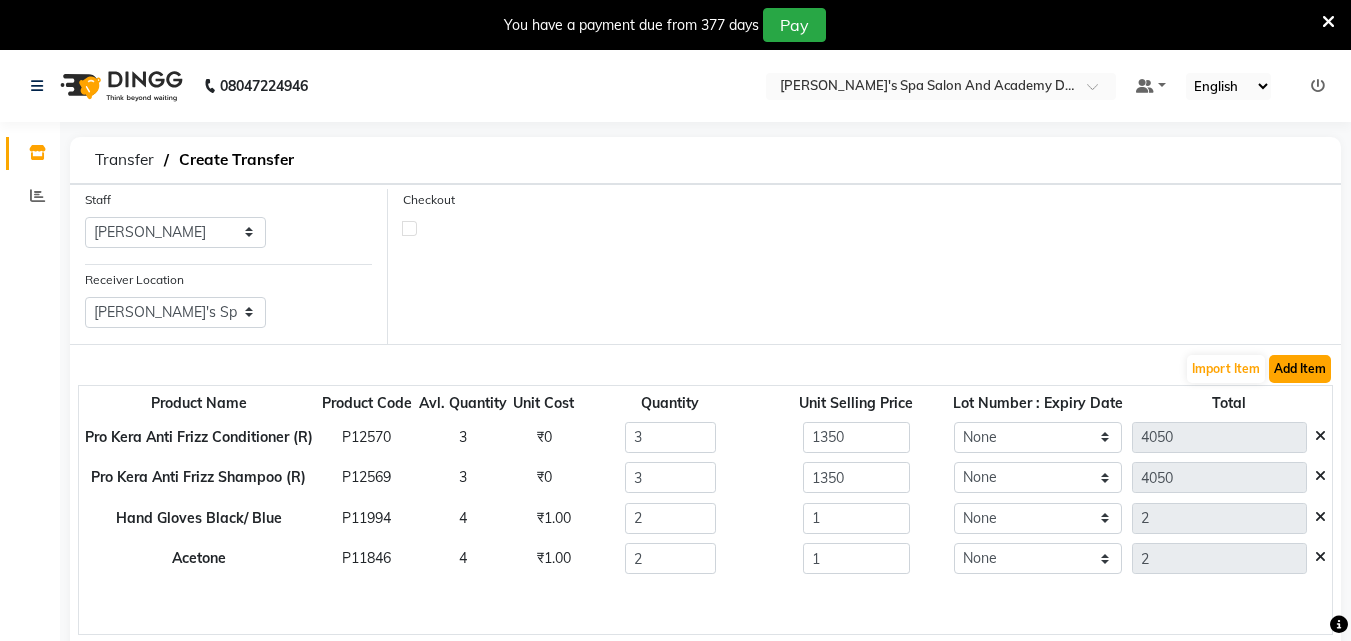 click on "Add Item" 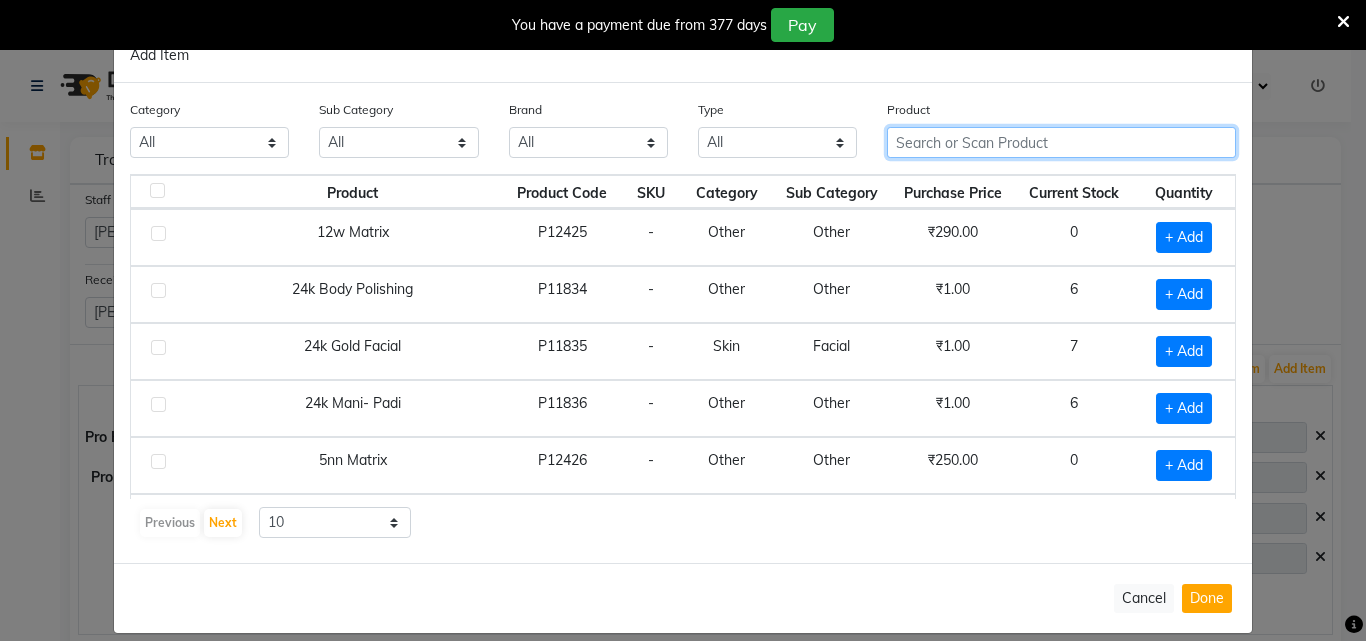 click 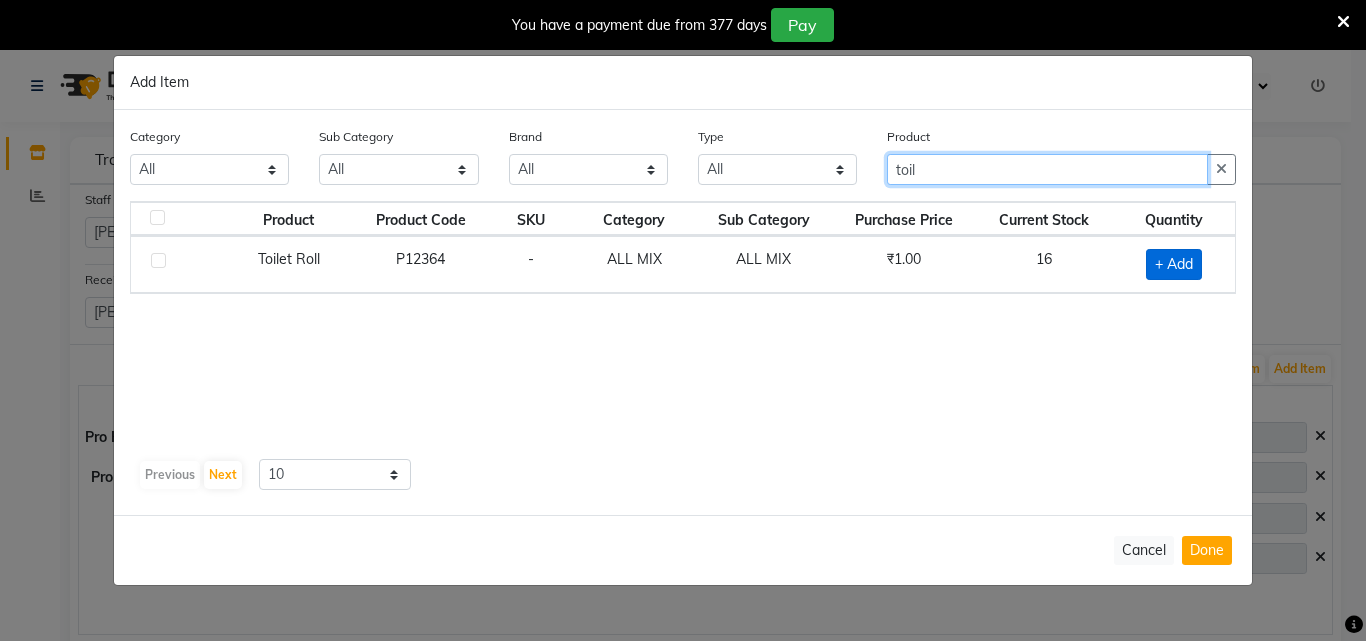 type on "toil" 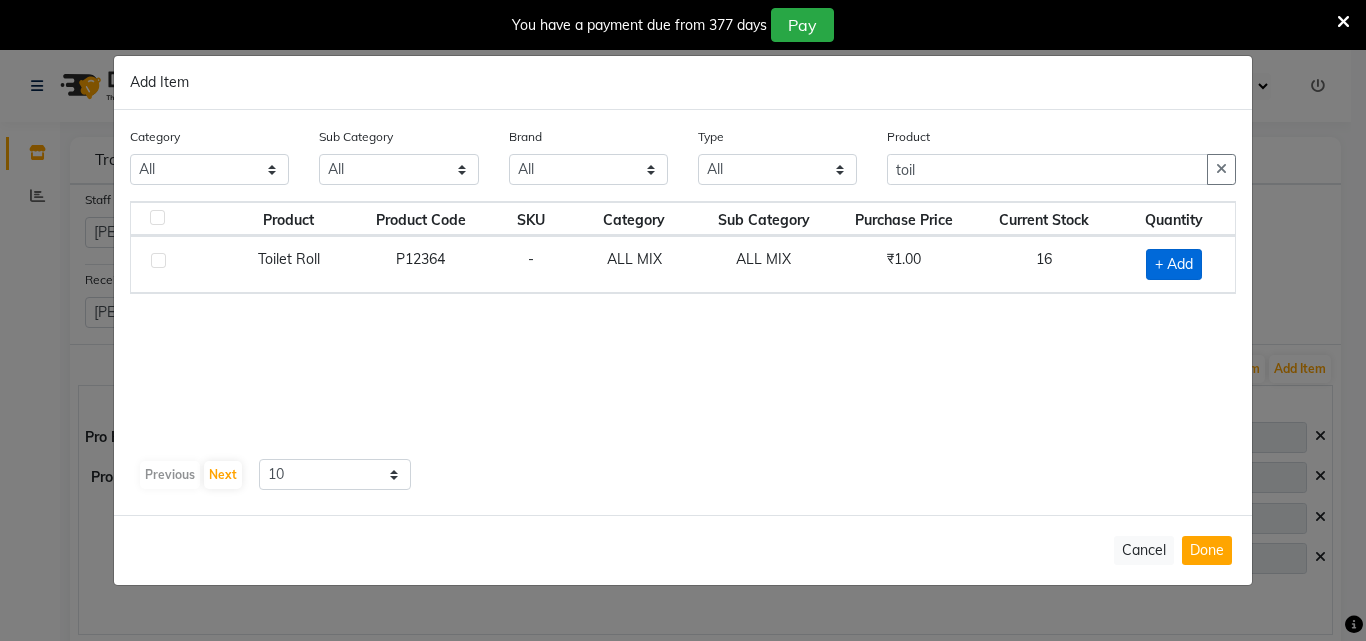 click on "+ Add" 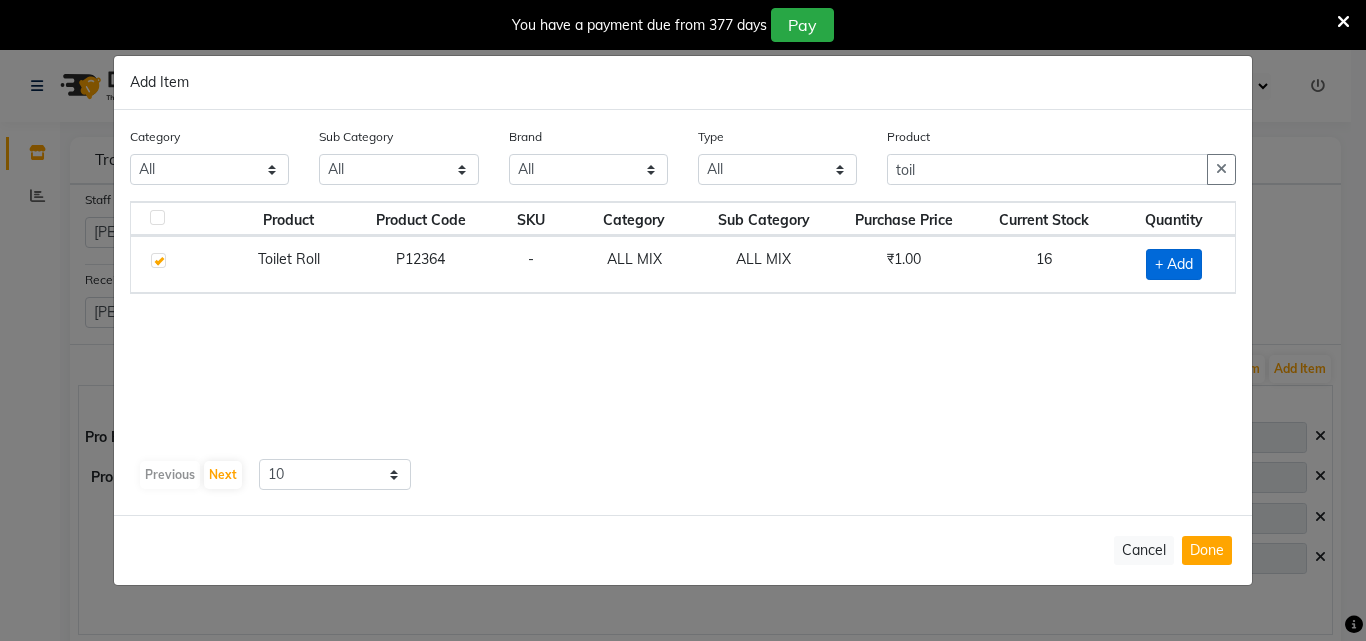 checkbox on "true" 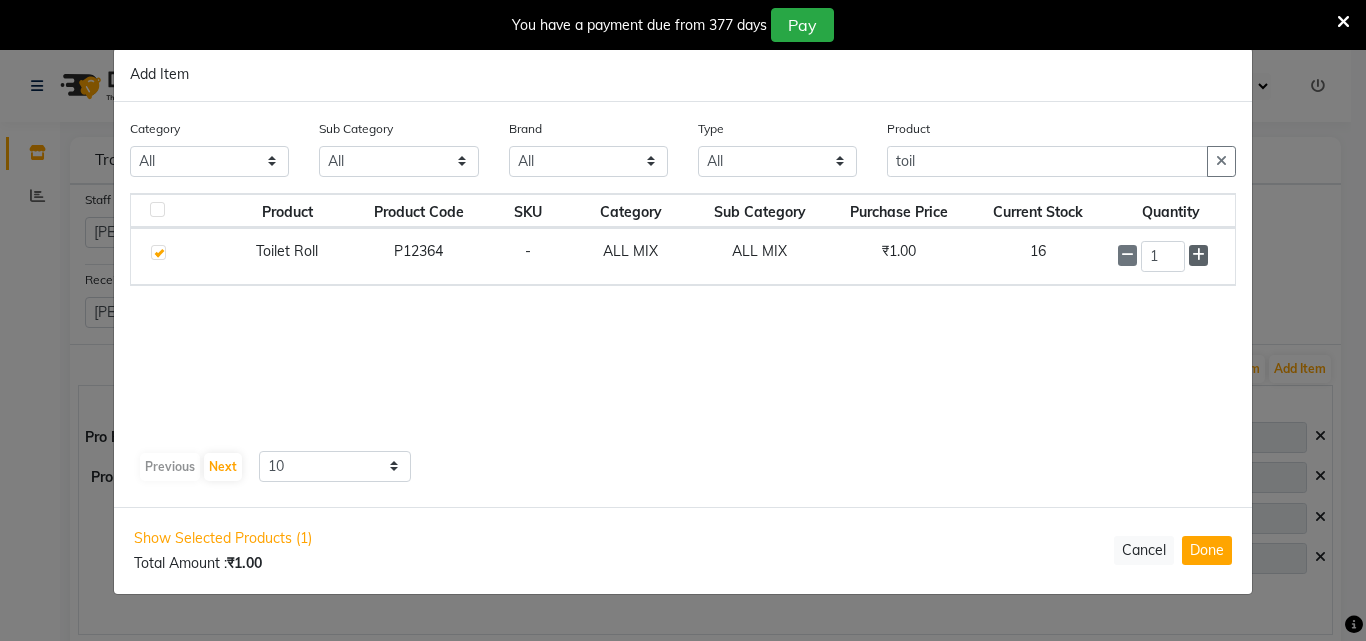 click 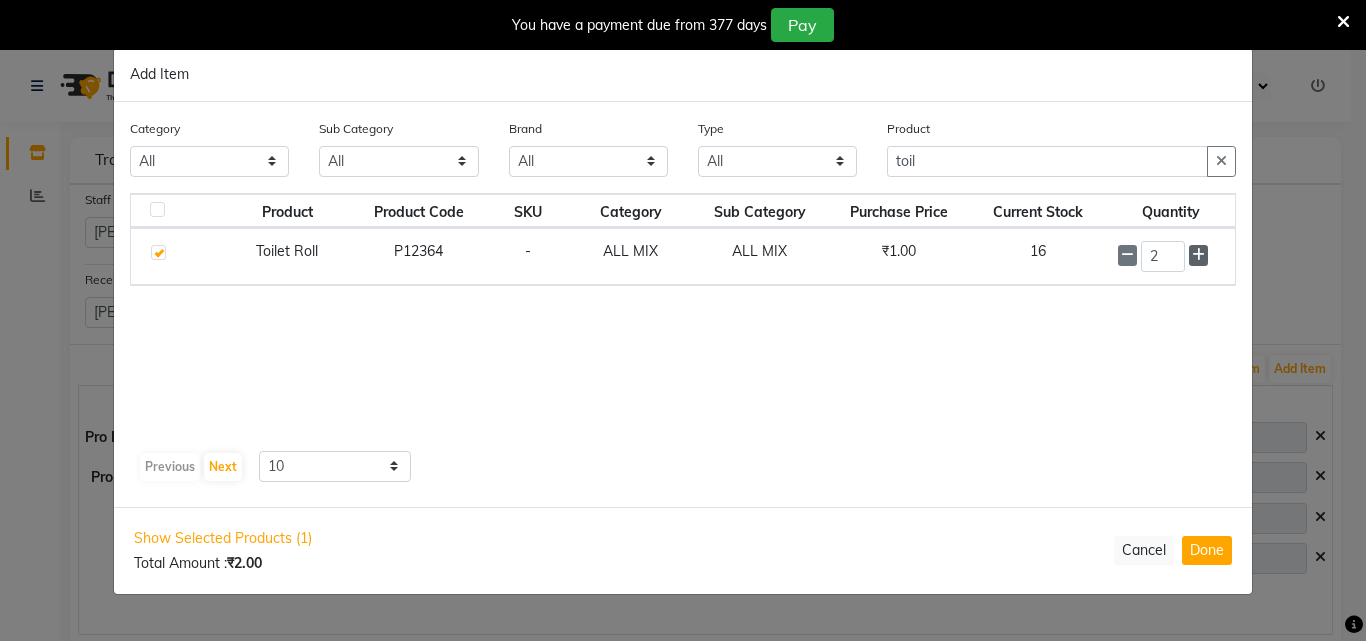 click 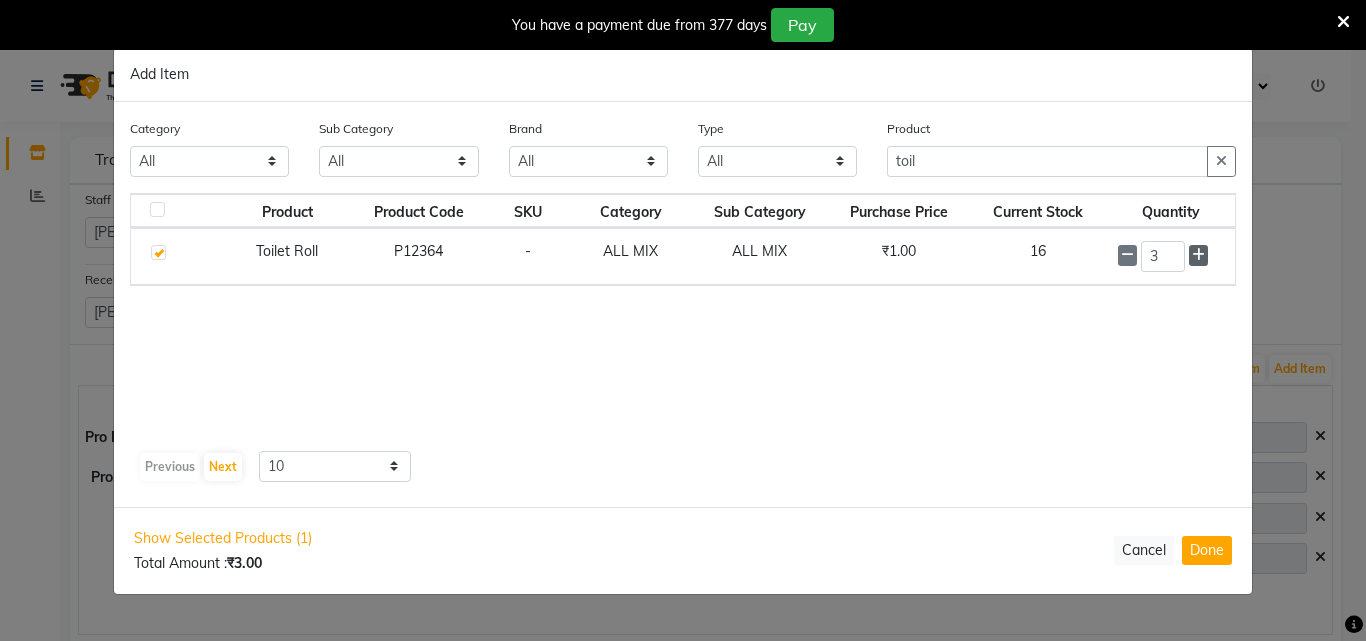 click 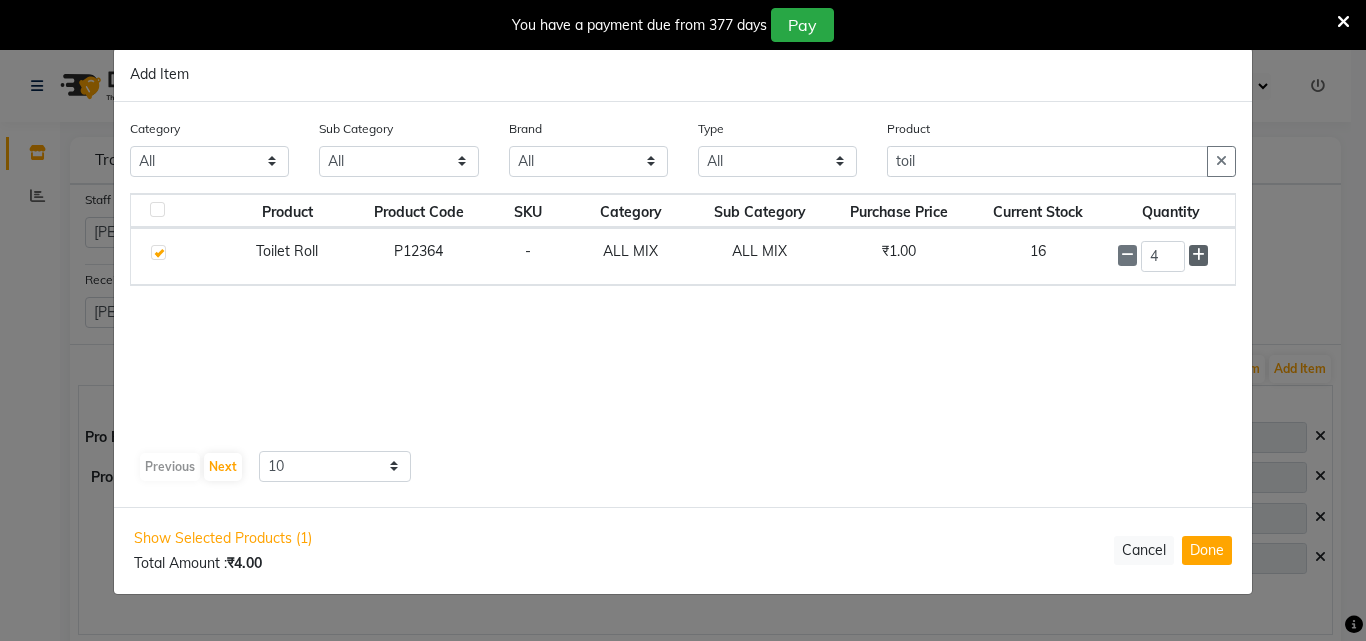 click 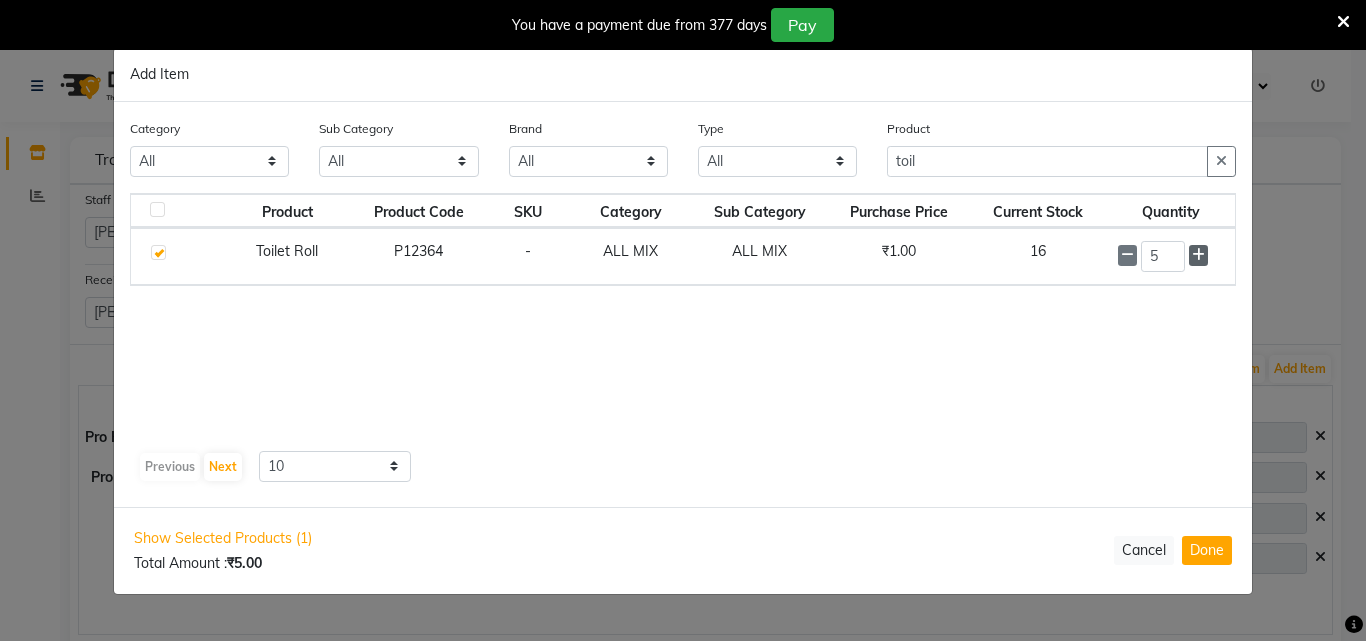 click 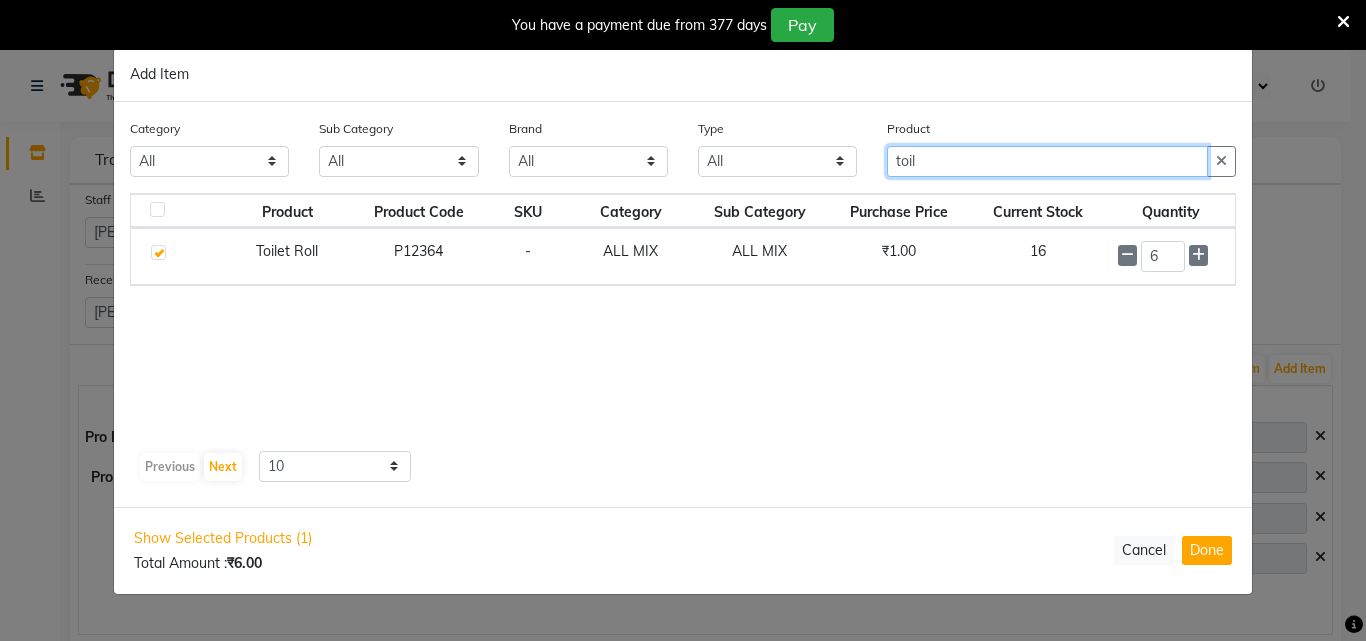 drag, startPoint x: 934, startPoint y: 173, endPoint x: 854, endPoint y: 164, distance: 80.50466 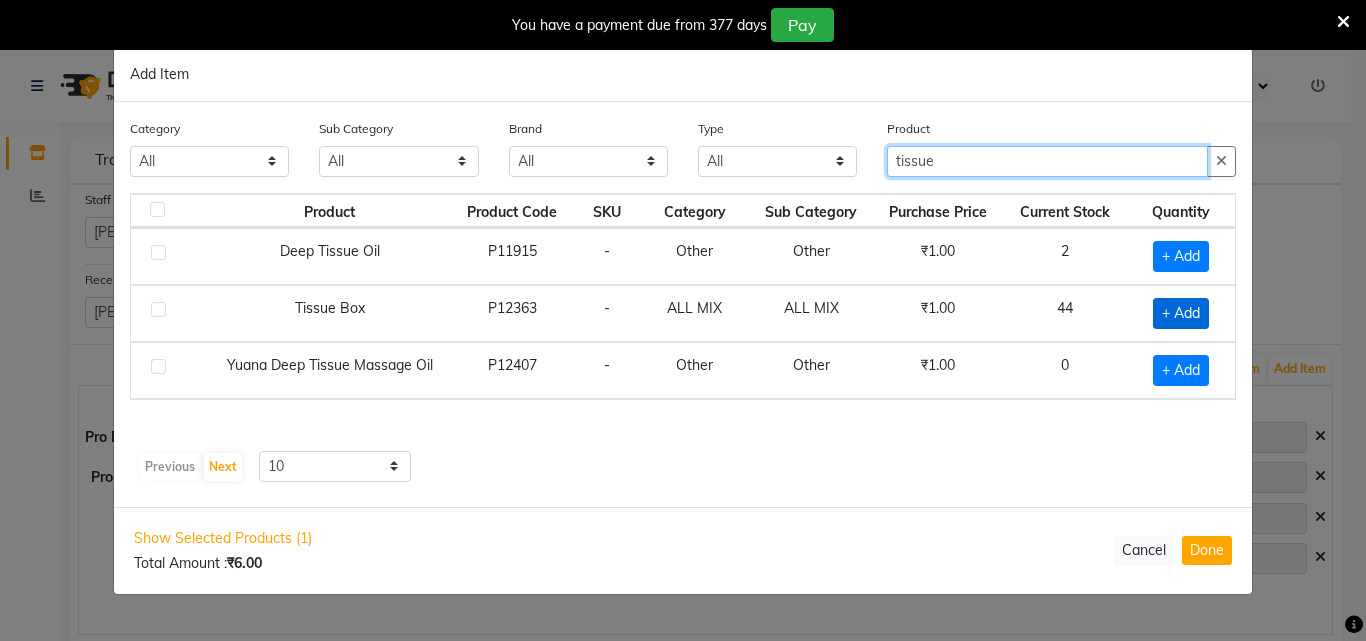 type on "tissue" 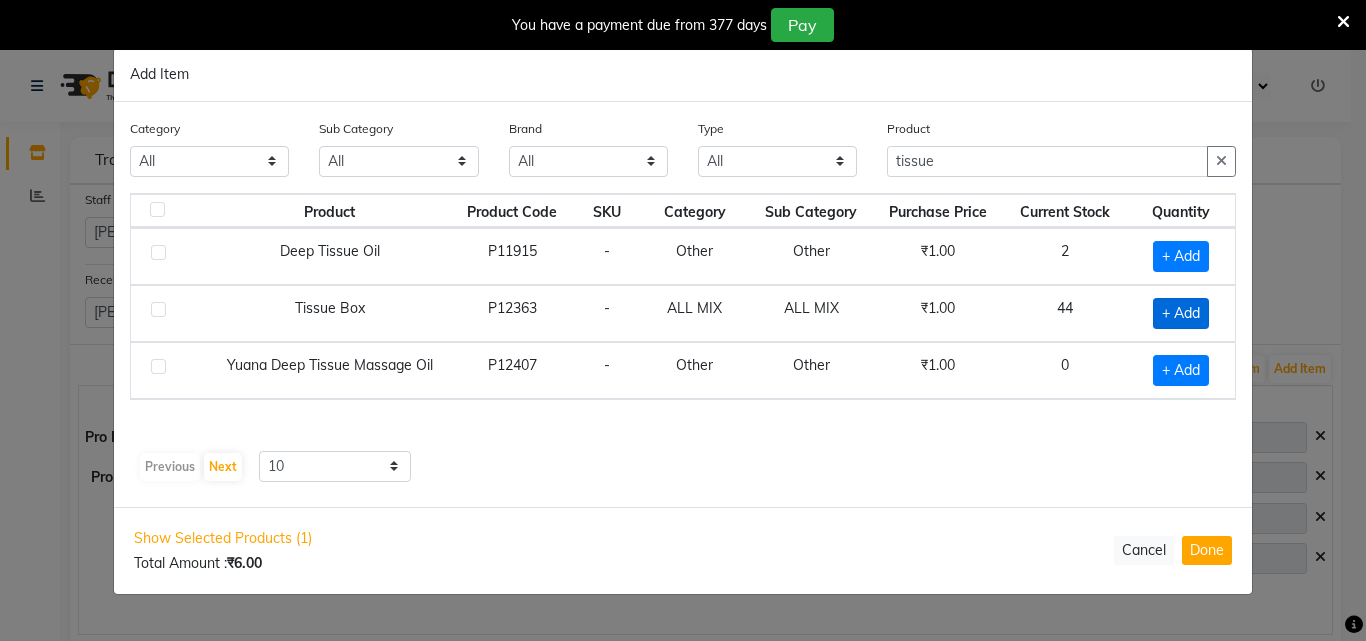 click on "+ Add" 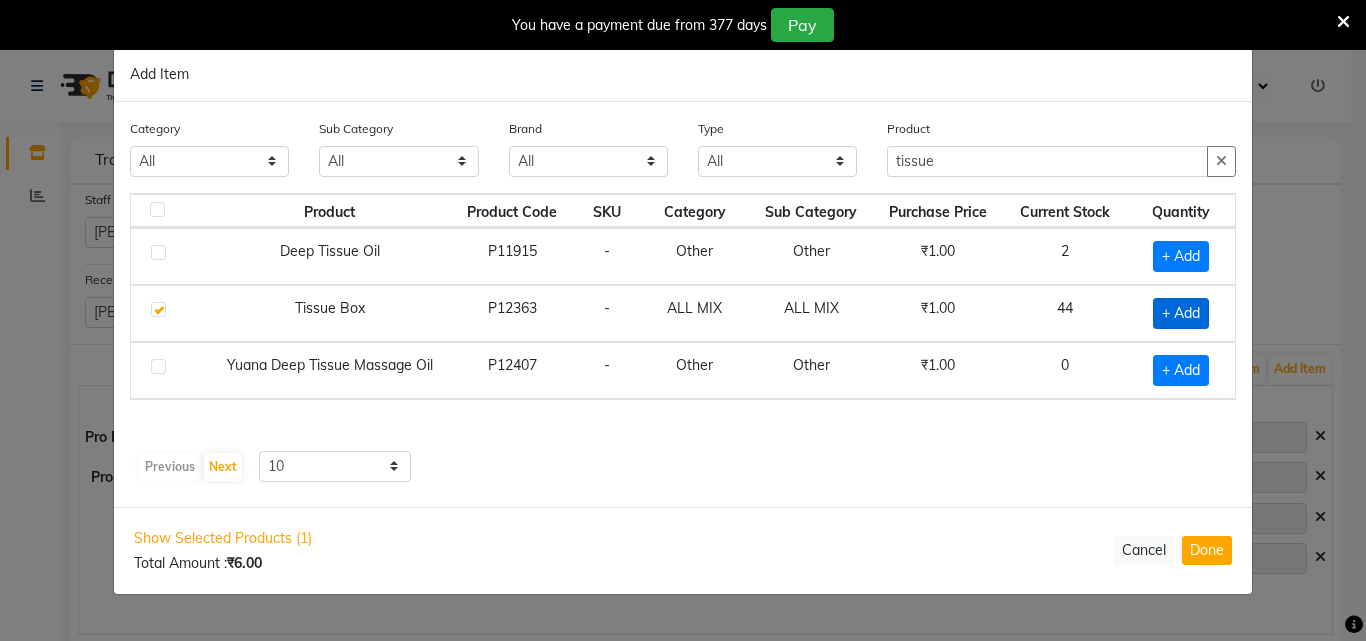 checkbox on "true" 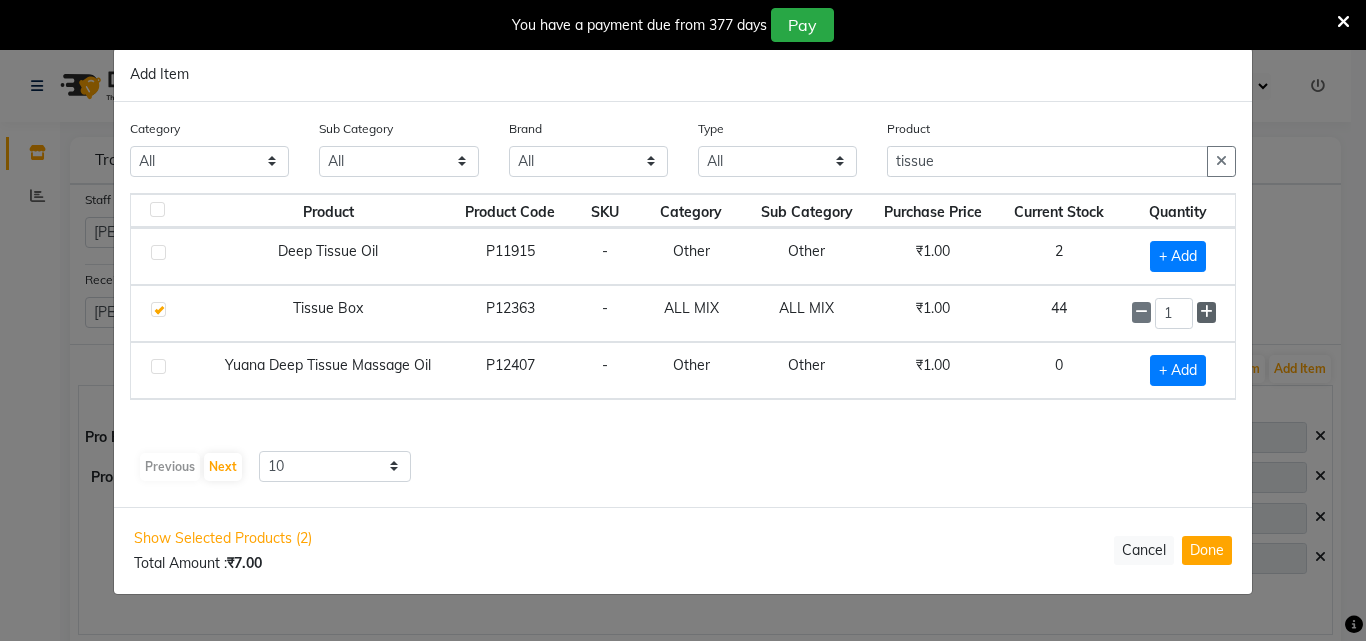 click 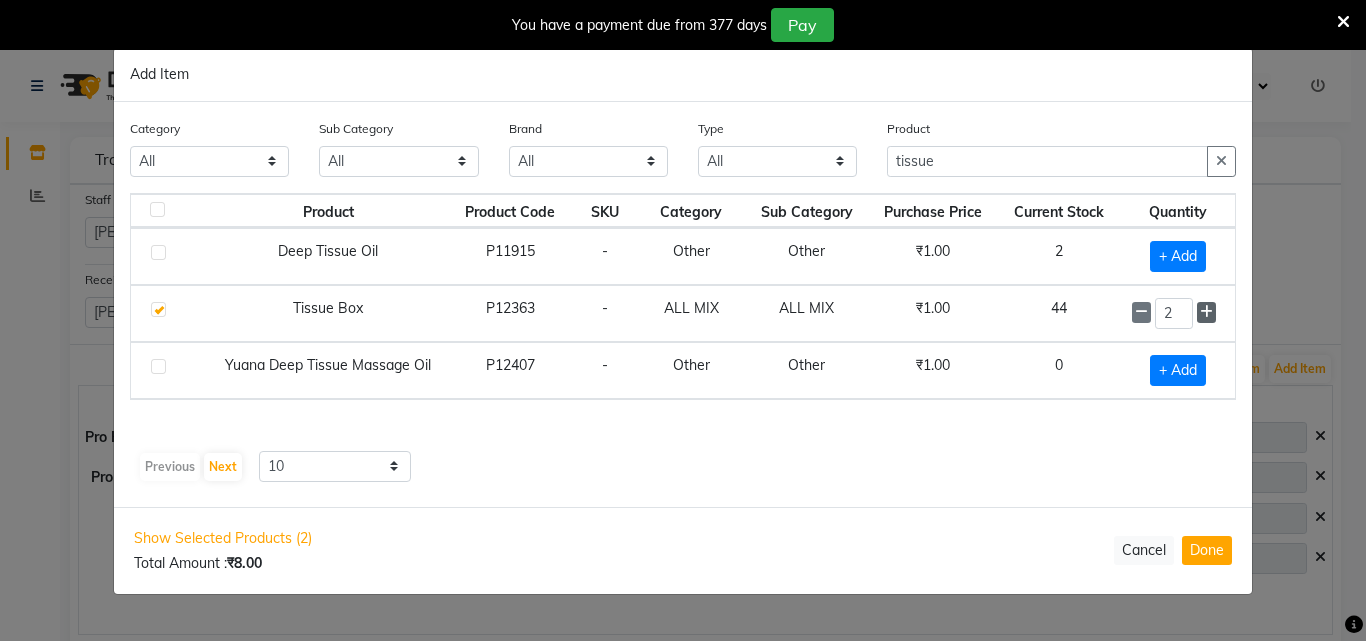 click 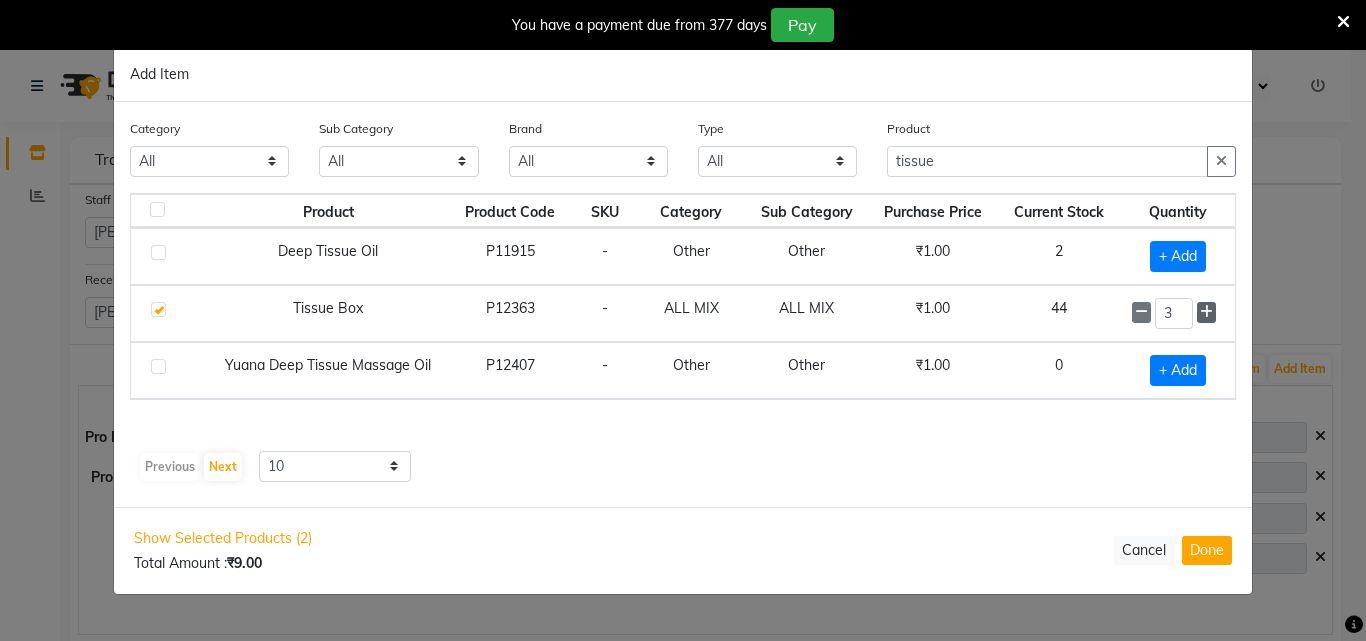 click 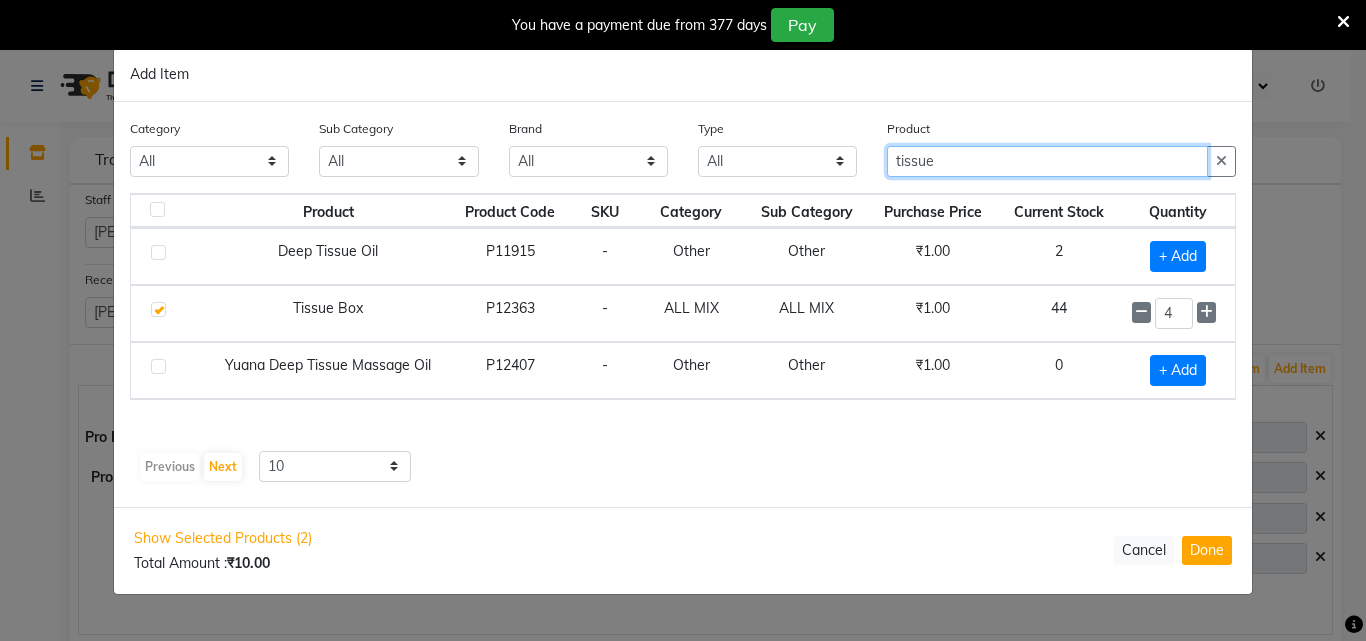 drag, startPoint x: 959, startPoint y: 164, endPoint x: 778, endPoint y: 169, distance: 181.06905 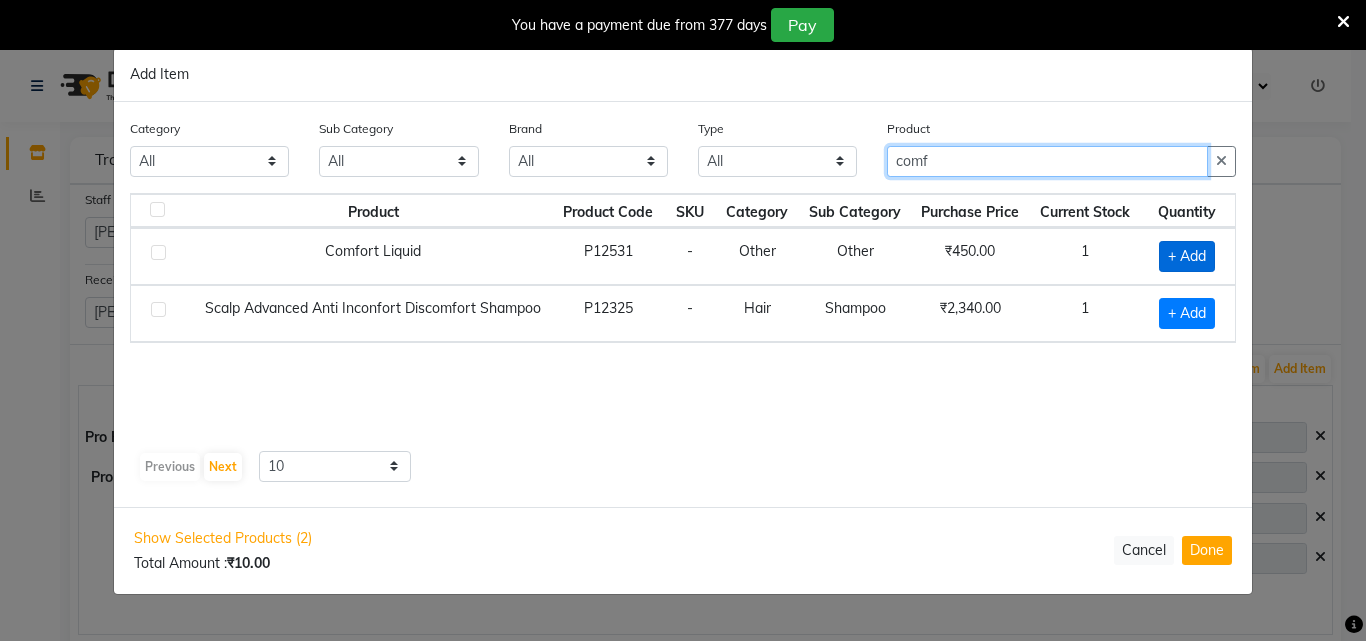 type on "comf" 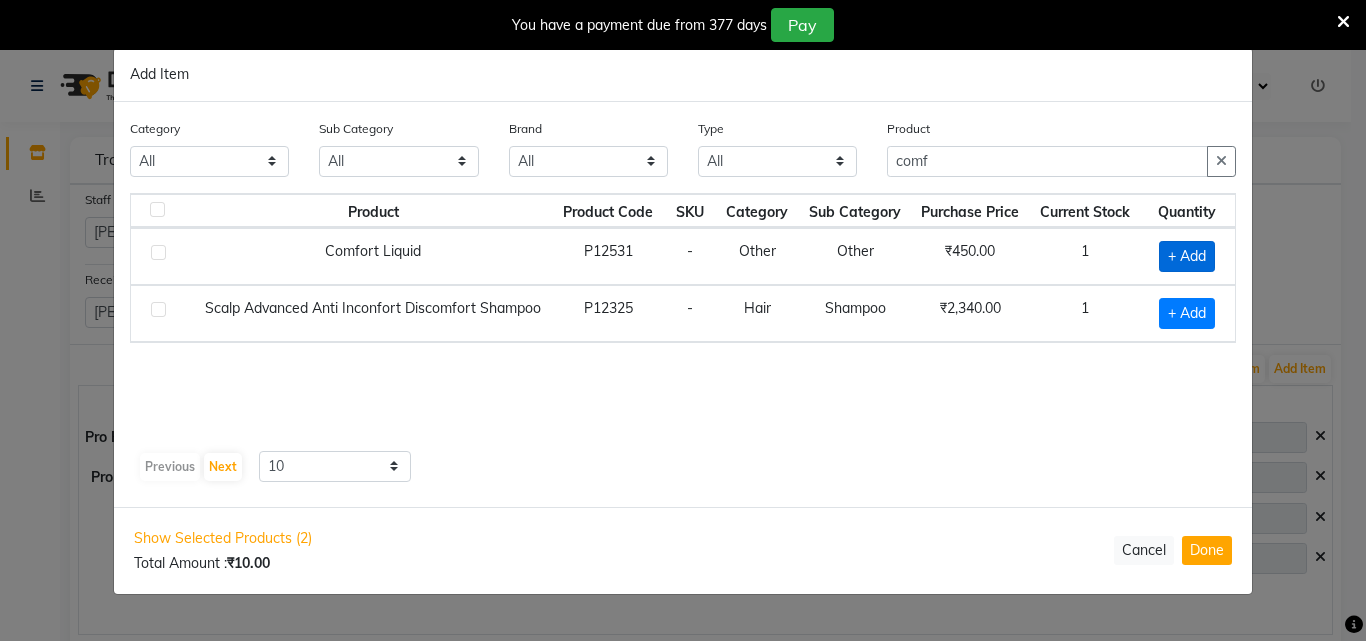 click on "+ Add" 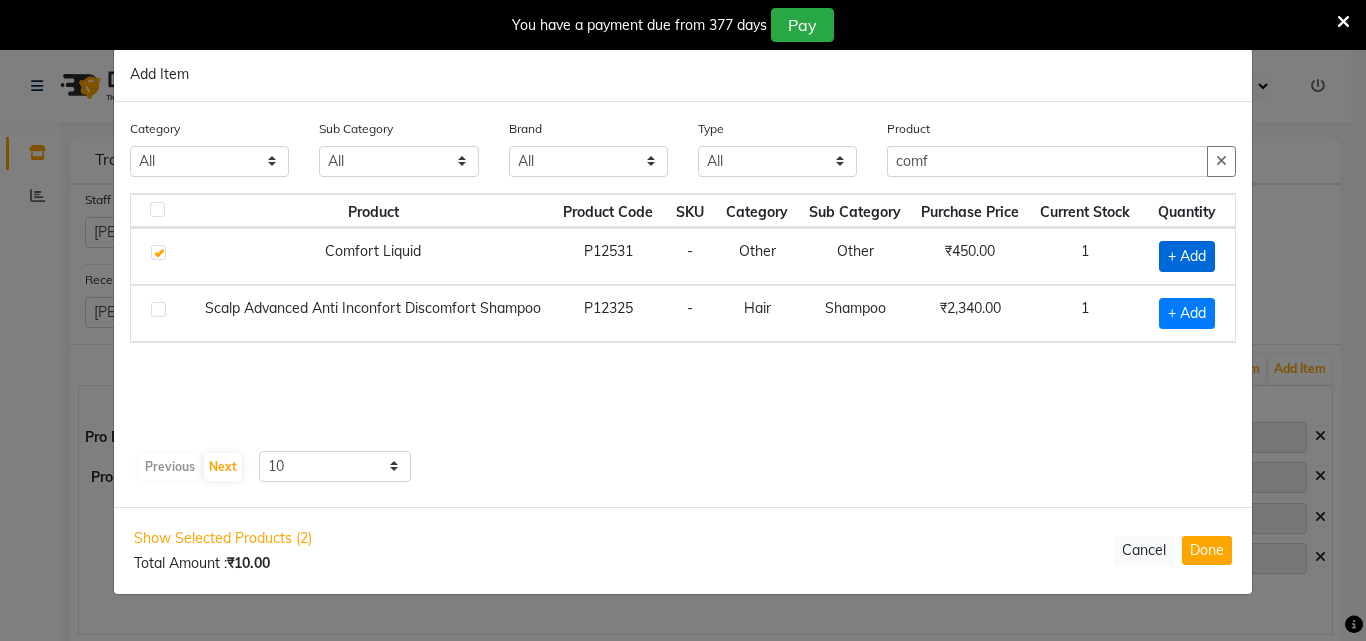 checkbox on "true" 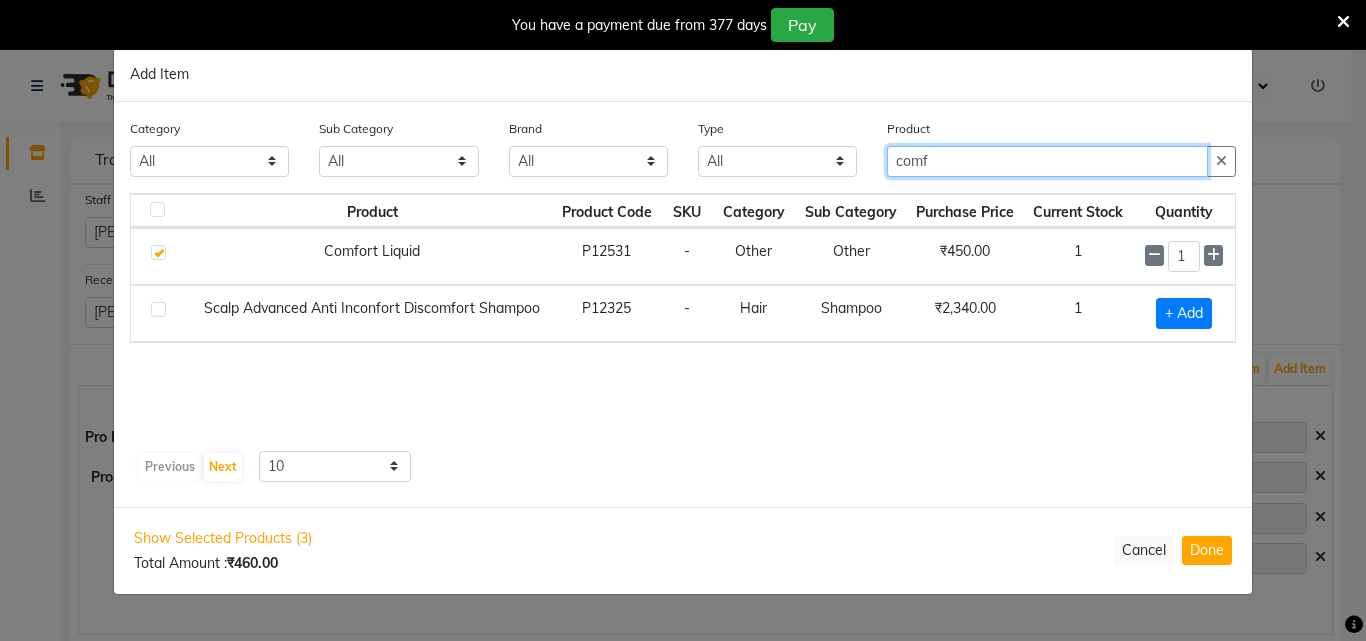 drag, startPoint x: 919, startPoint y: 157, endPoint x: 735, endPoint y: 156, distance: 184.00272 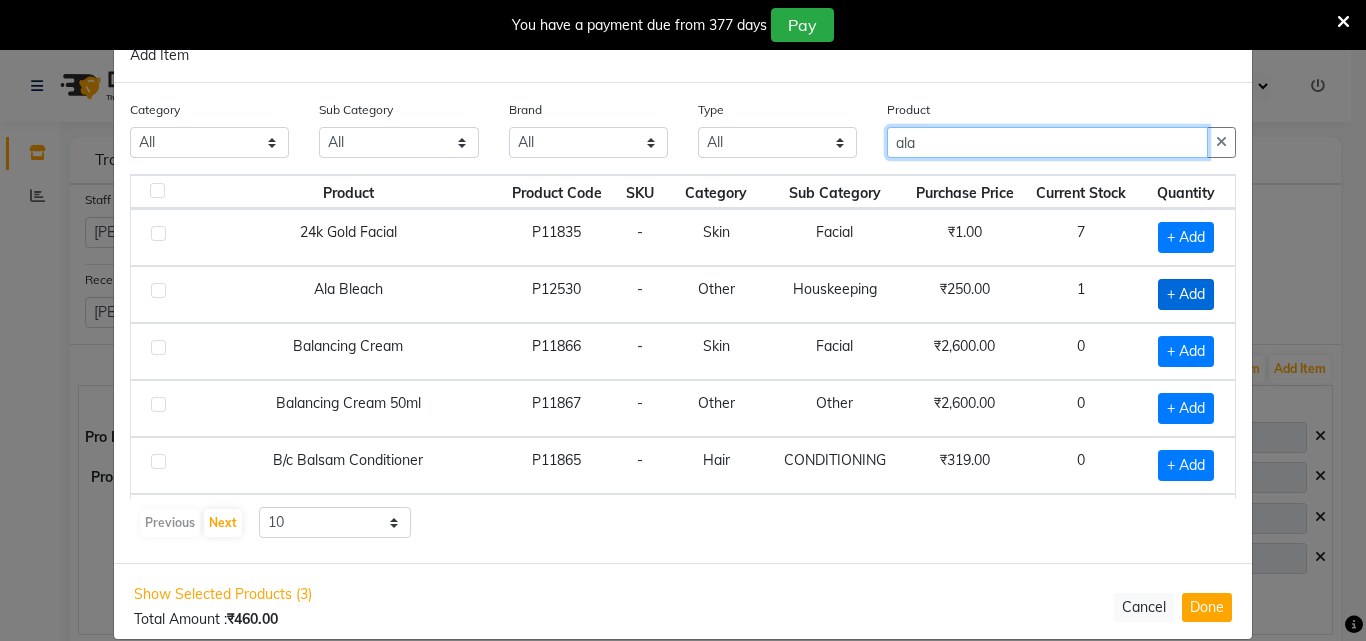 type on "ala" 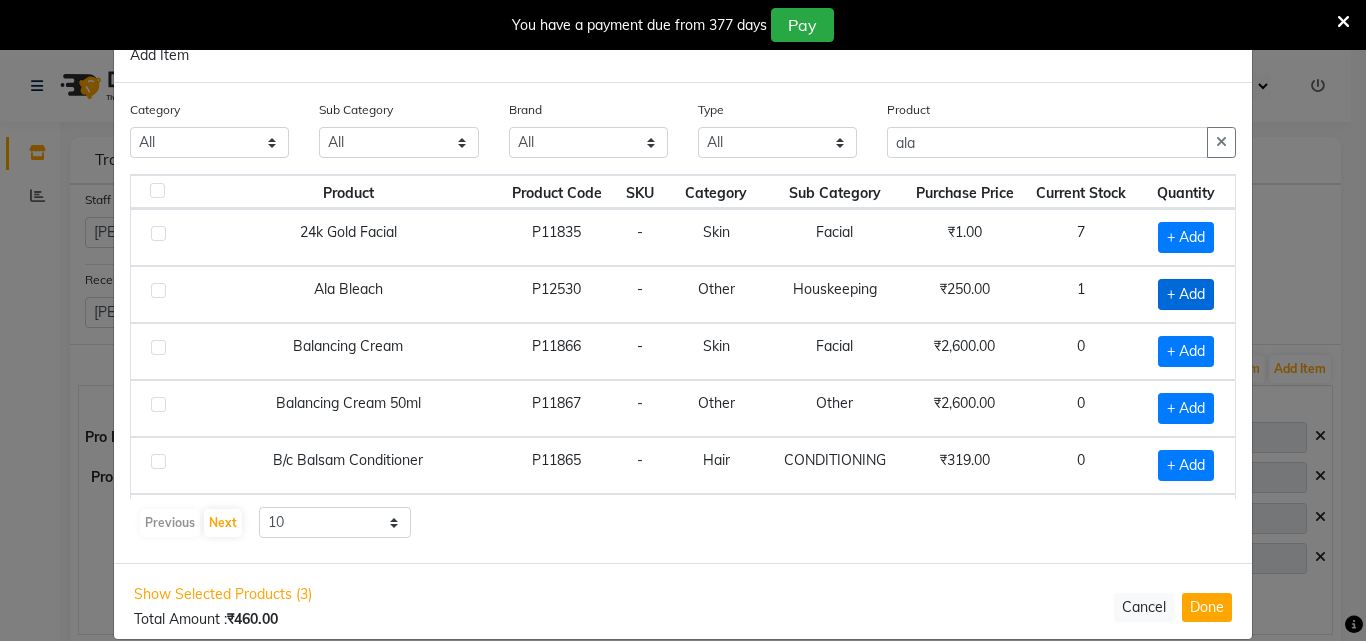click on "+ Add" 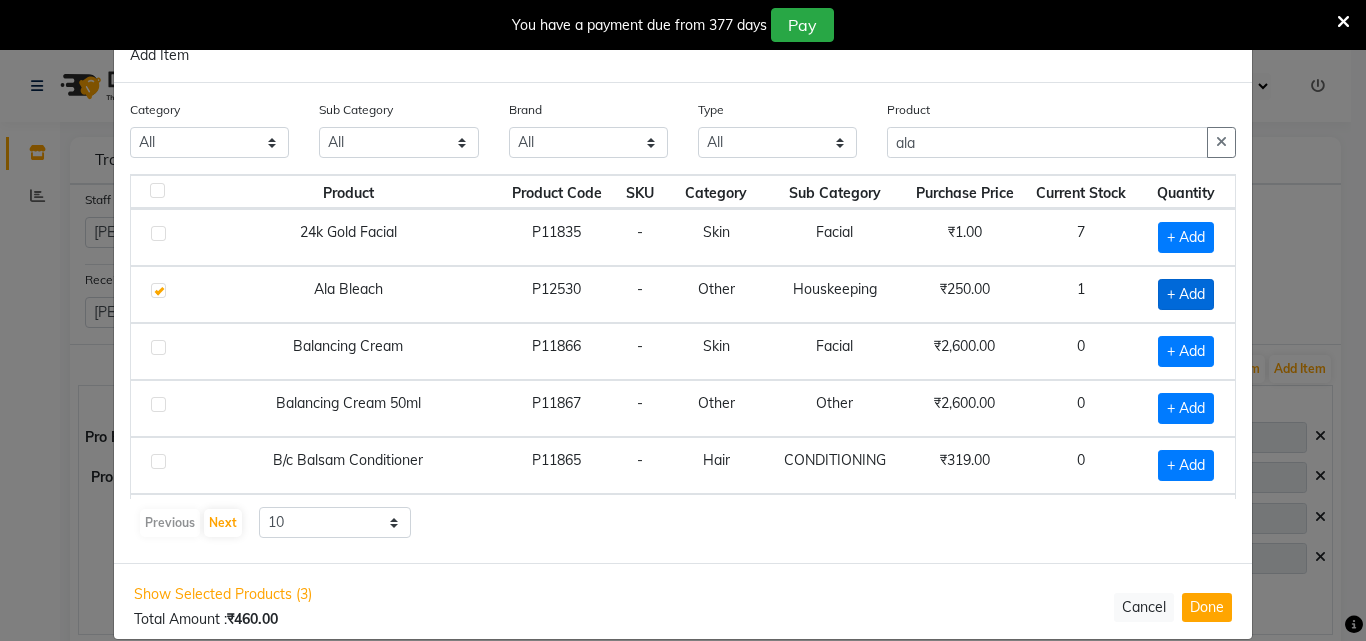 checkbox on "true" 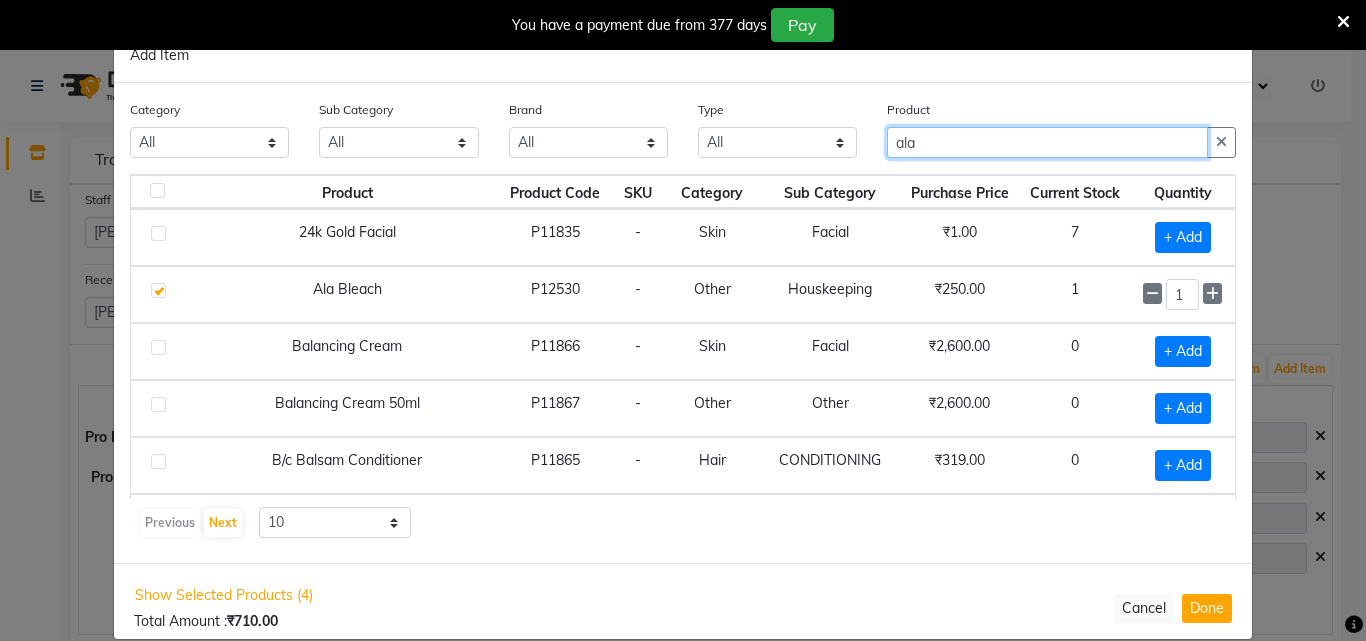 drag, startPoint x: 914, startPoint y: 147, endPoint x: 780, endPoint y: 147, distance: 134 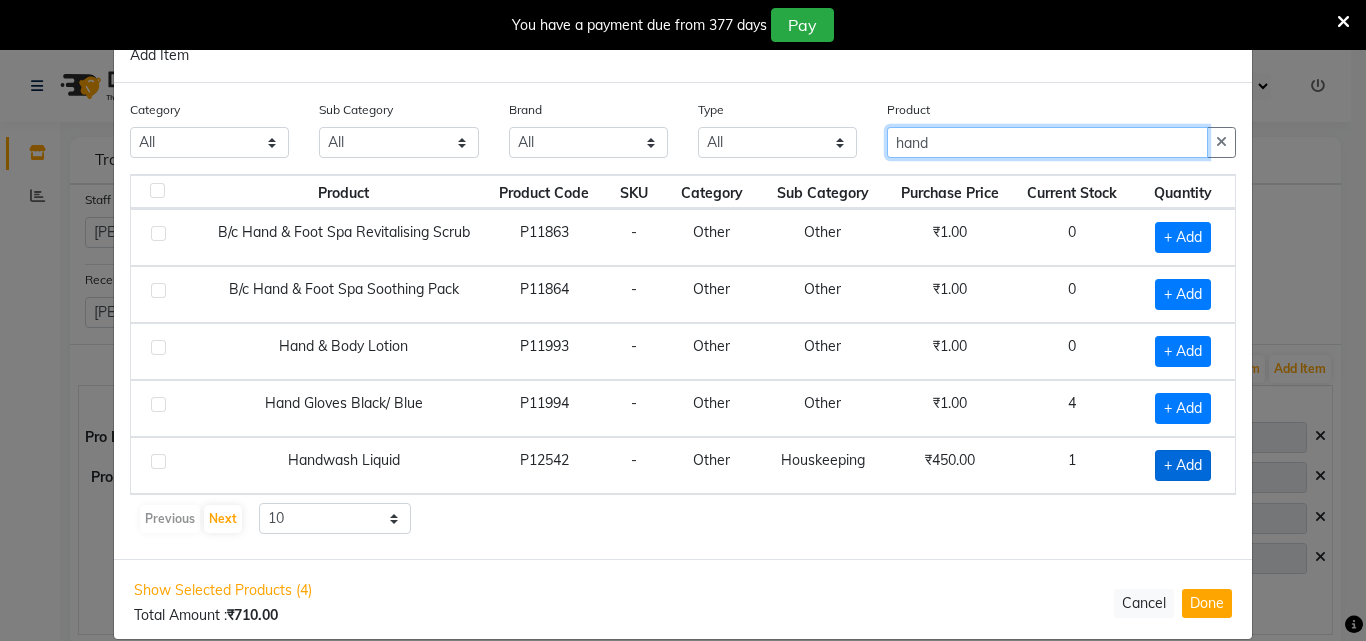 type on "hand" 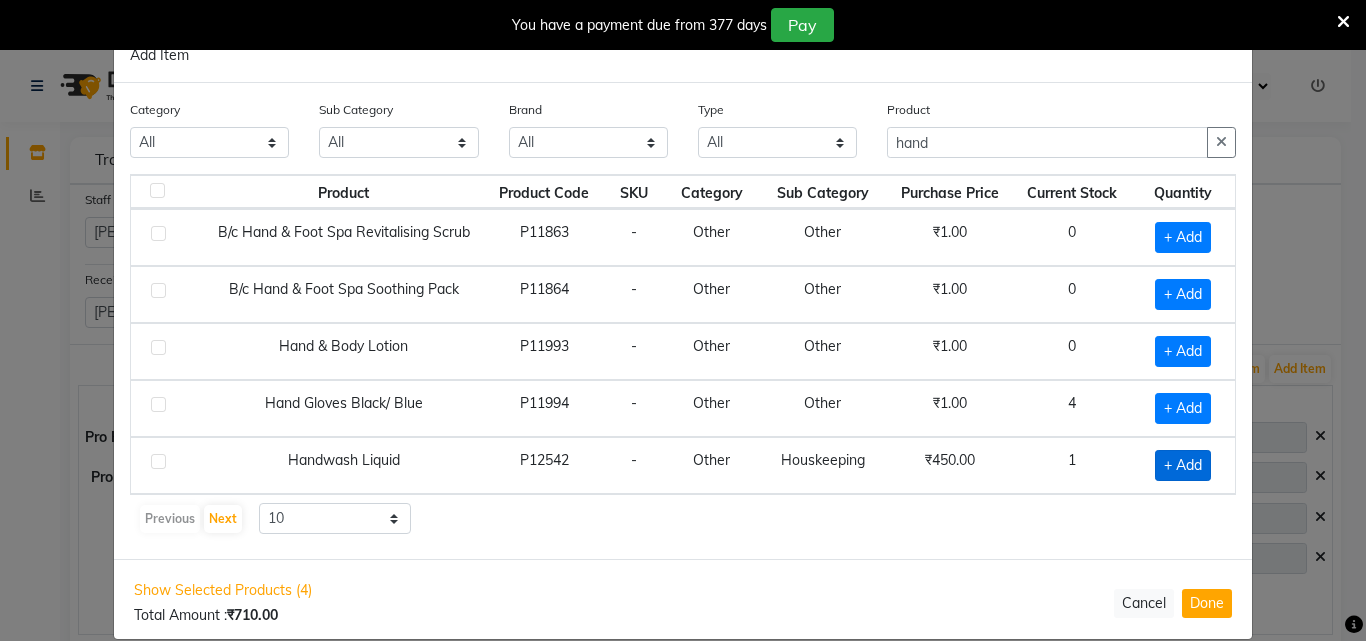 click on "+ Add" 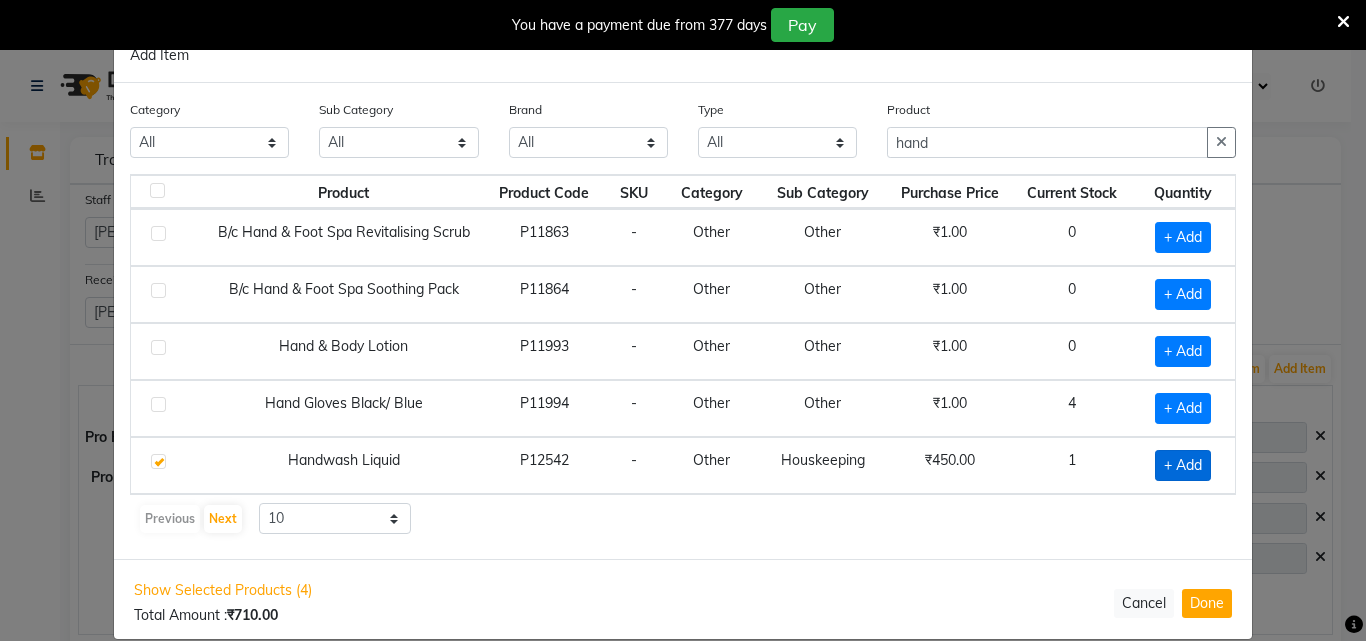 checkbox on "true" 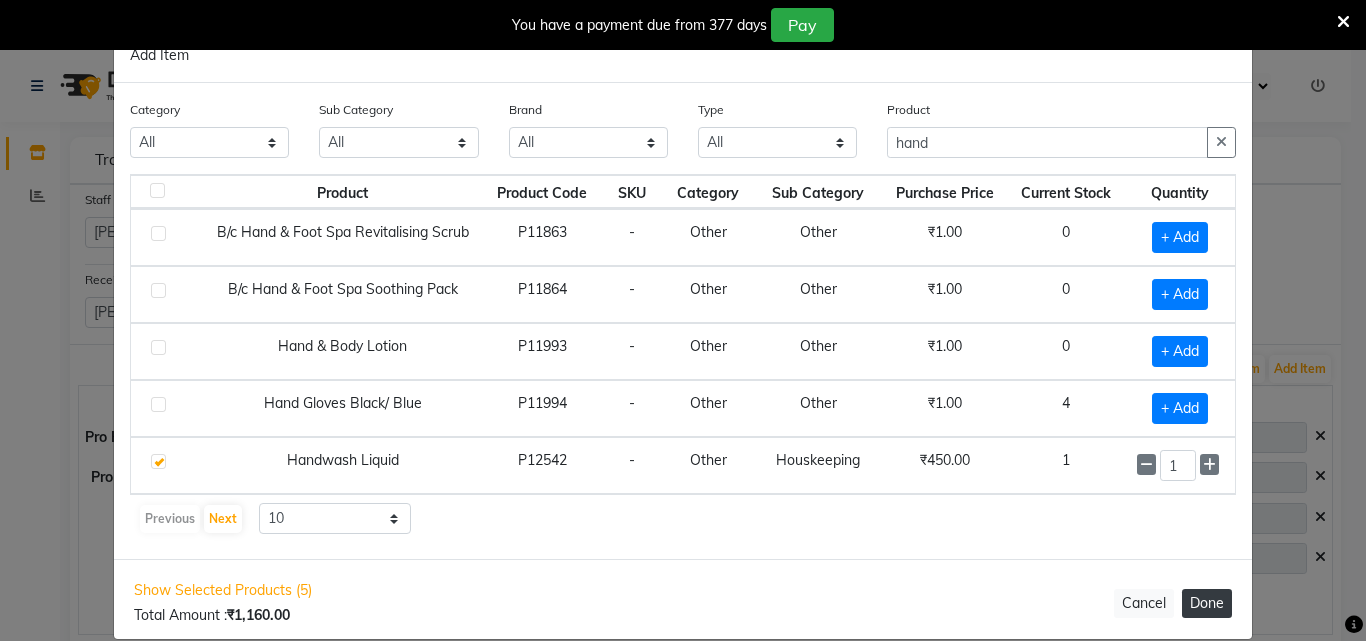 click on "Done" 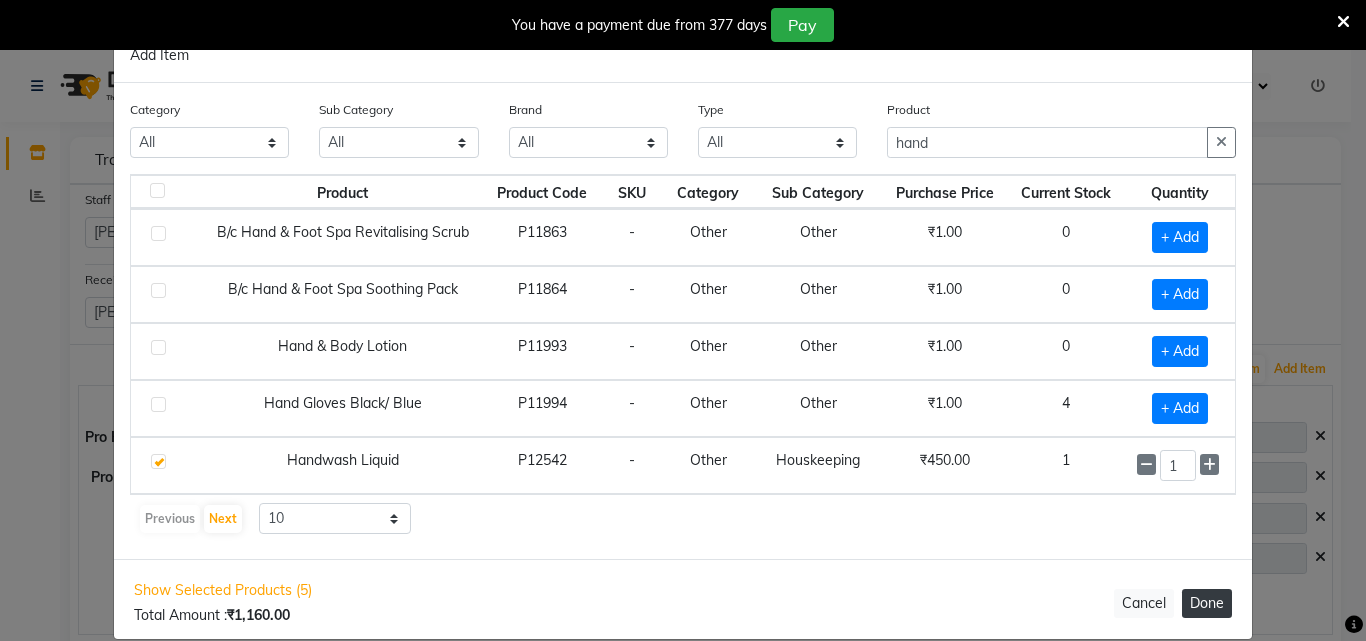 type 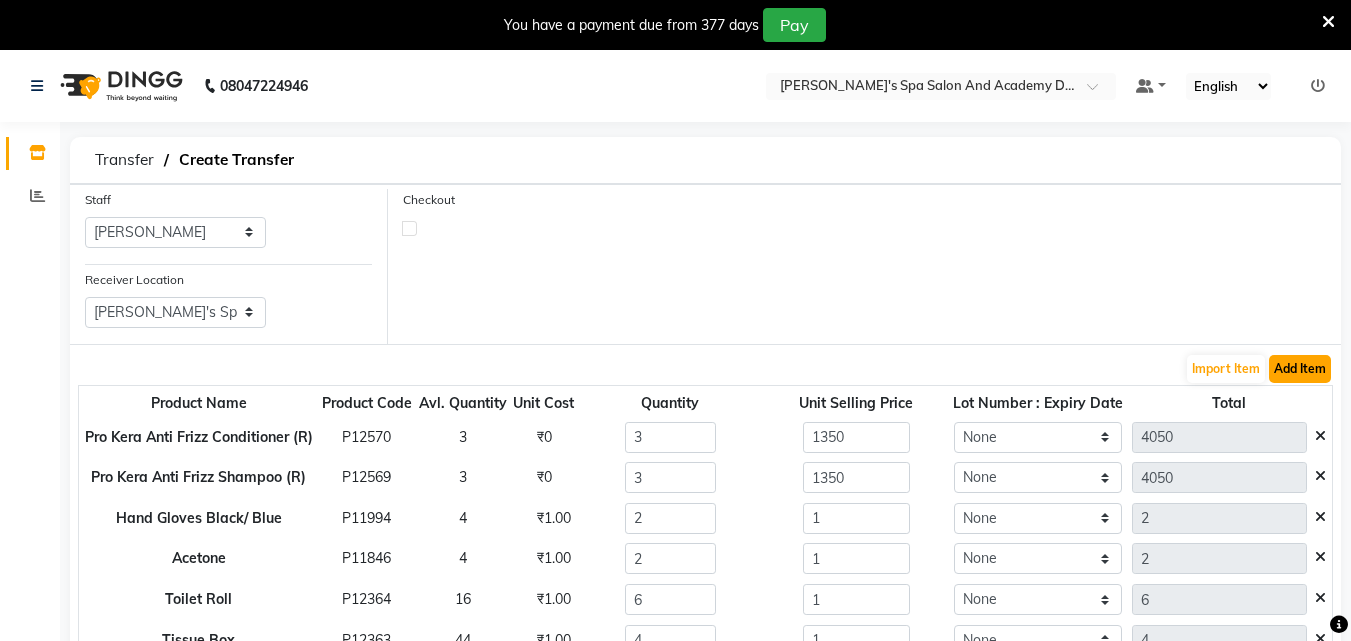 click on "Add Item" 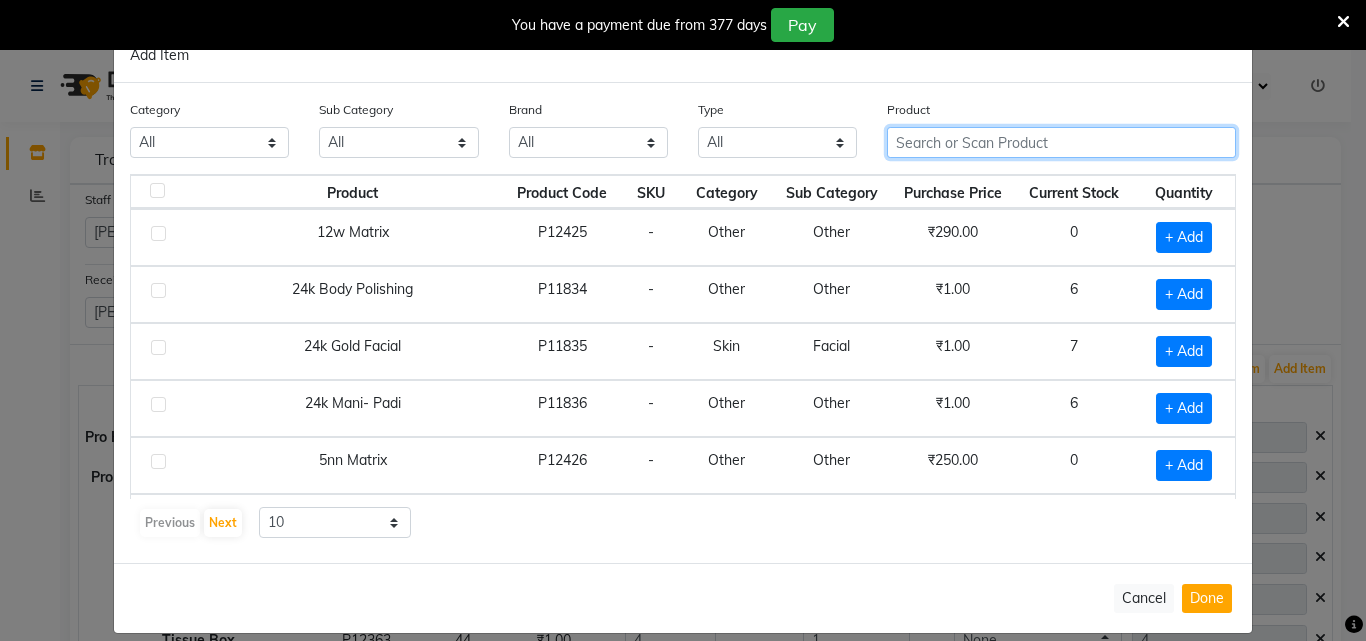 click 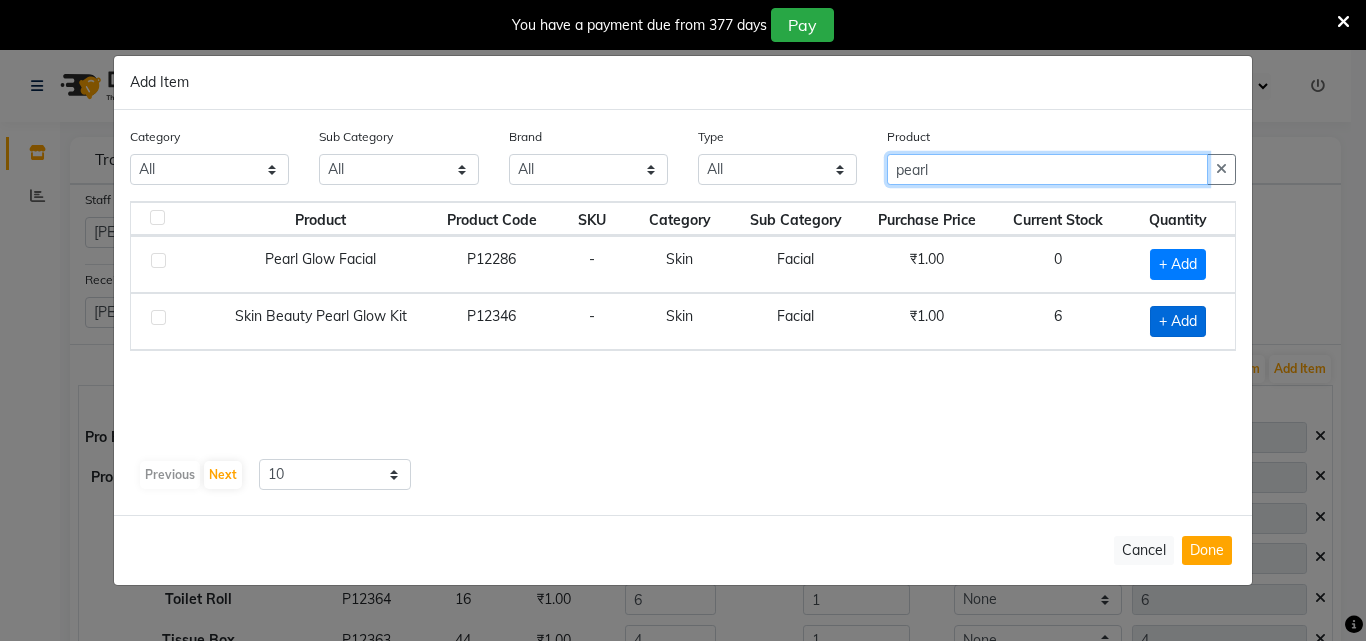 type on "pearl" 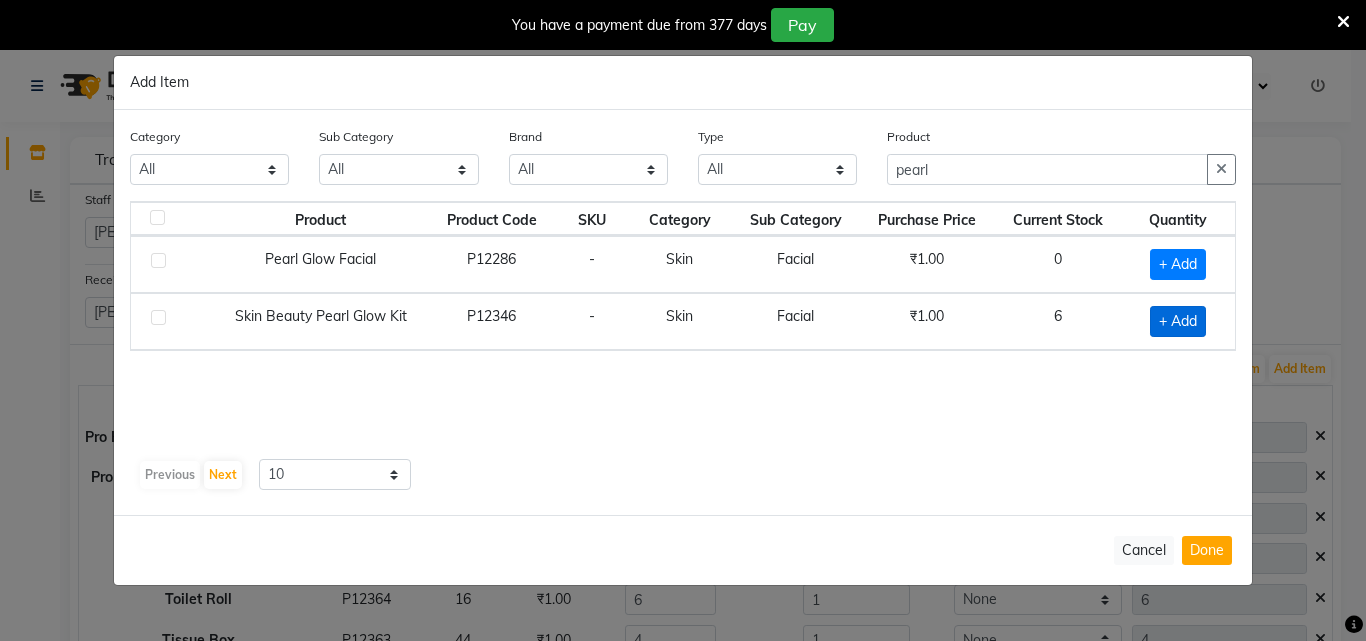 click on "+ Add" 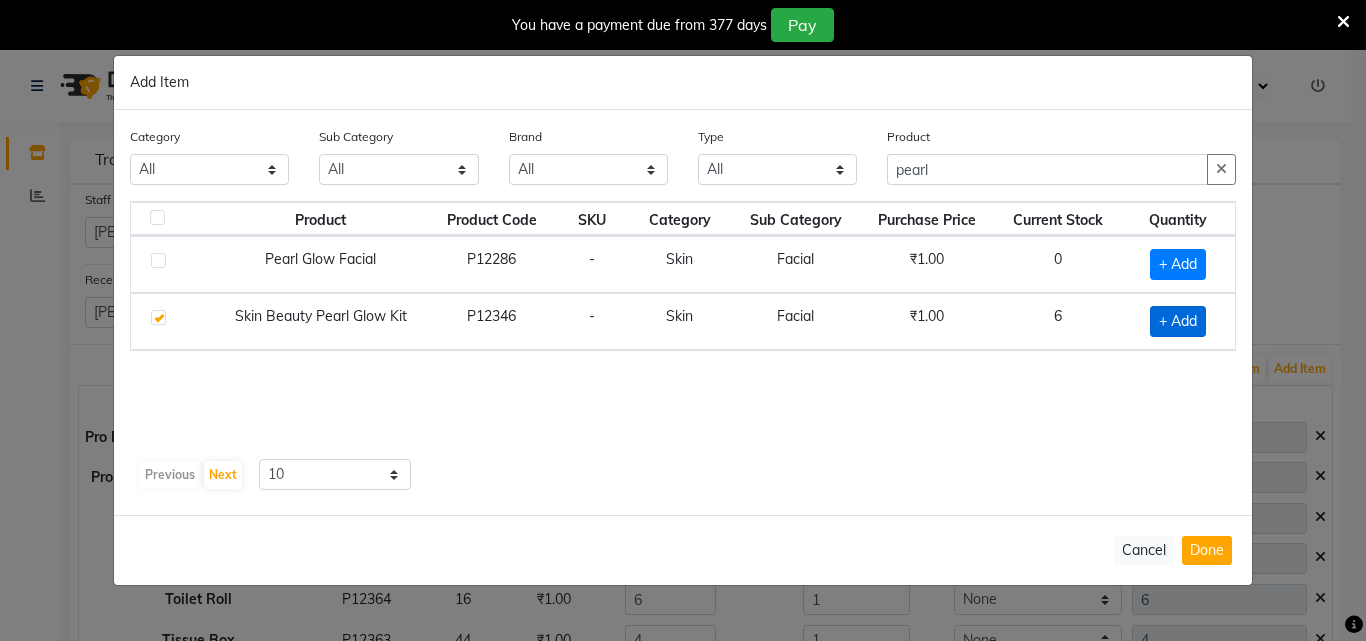 checkbox on "true" 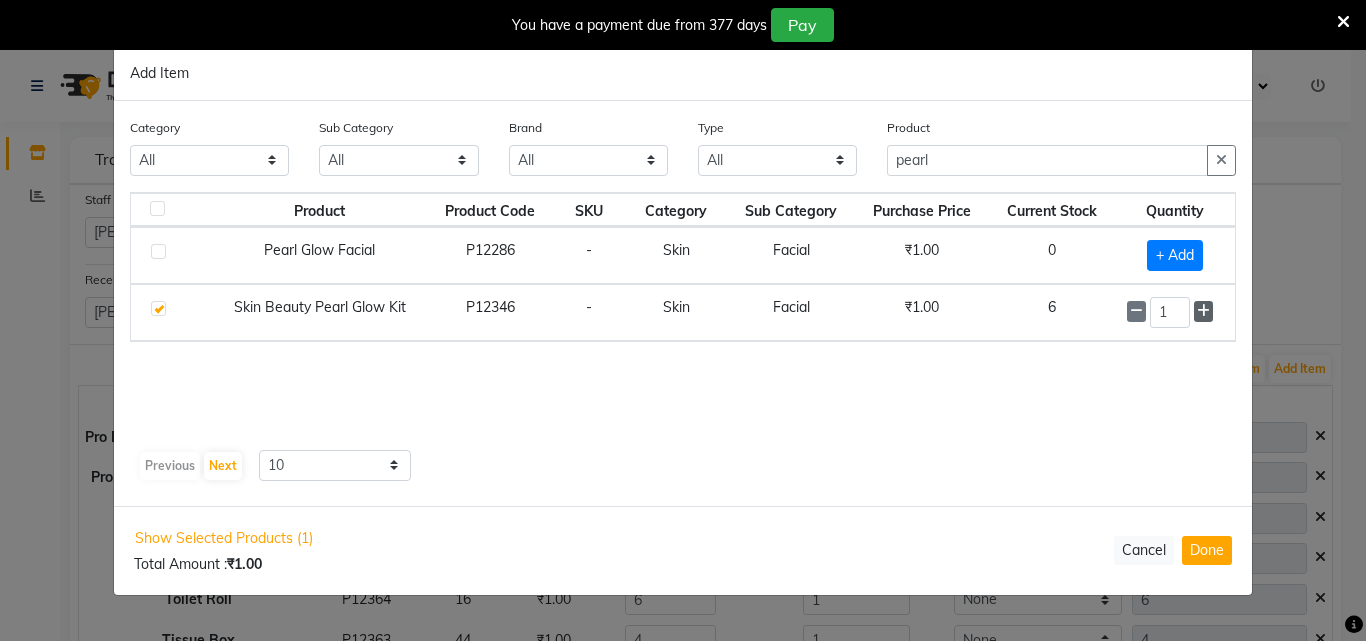 click 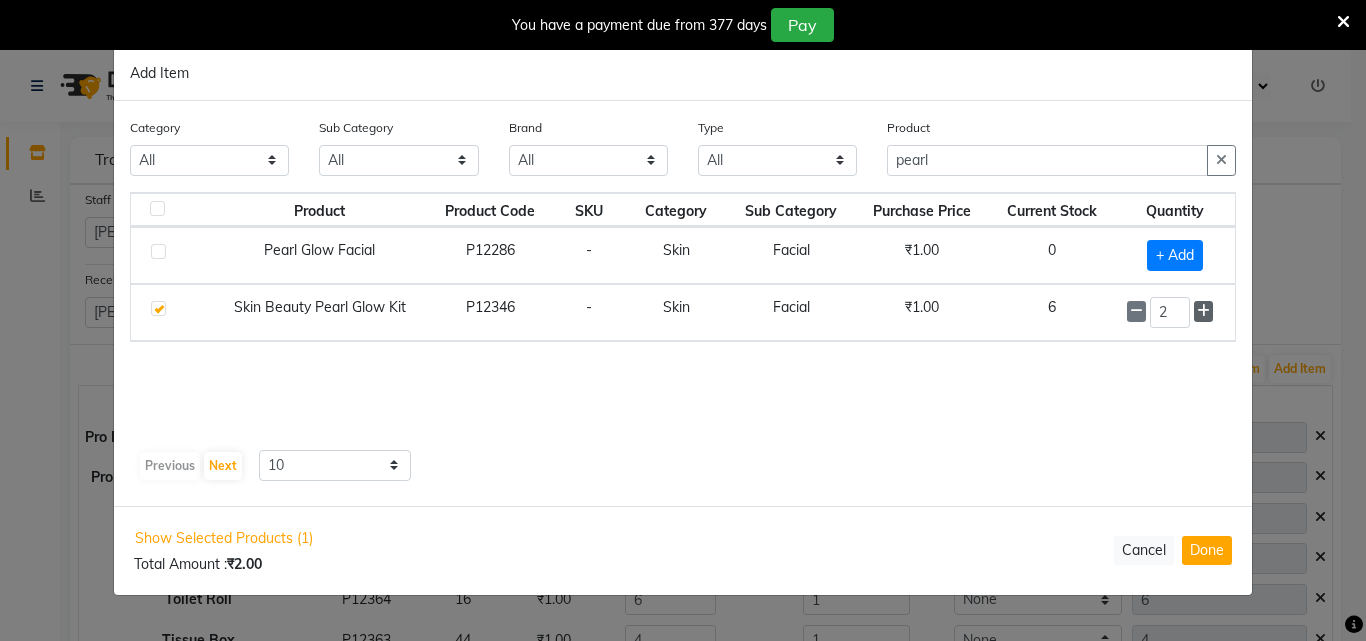 click 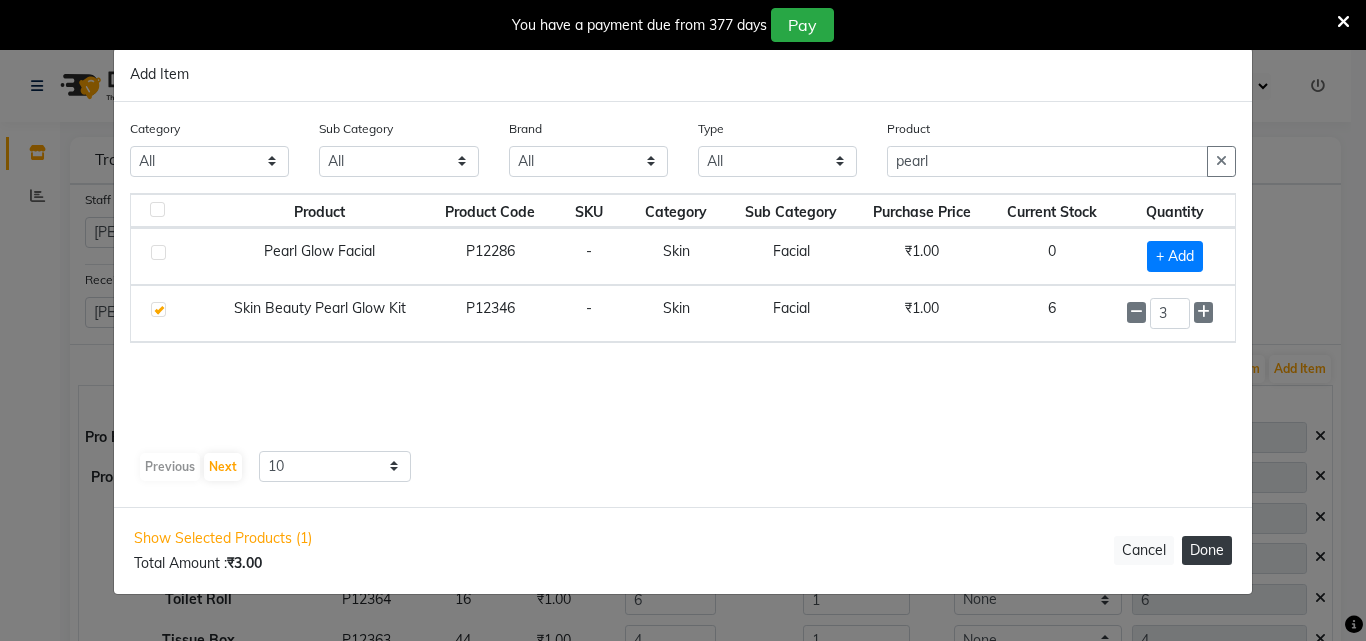 click on "Done" 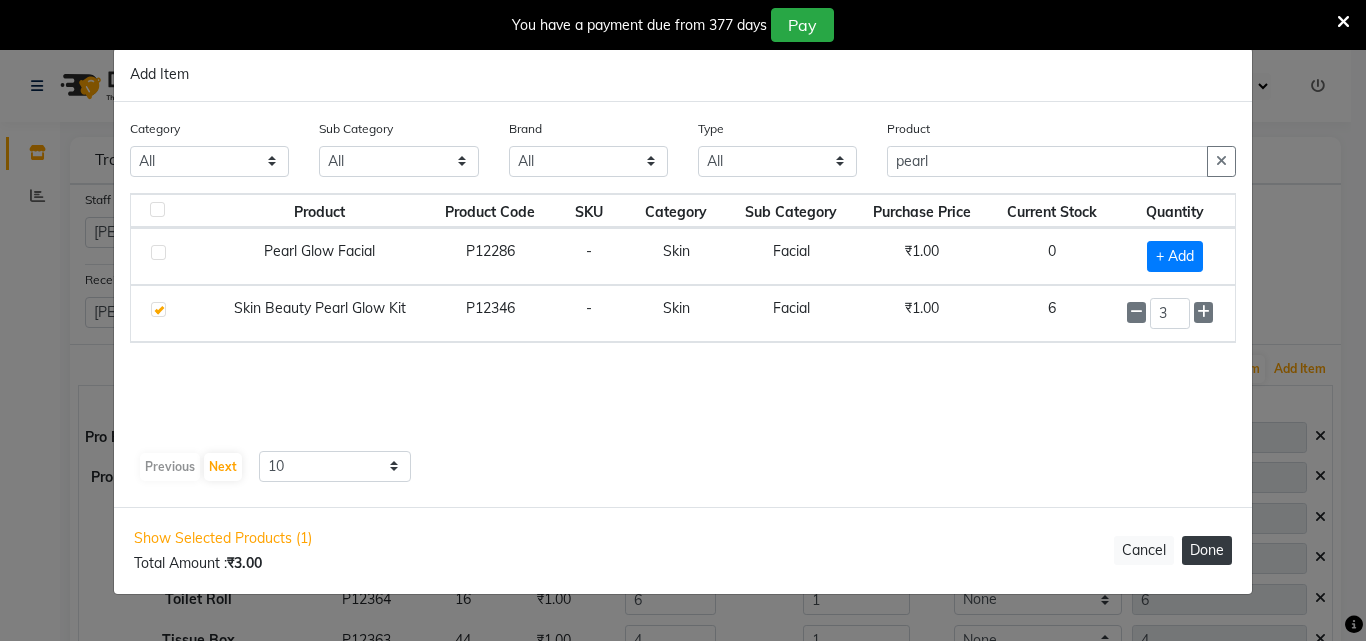 type 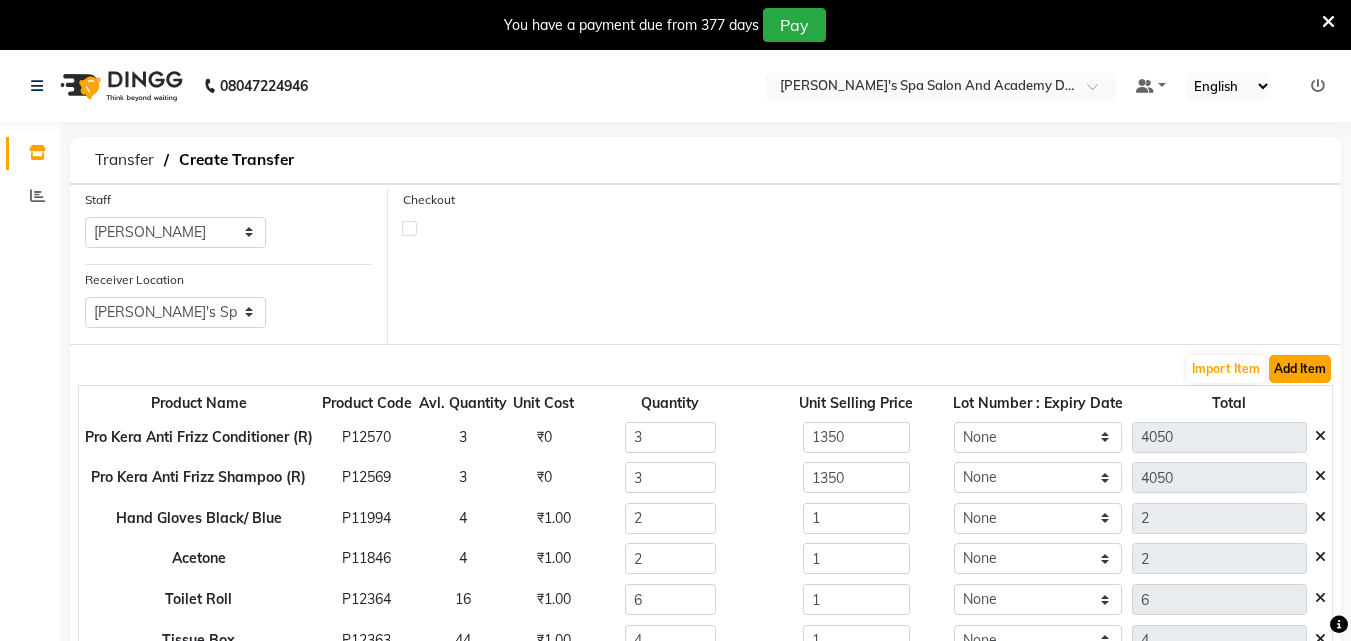 click on "Add Item" 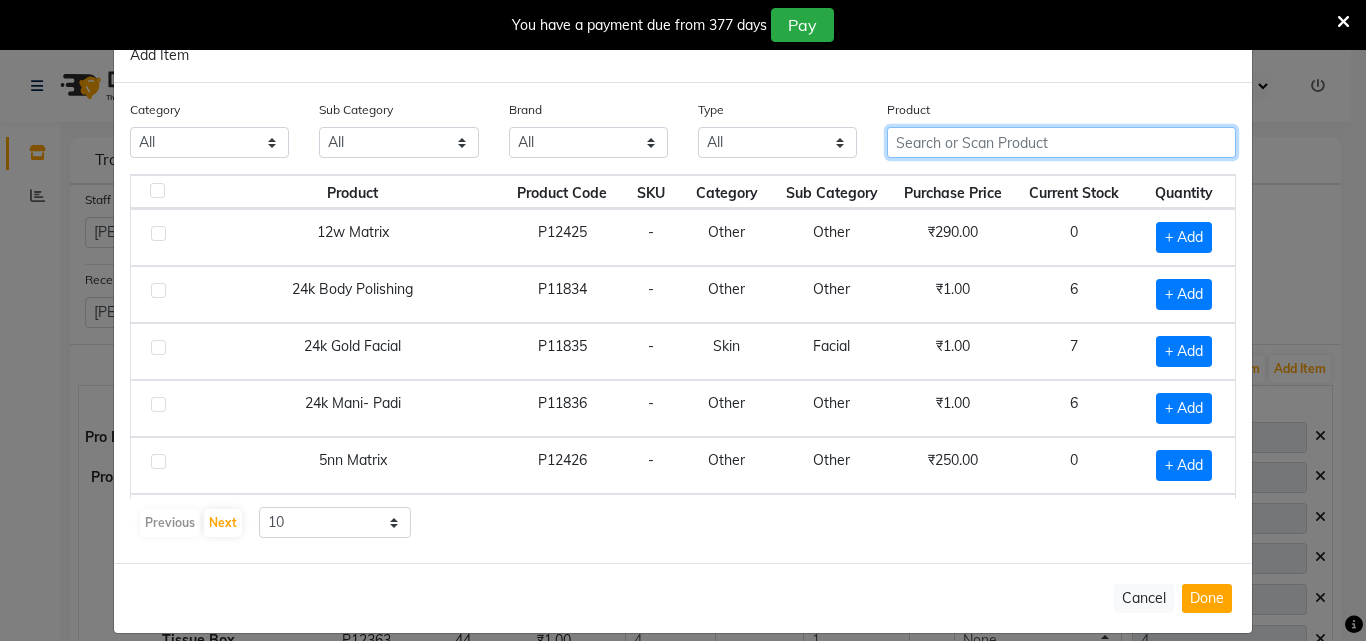 click 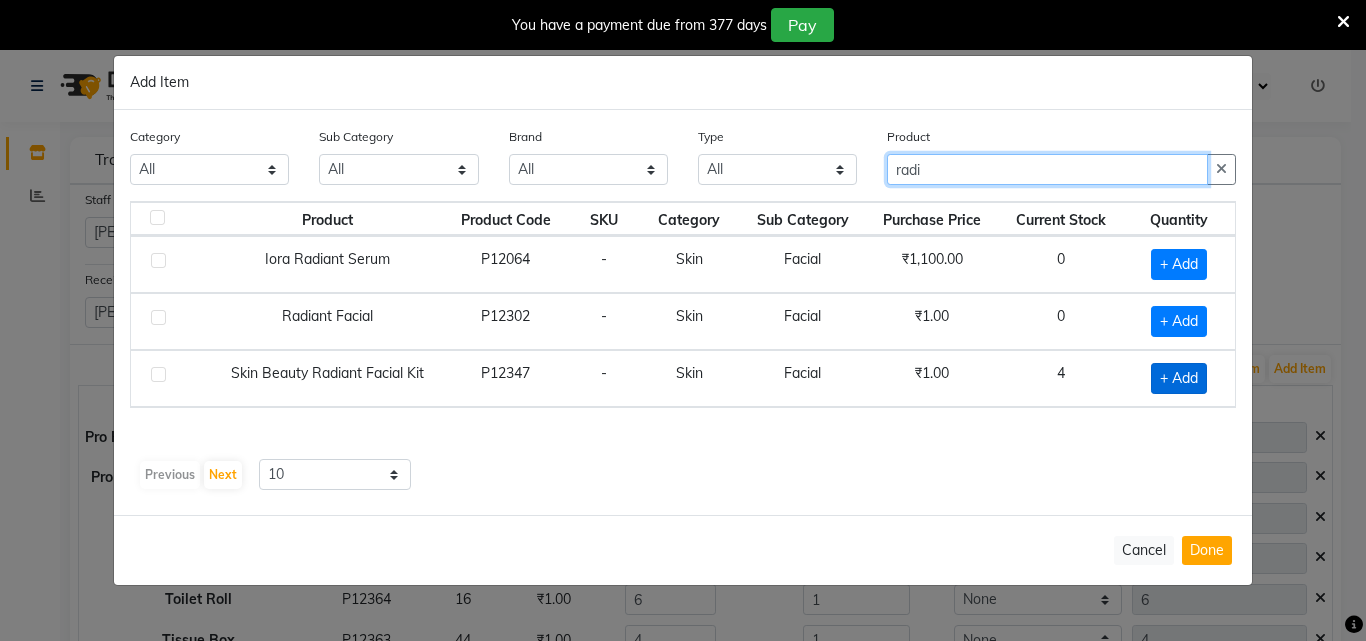 type on "radi" 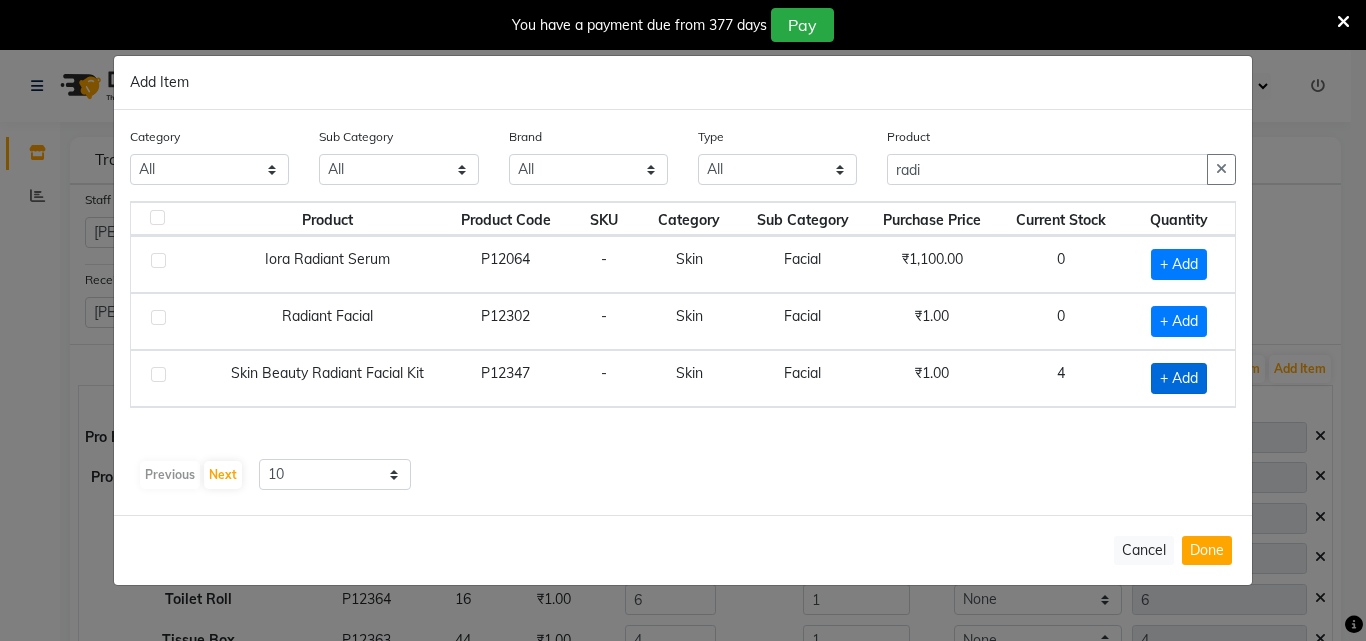 click on "+ Add" 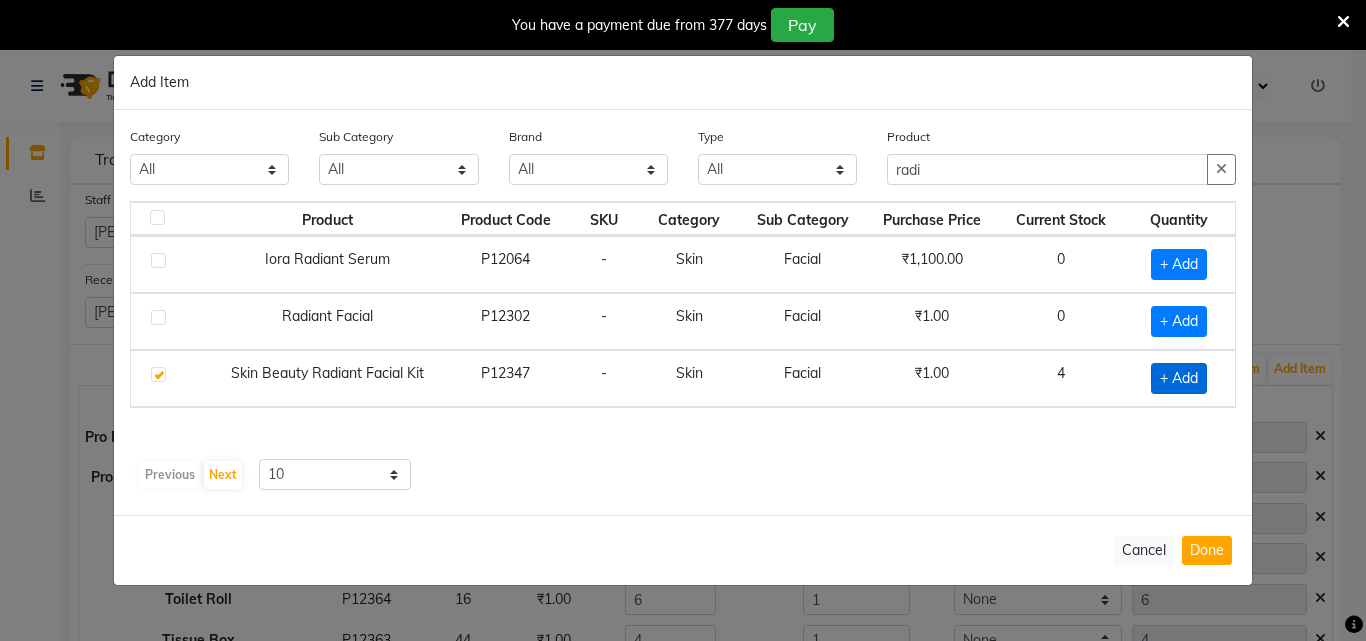checkbox on "true" 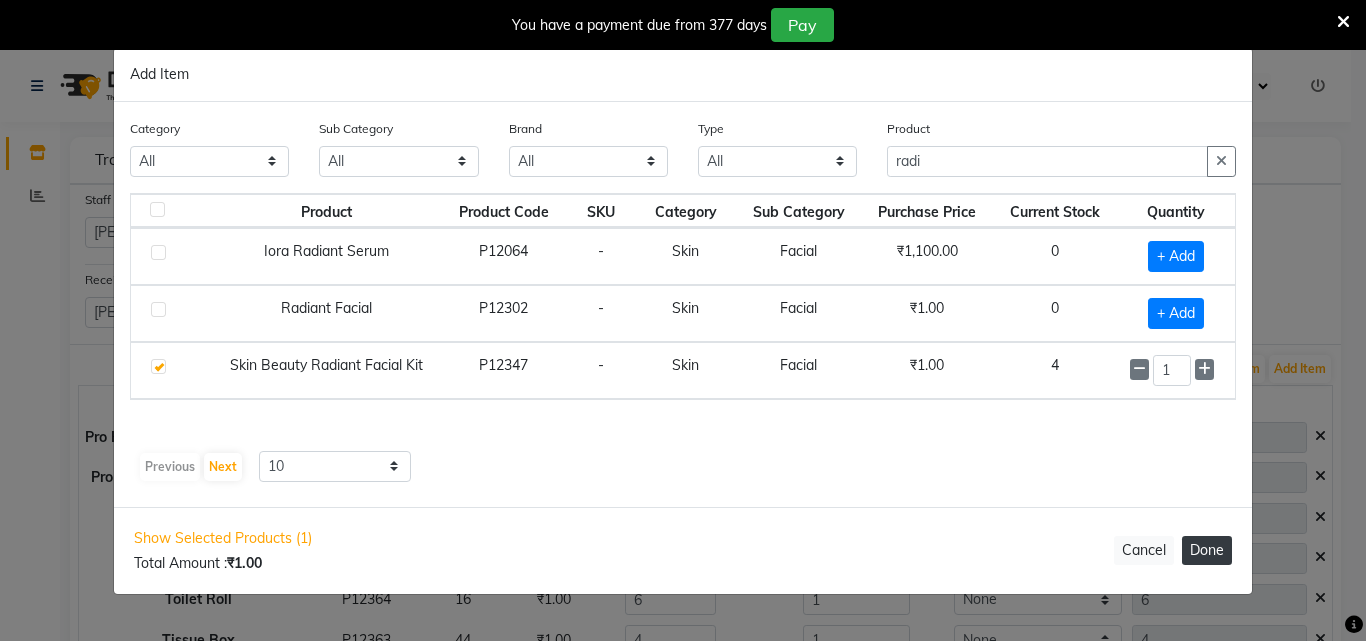 click on "Done" 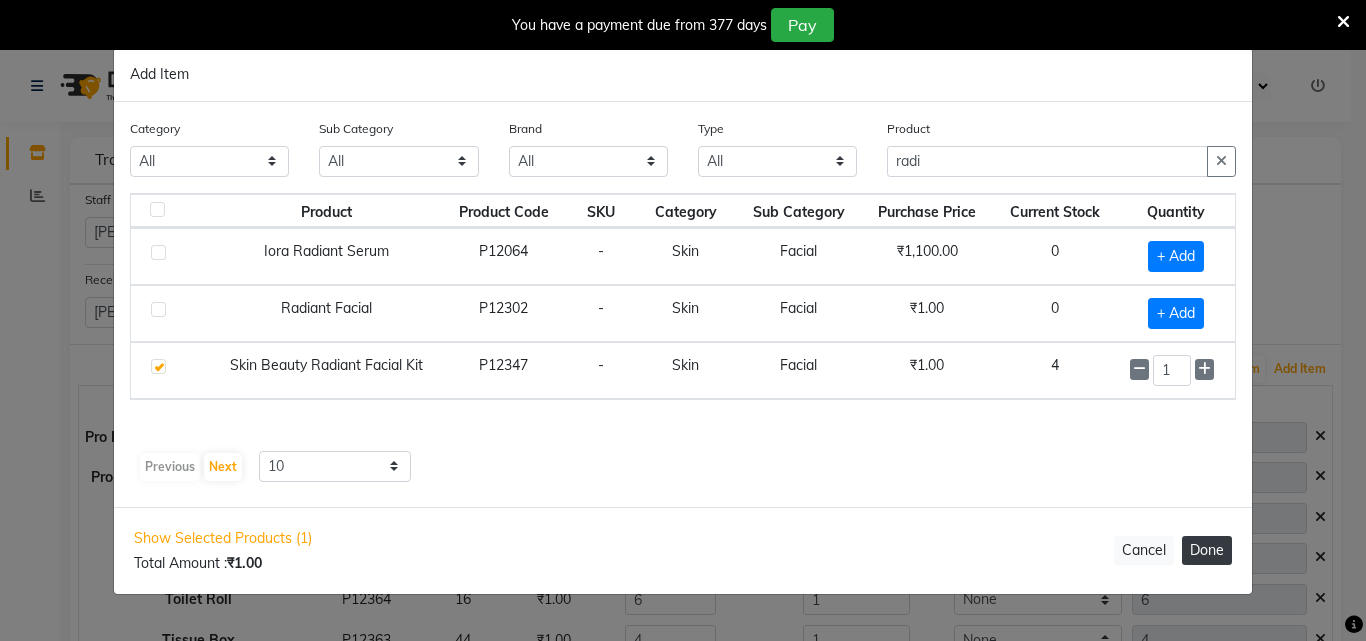 type 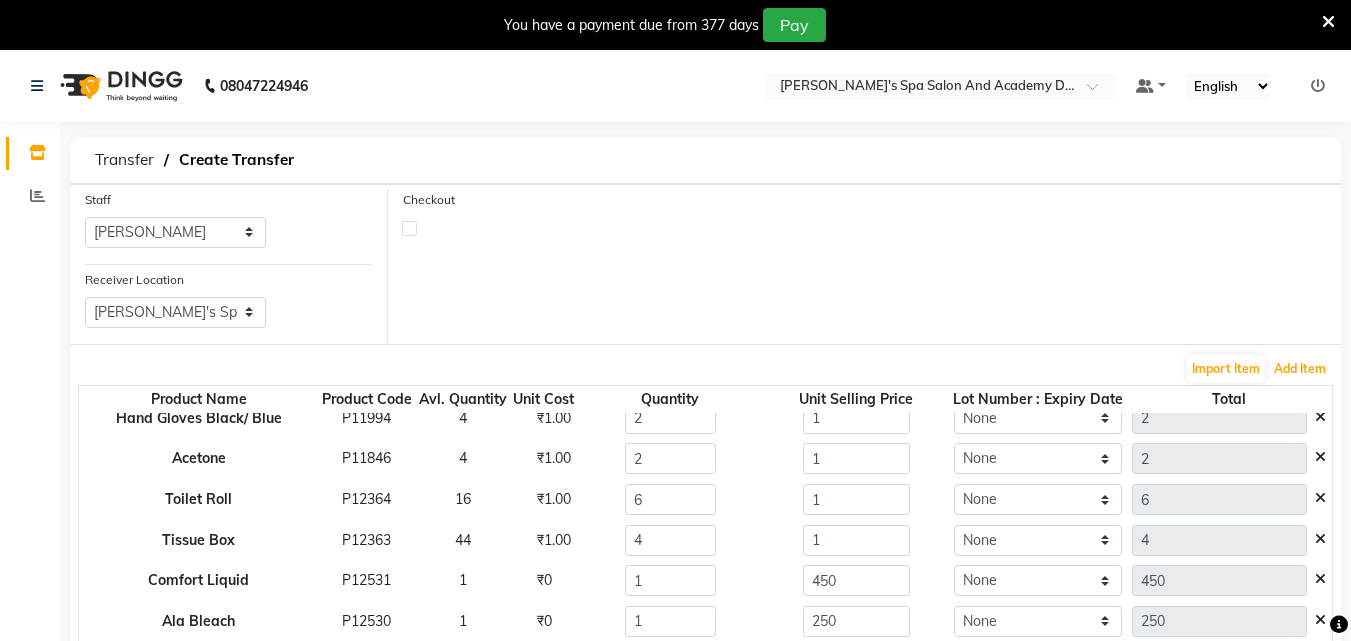 scroll, scrollTop: 179, scrollLeft: 0, axis: vertical 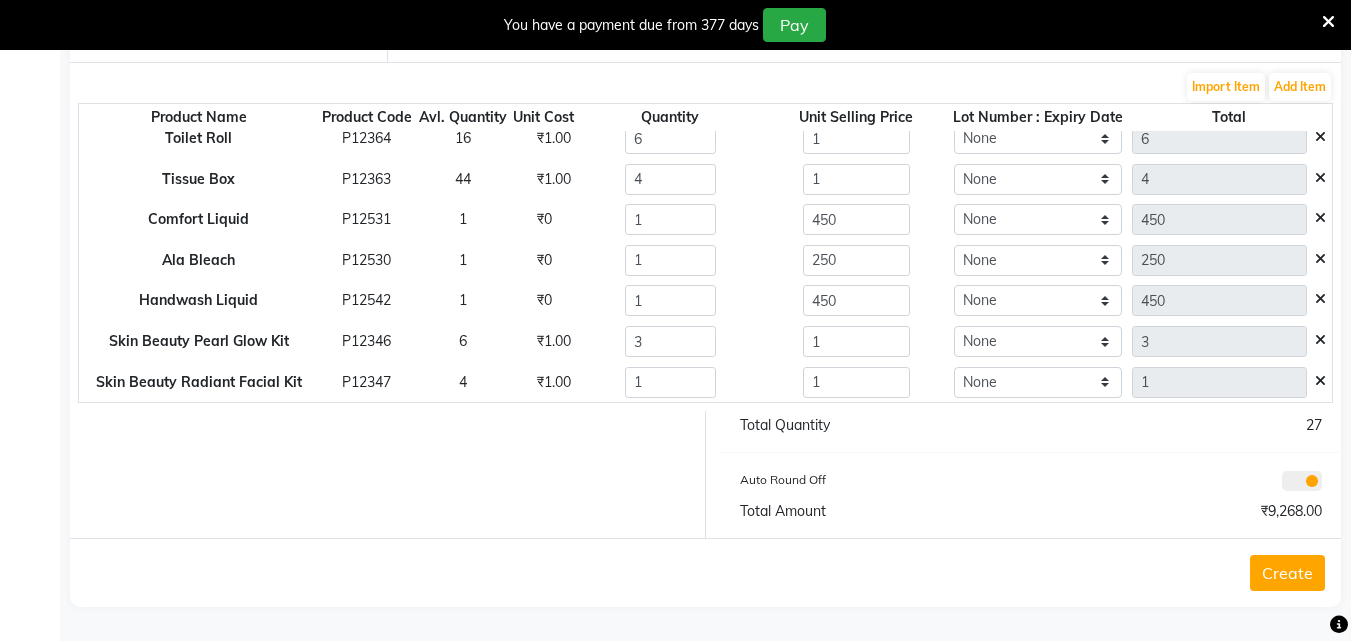 click on "Create" 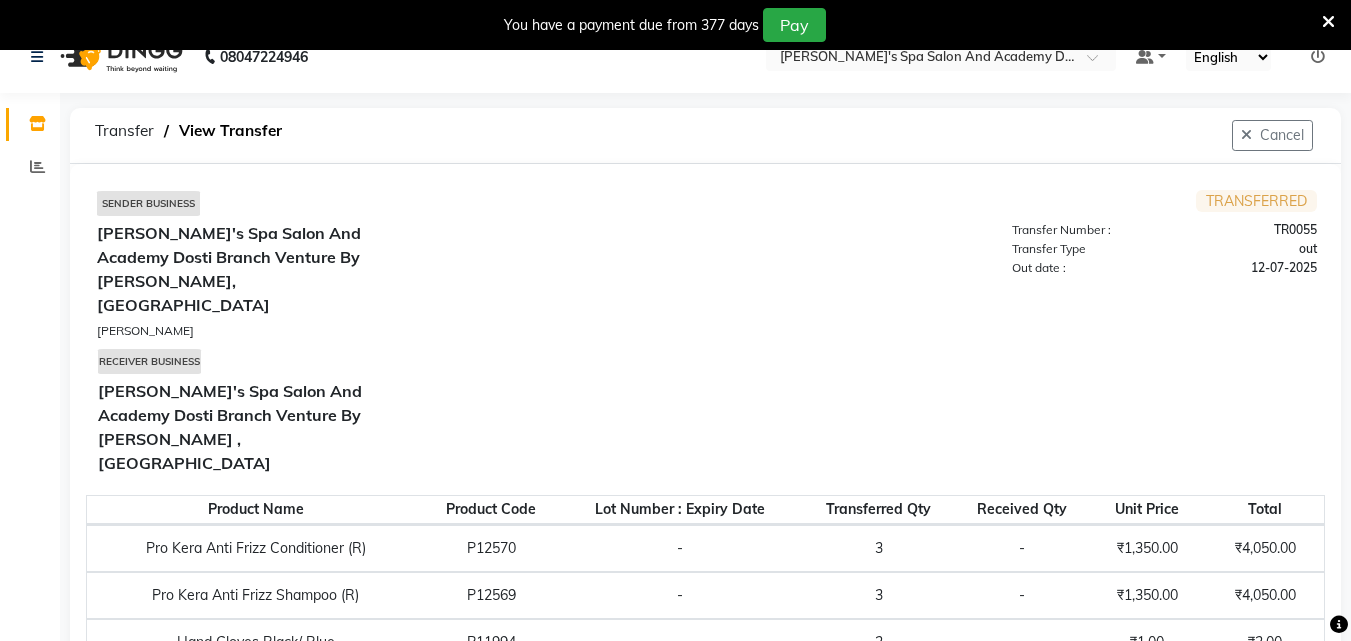 scroll, scrollTop: 0, scrollLeft: 0, axis: both 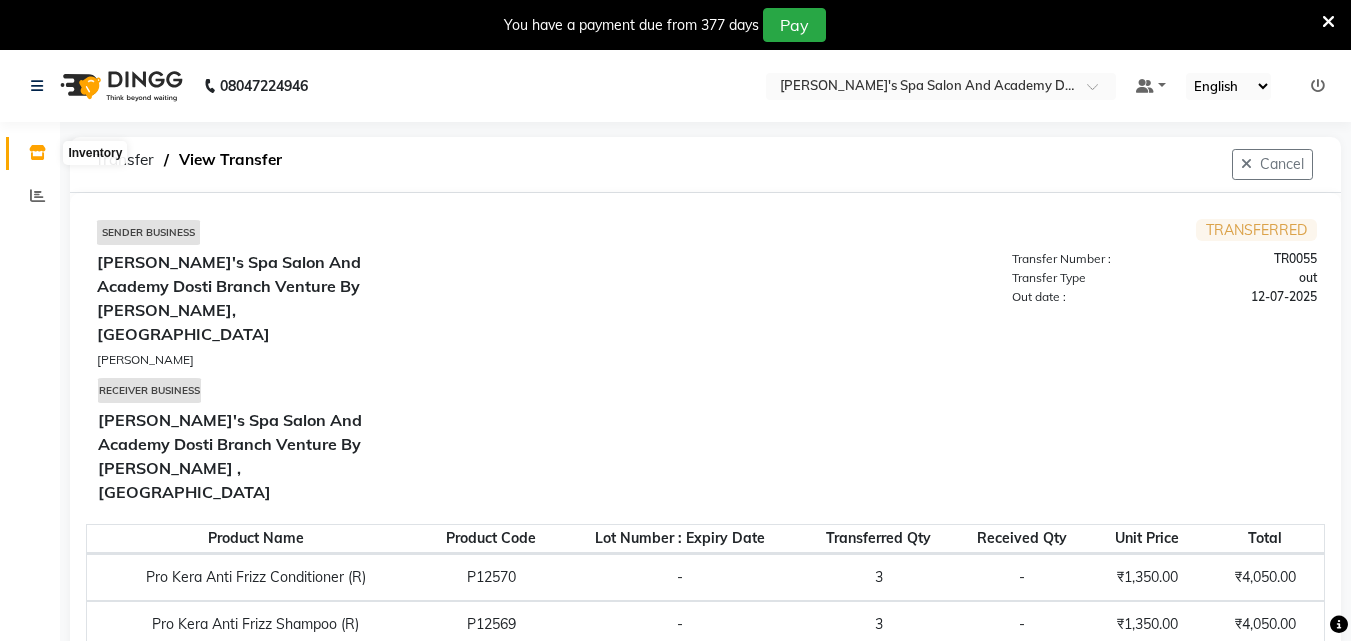 click 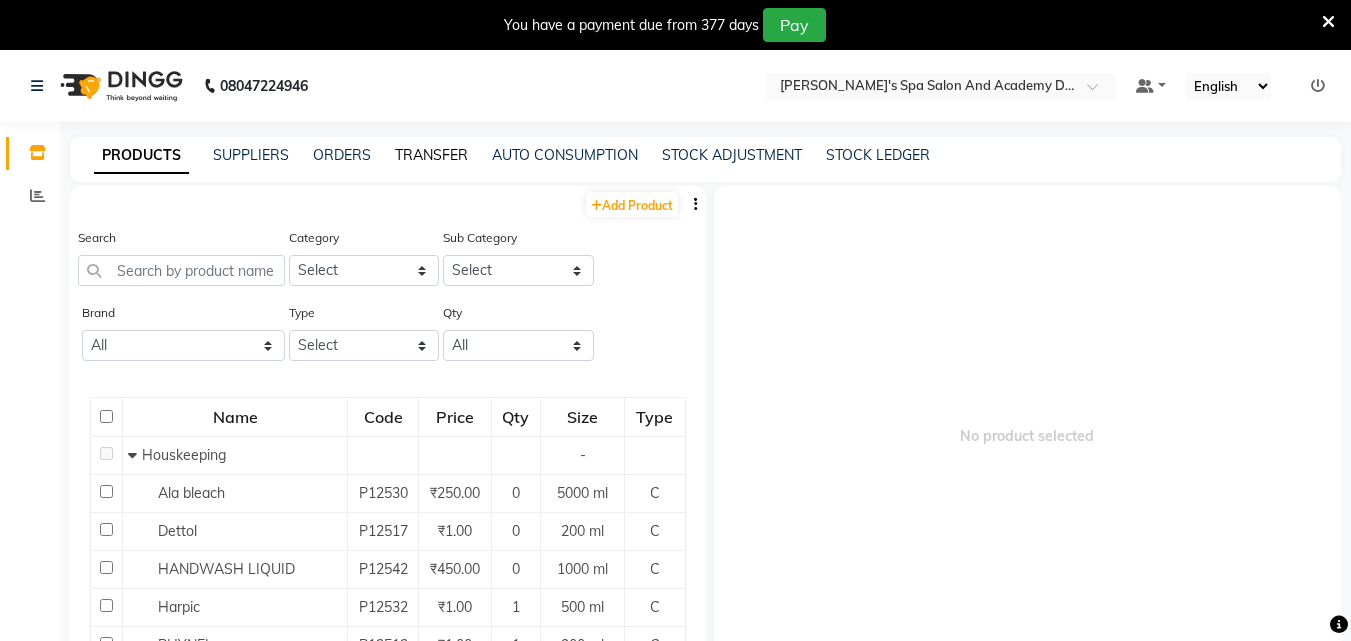 click on "TRANSFER" 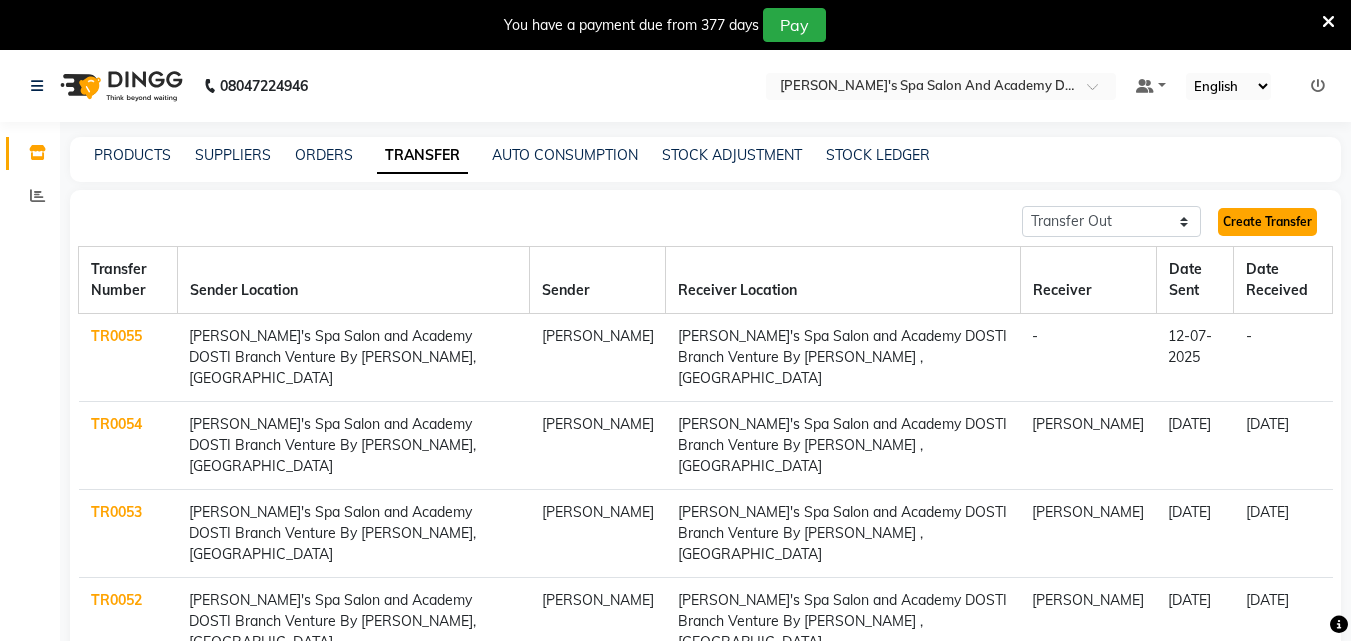 click on "Create Transfer" 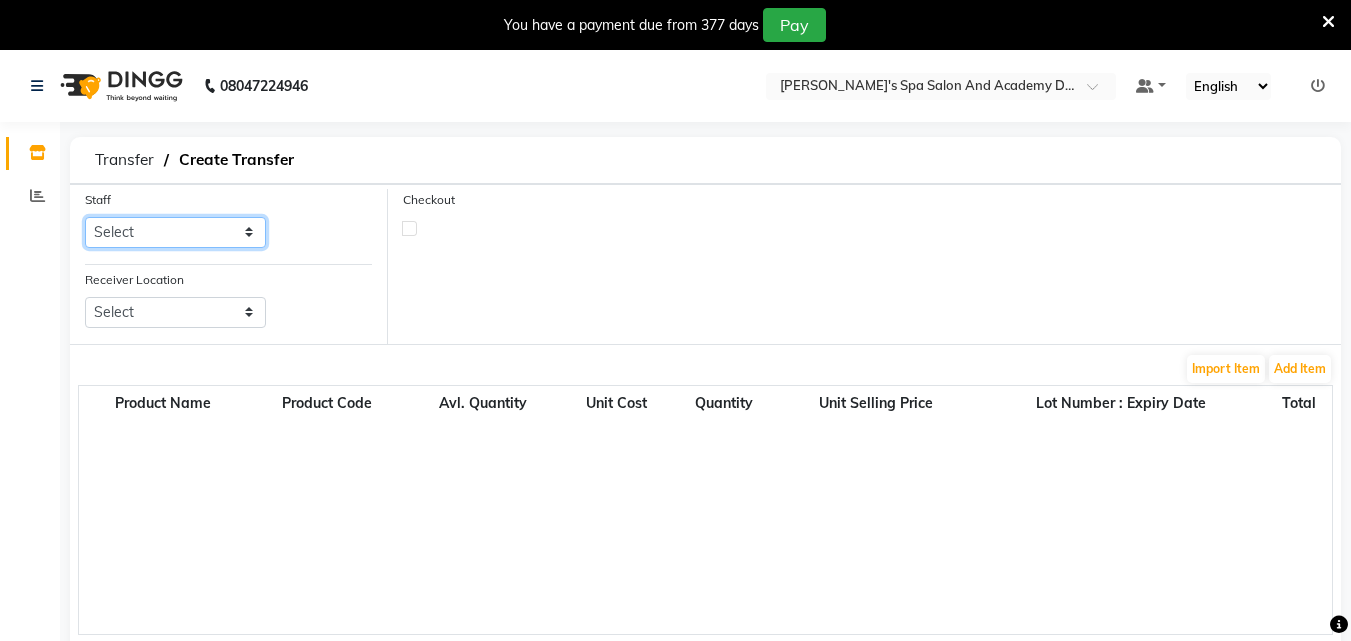 click on "Select [PERSON_NAME]" at bounding box center [175, 232] 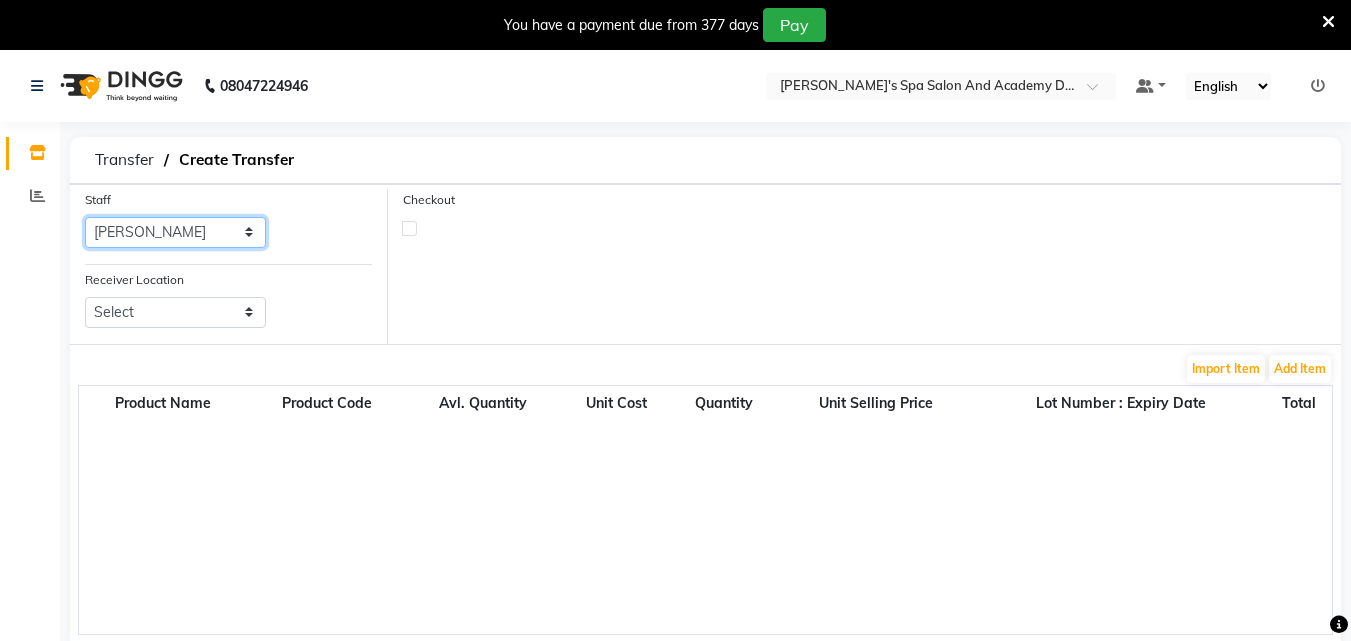 click on "Select [PERSON_NAME]" at bounding box center [175, 232] 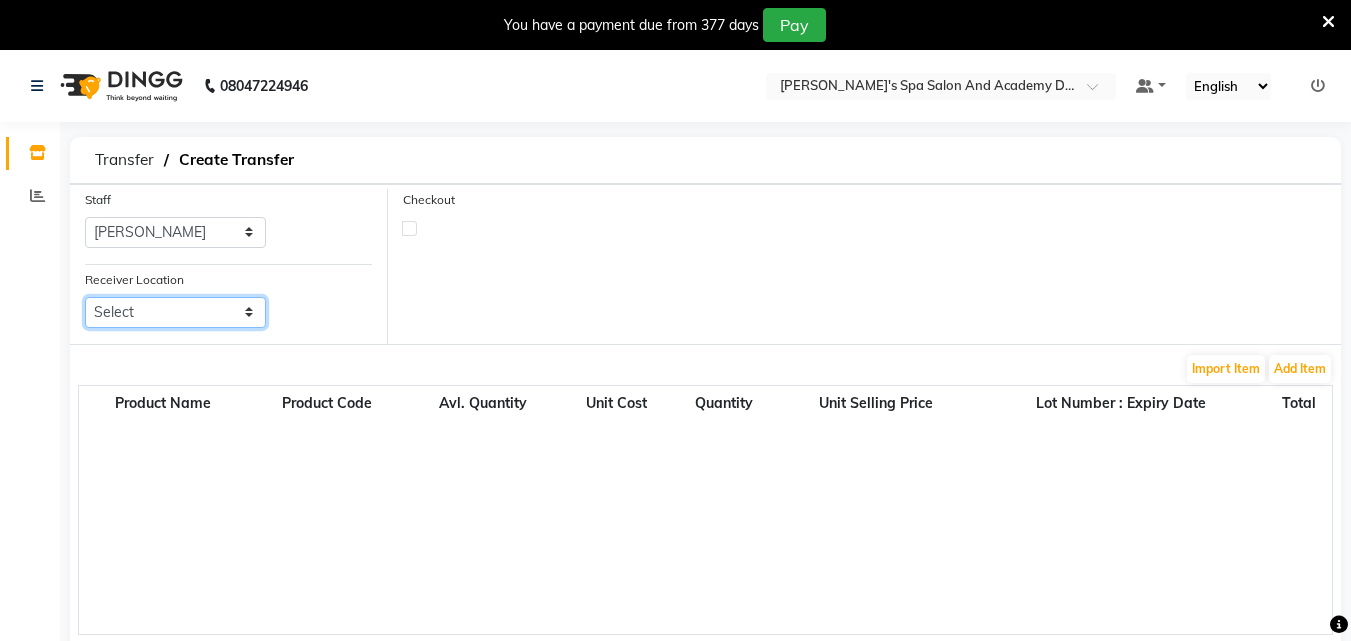 drag, startPoint x: 177, startPoint y: 311, endPoint x: 172, endPoint y: 325, distance: 14.866069 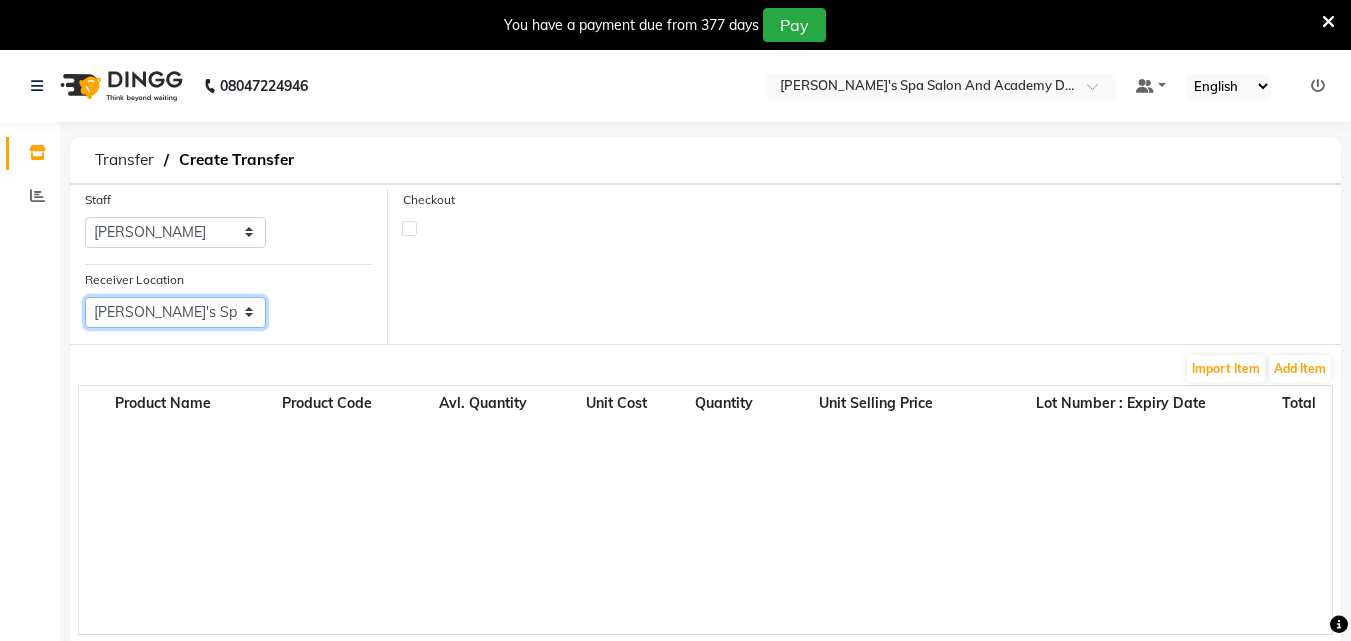 click on "Select [PERSON_NAME]'s Spa Salon And Academy Dosti Branch Venture By [PERSON_NAME] , [GEOGRAPHIC_DATA]" at bounding box center [175, 312] 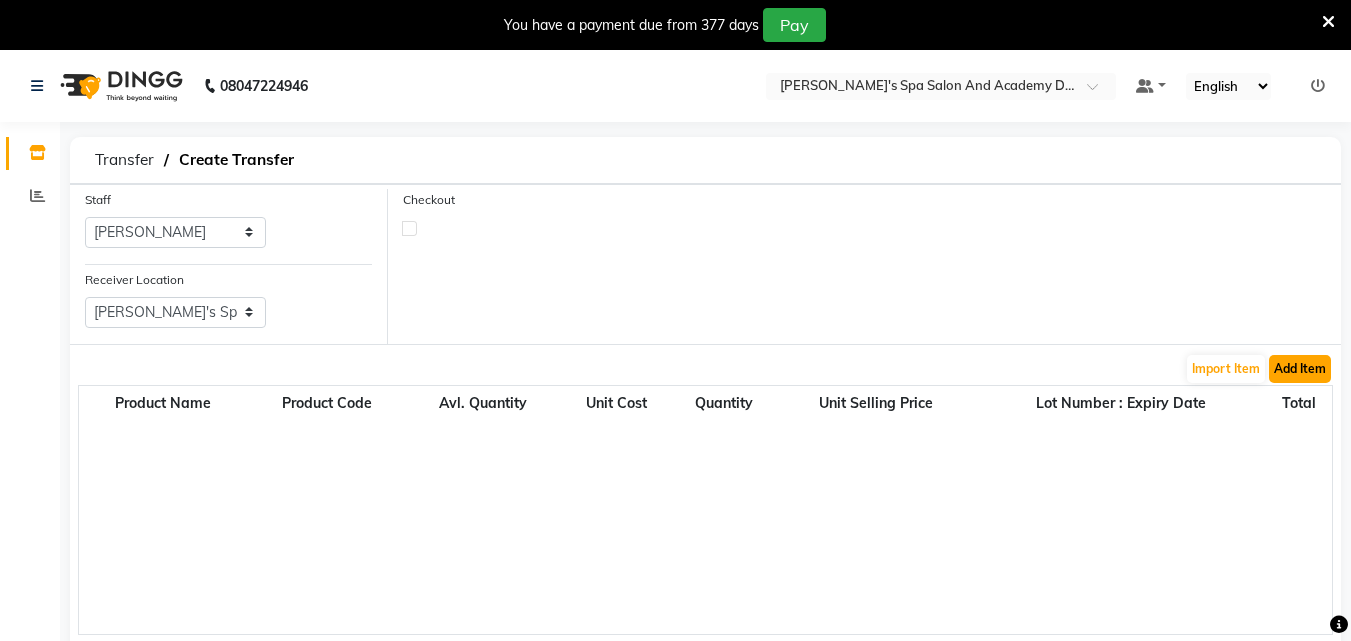 click on "Add Item" 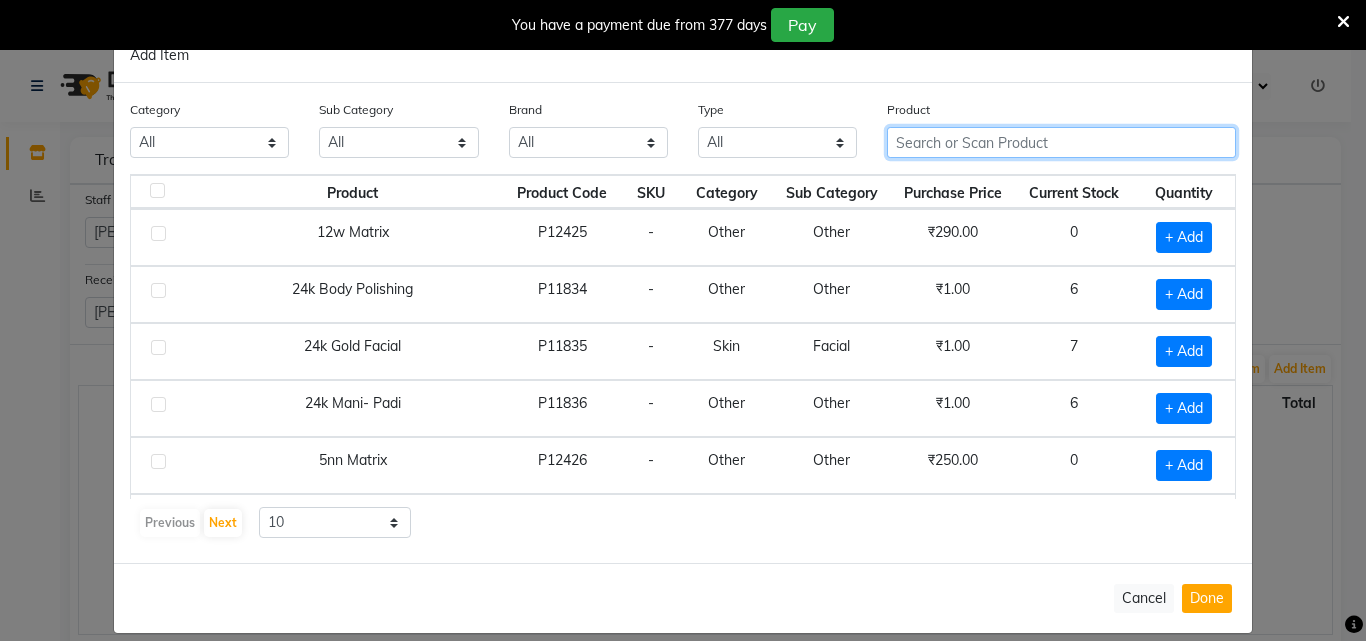 click 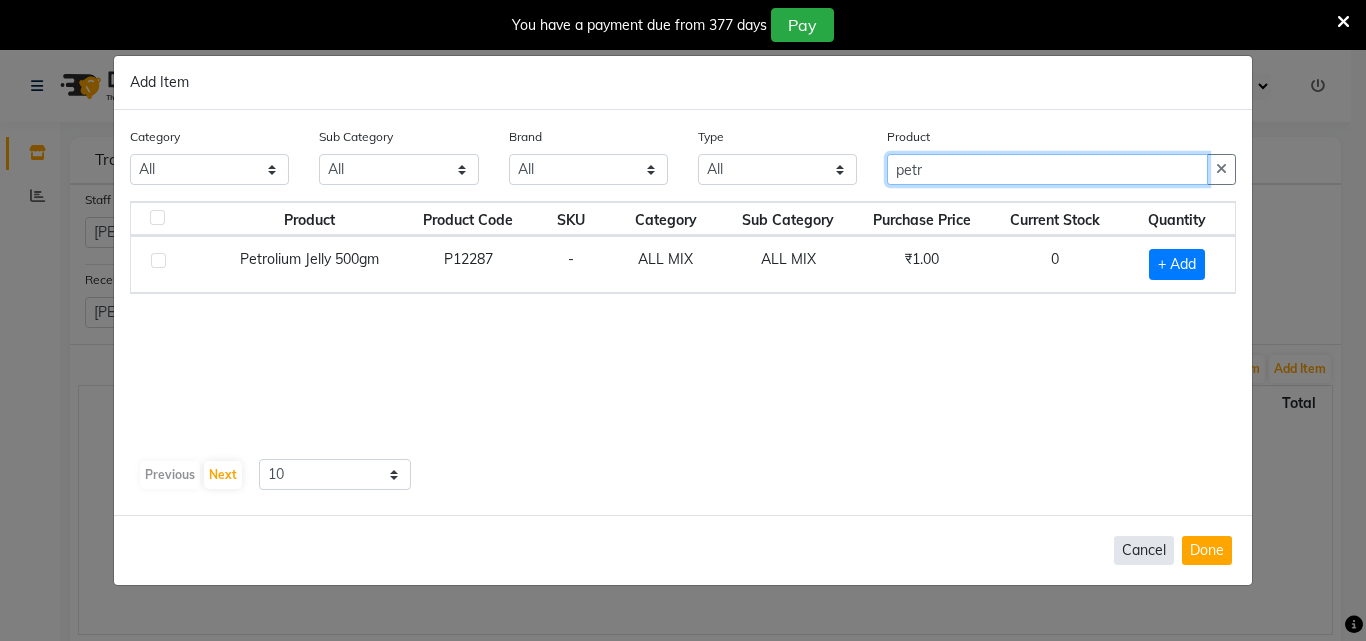 type on "petr" 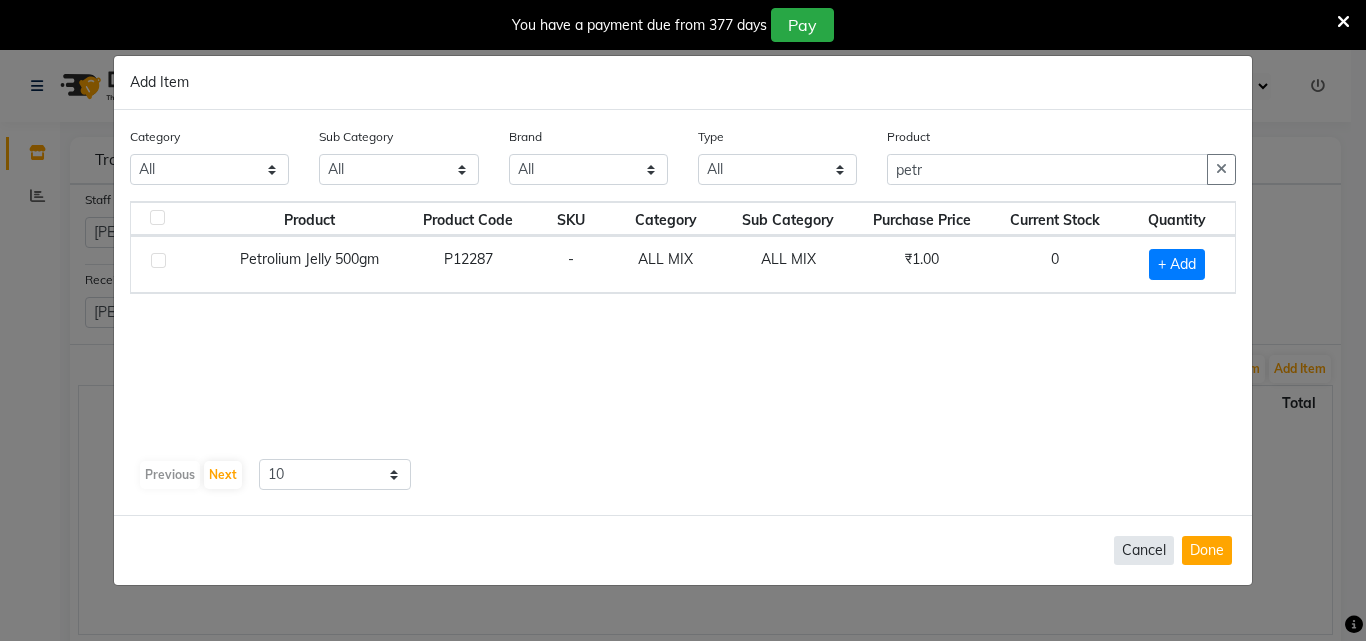 click on "Cancel" 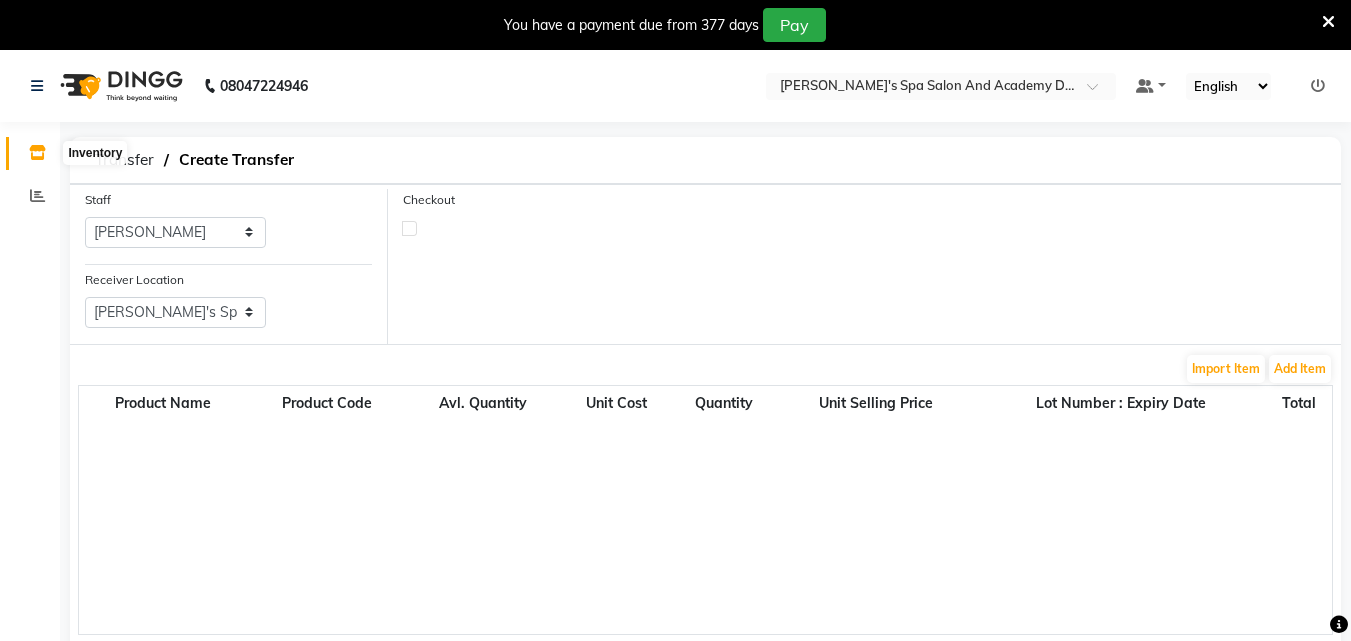 click 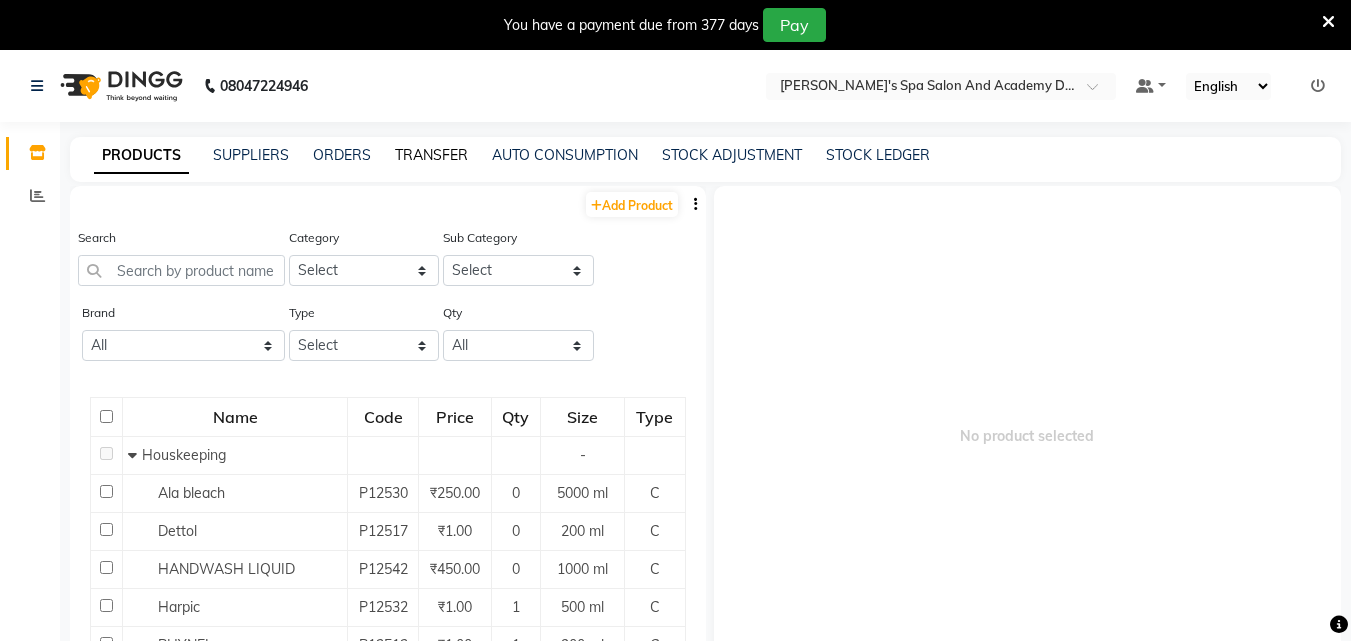 click on "TRANSFER" 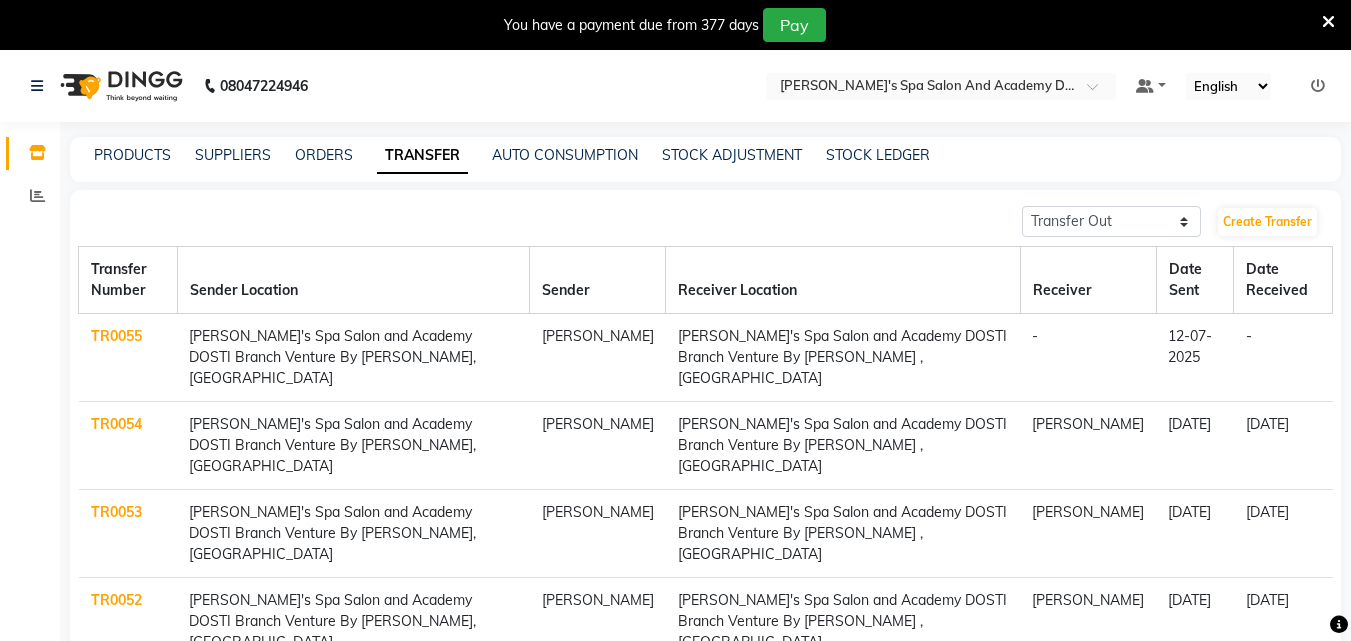 click on "TR0055" 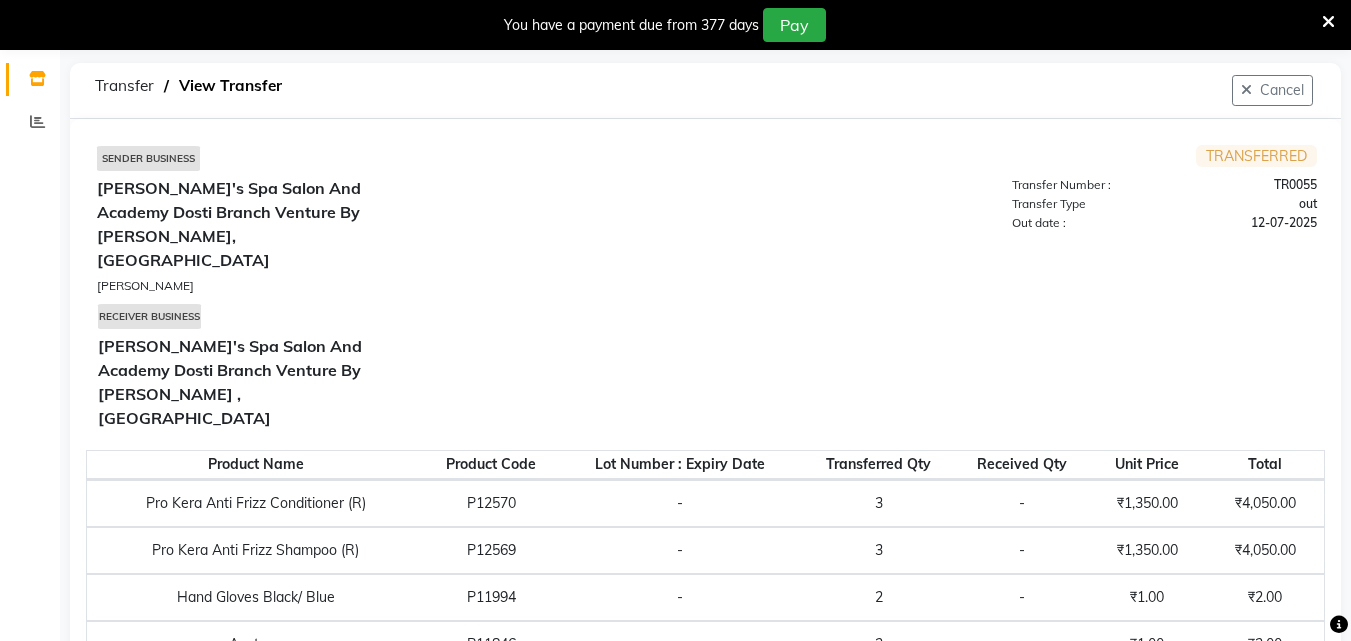 scroll, scrollTop: 0, scrollLeft: 0, axis: both 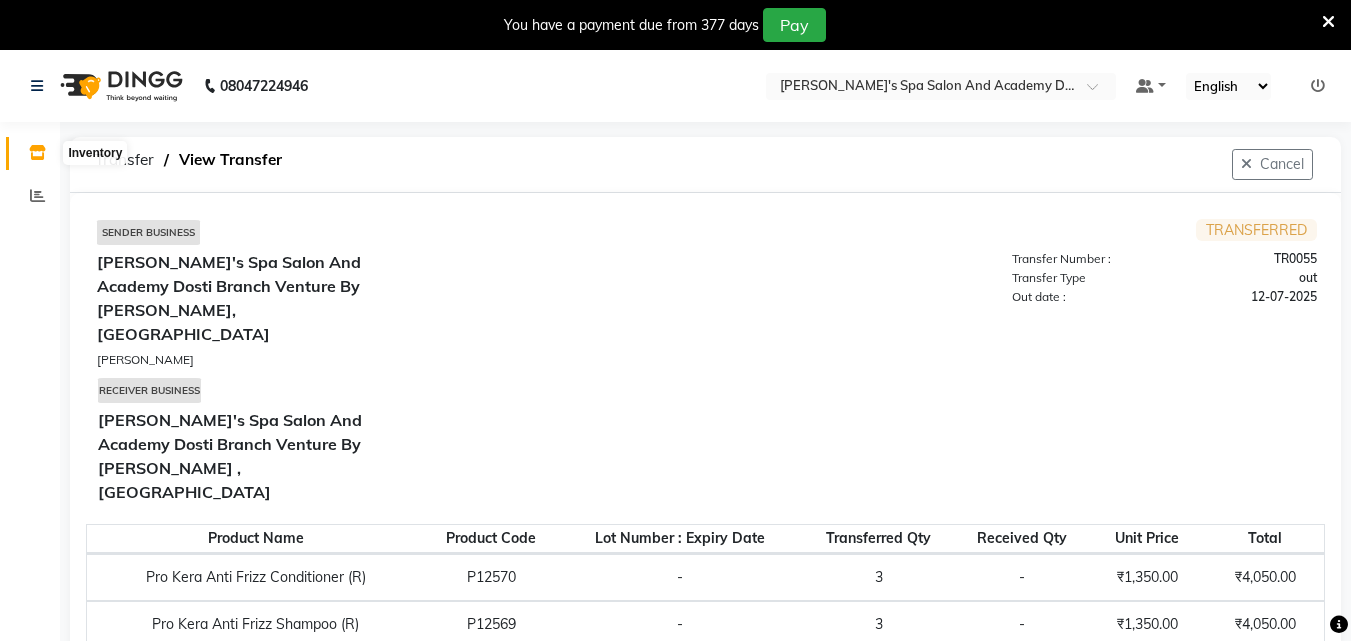 click 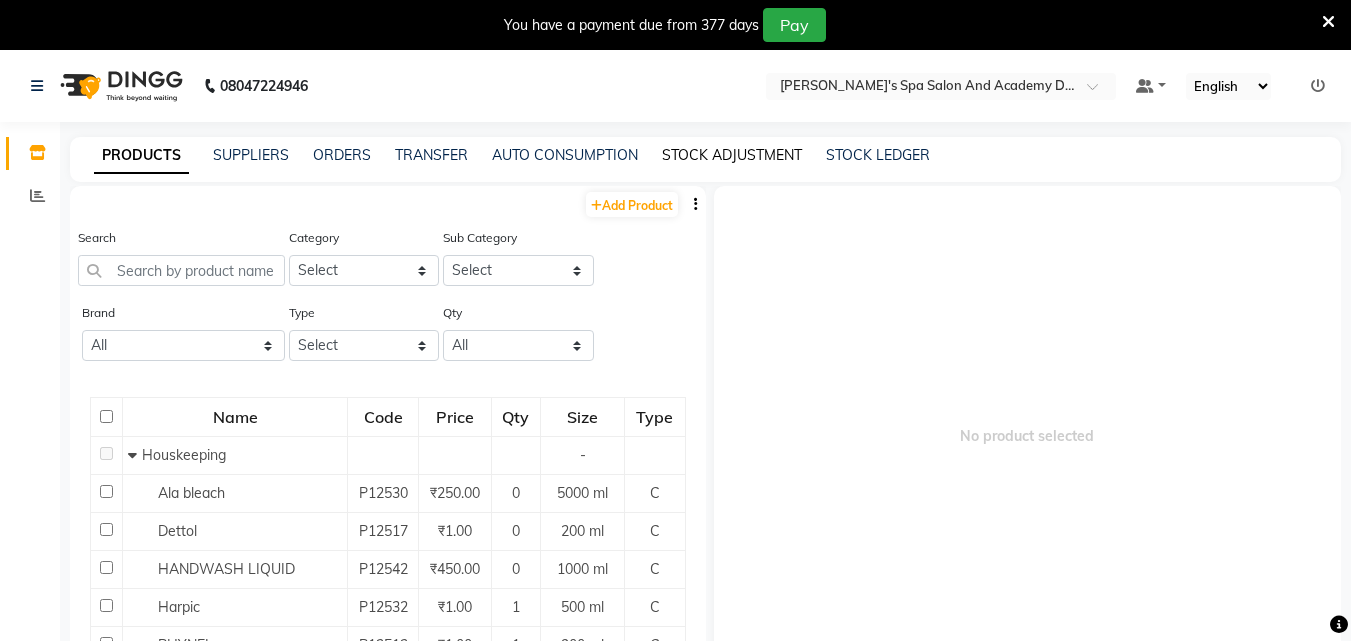 click on "STOCK ADJUSTMENT" 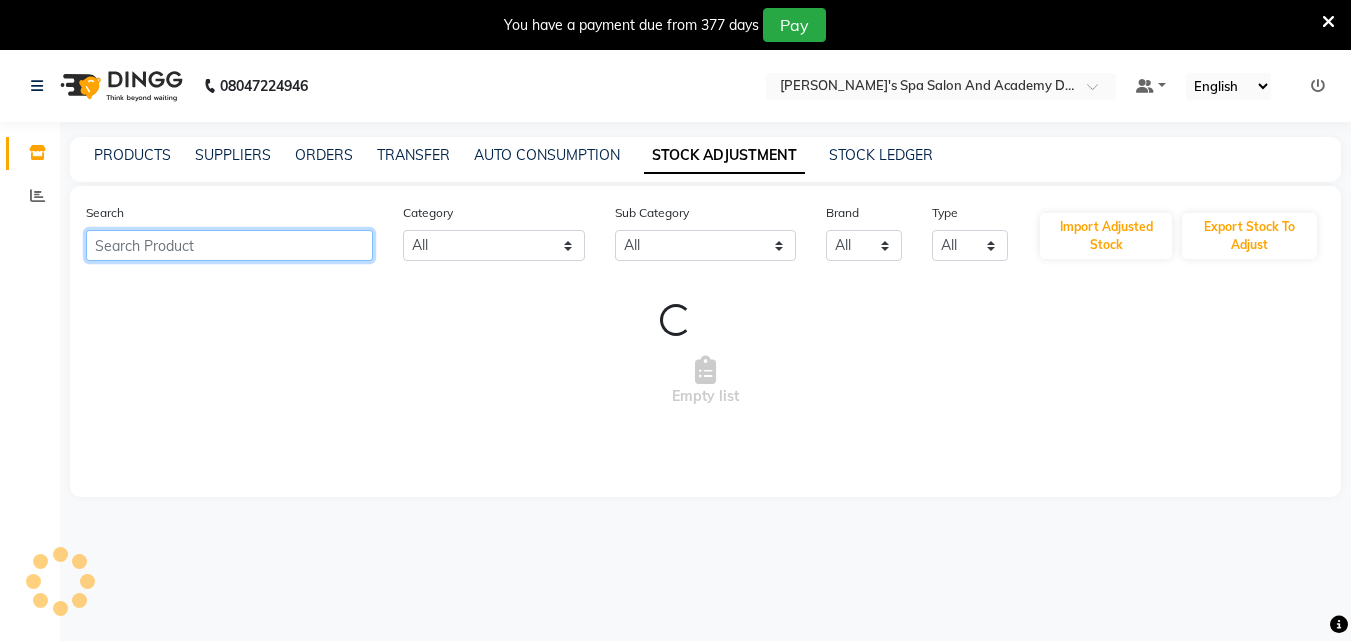 click 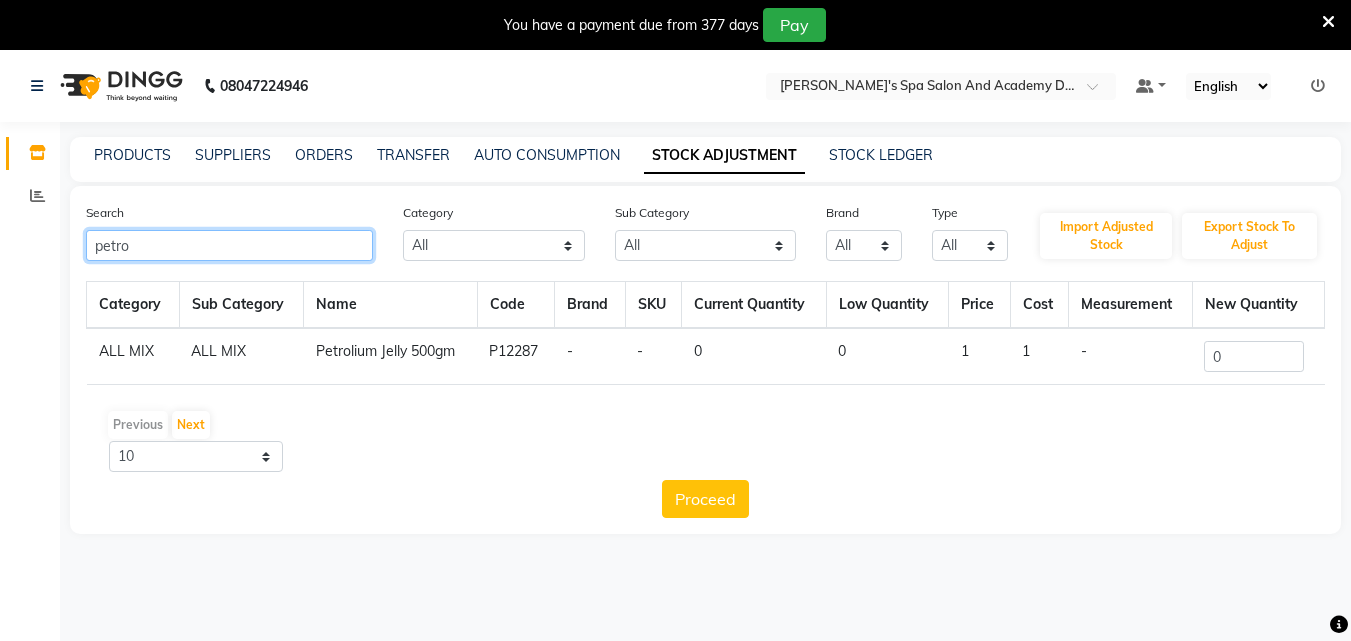 type on "petro" 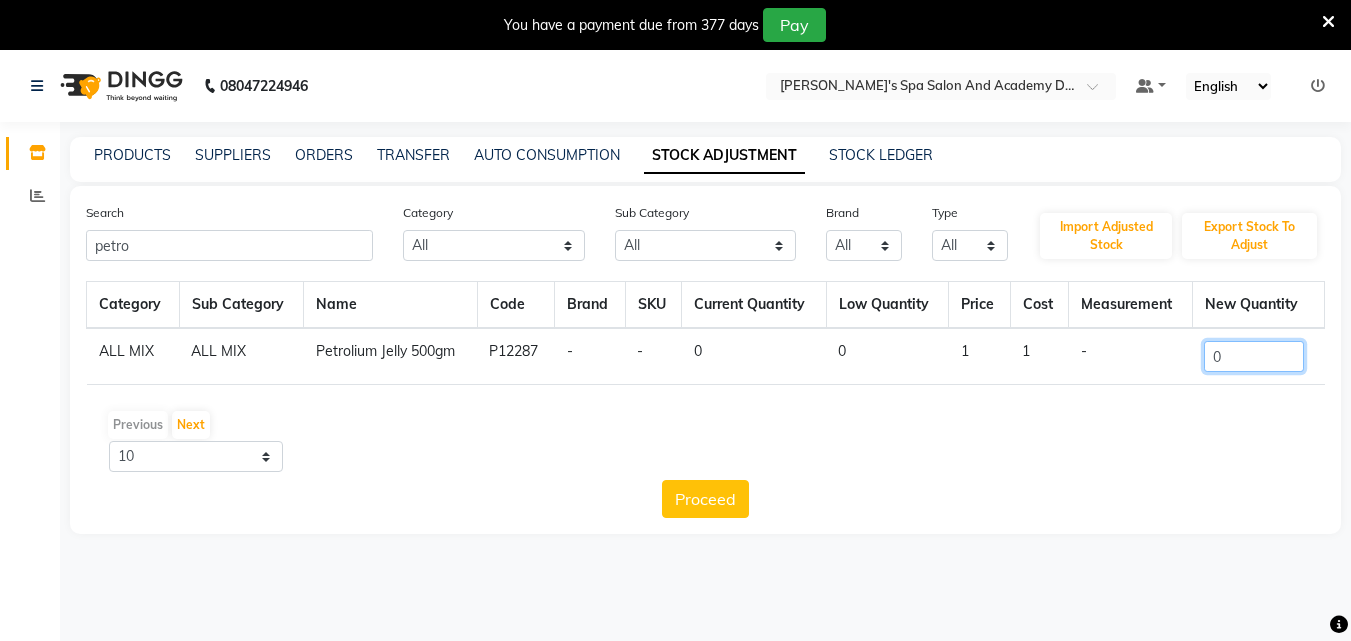 drag, startPoint x: 1238, startPoint y: 355, endPoint x: 1146, endPoint y: 355, distance: 92 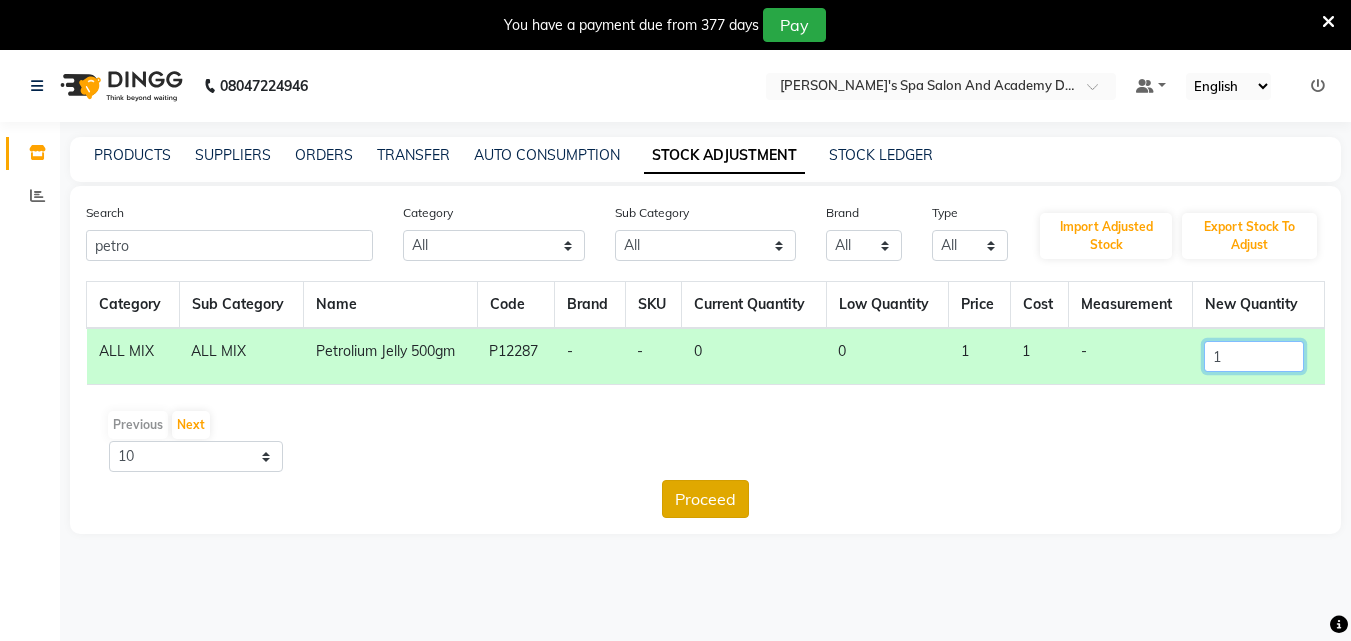 type on "1" 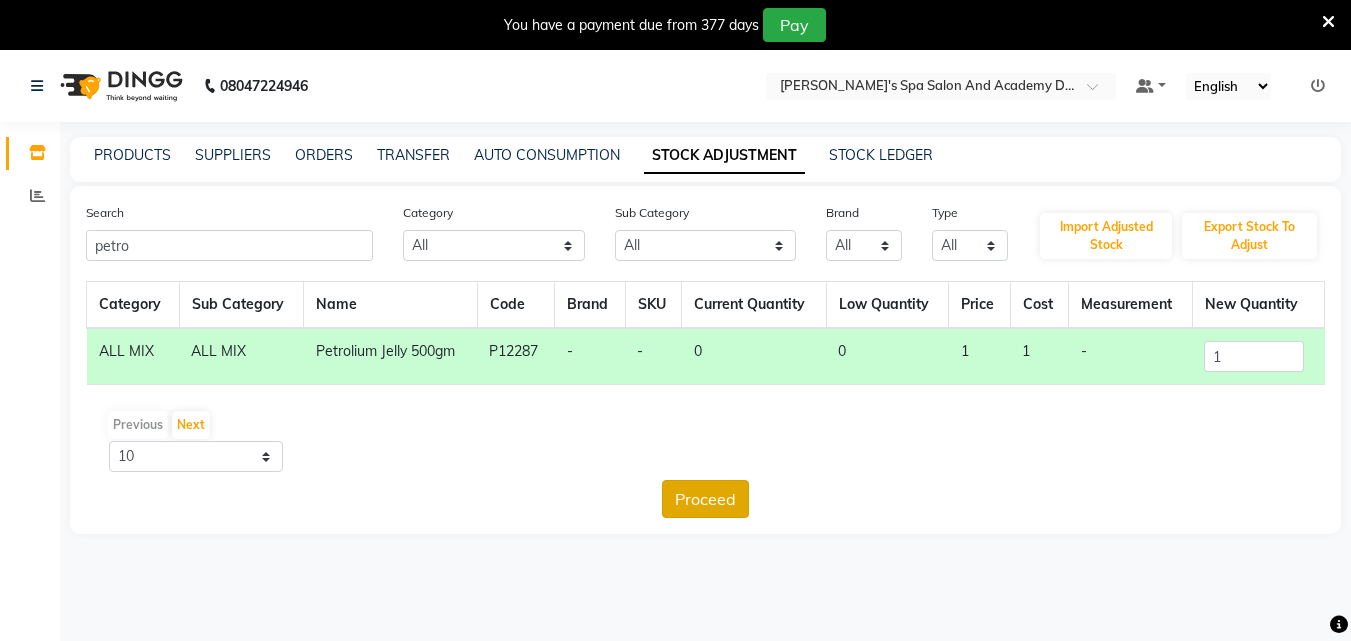 click on "Proceed" 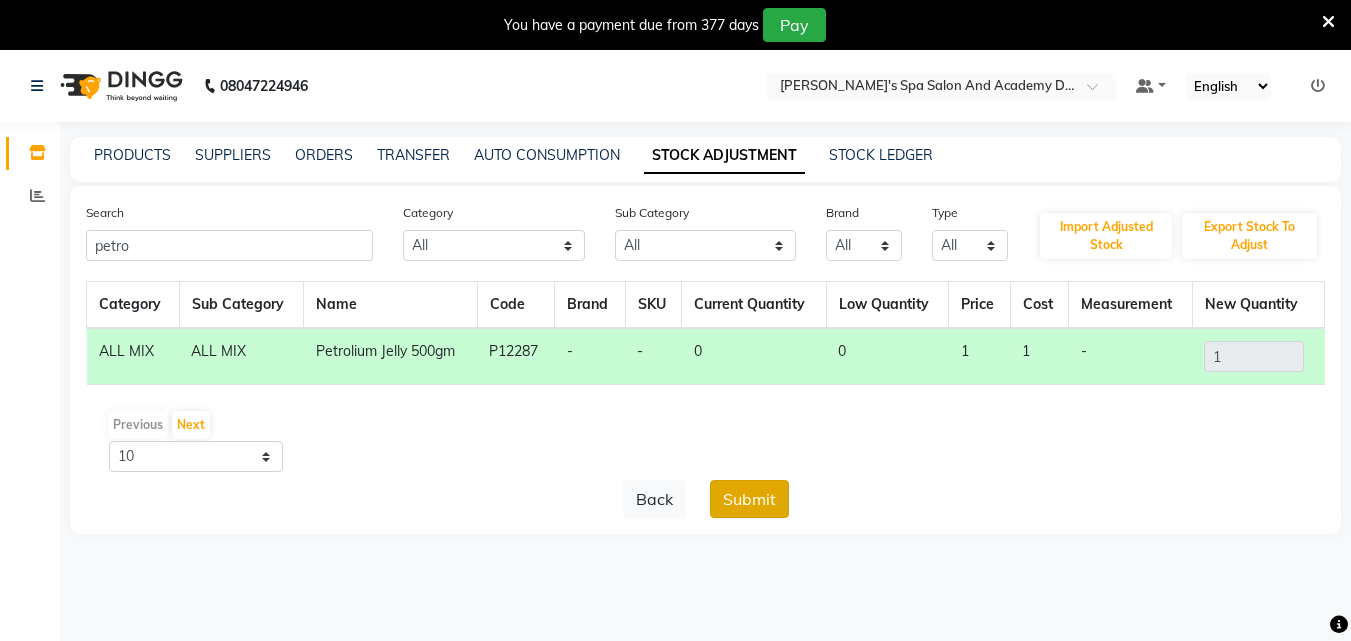 click on "Submit" 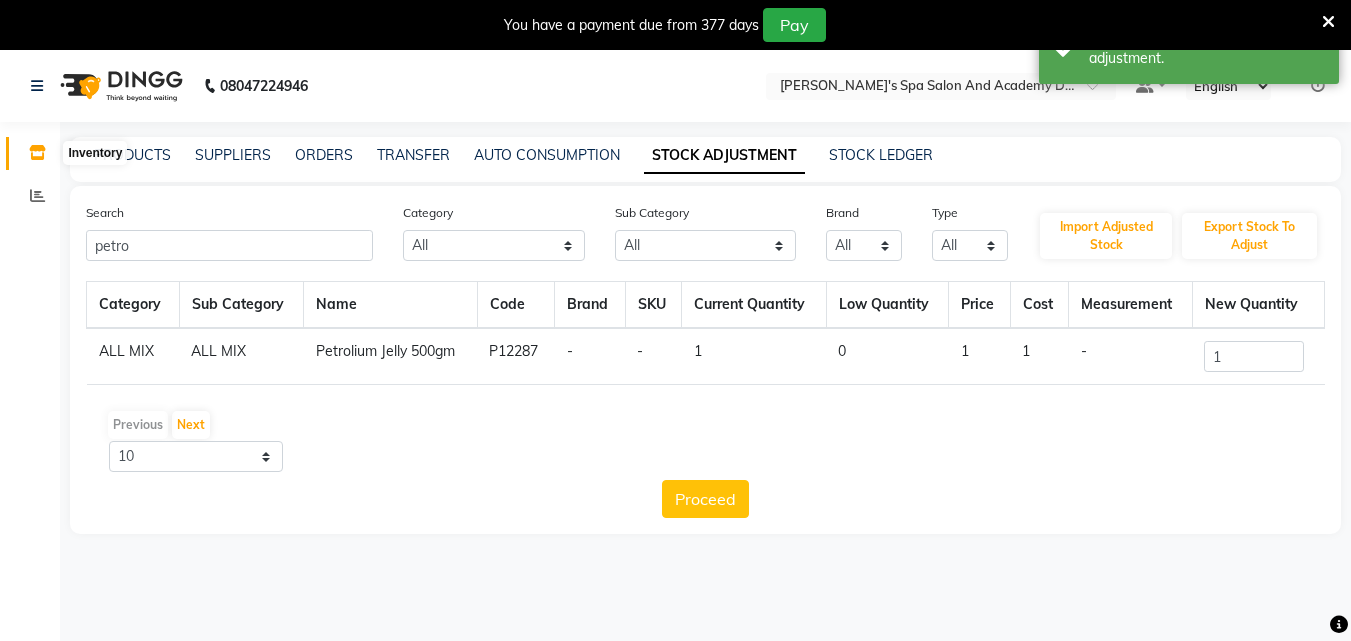 click 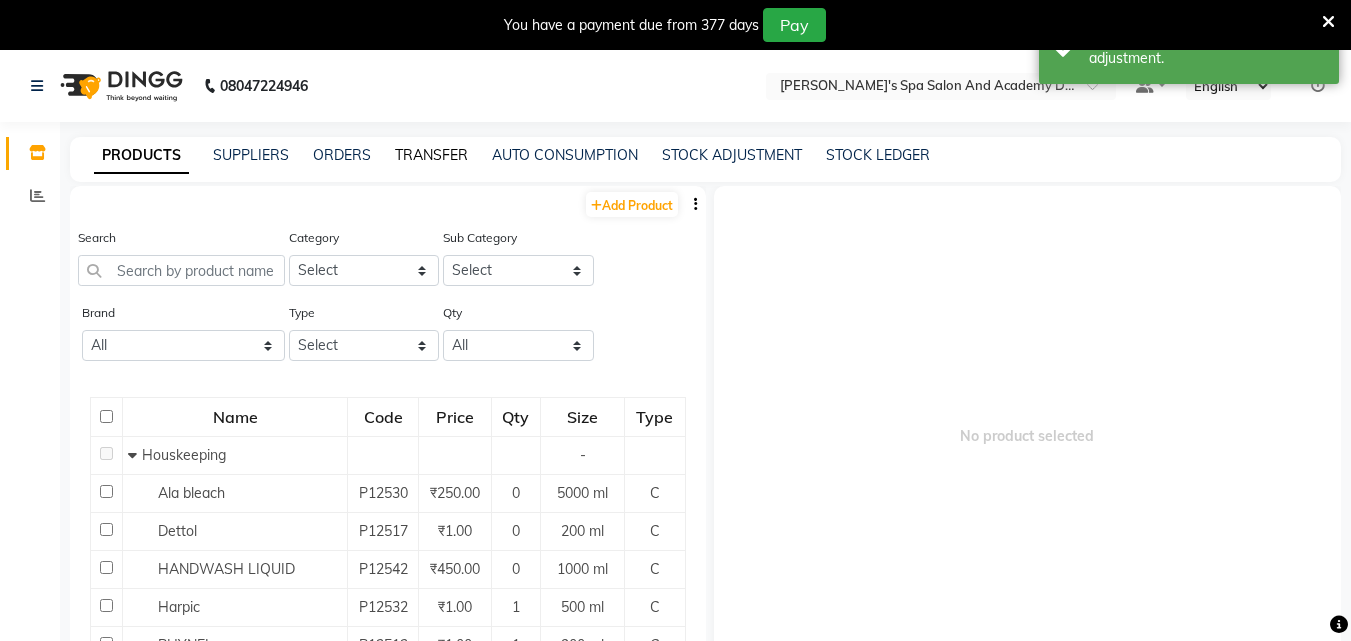click on "TRANSFER" 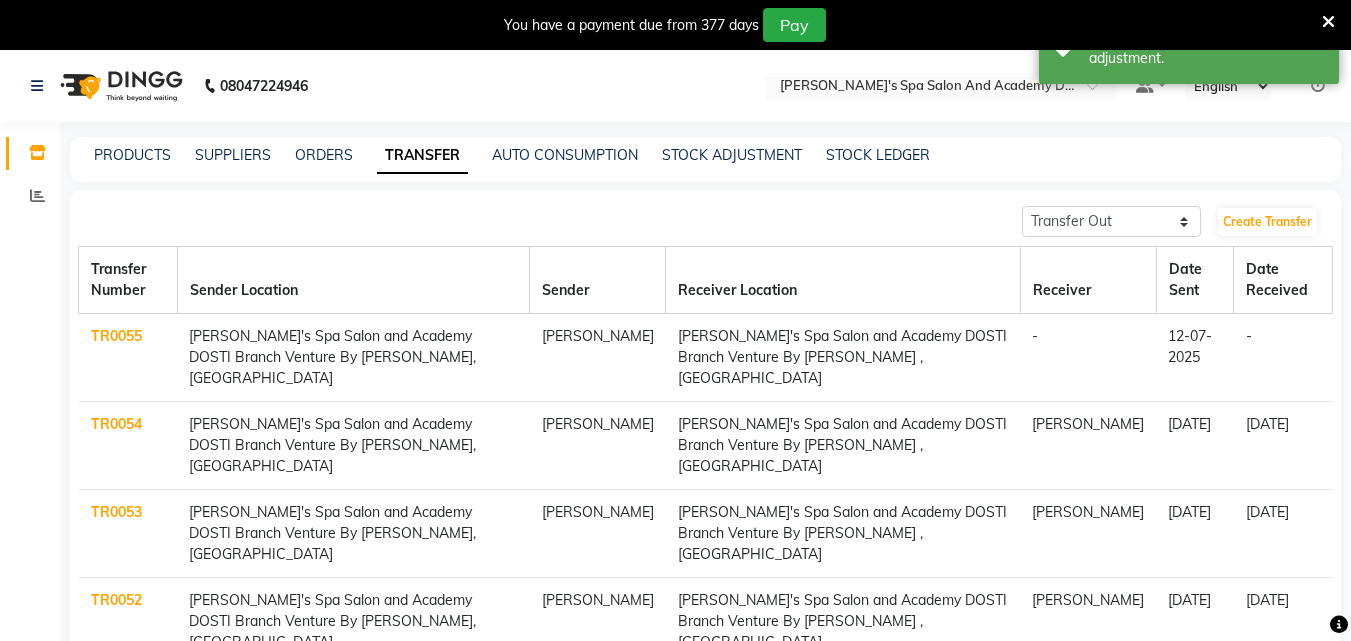 click on "TR0055" 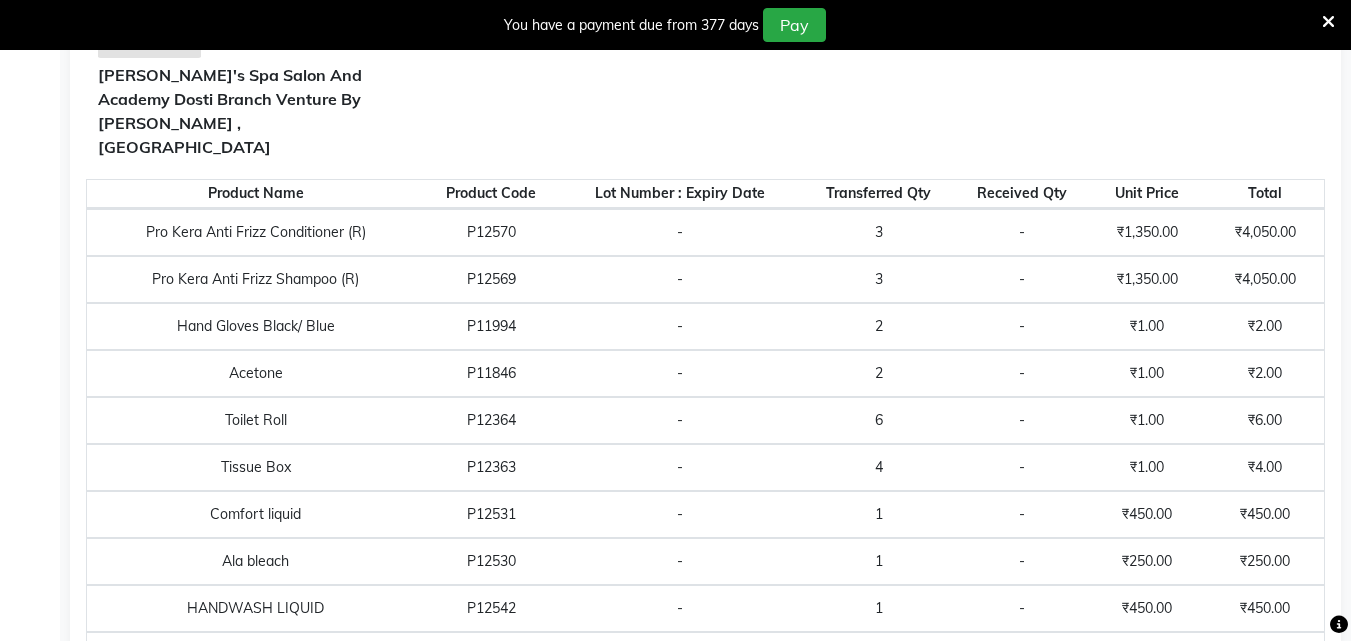 scroll, scrollTop: 300, scrollLeft: 0, axis: vertical 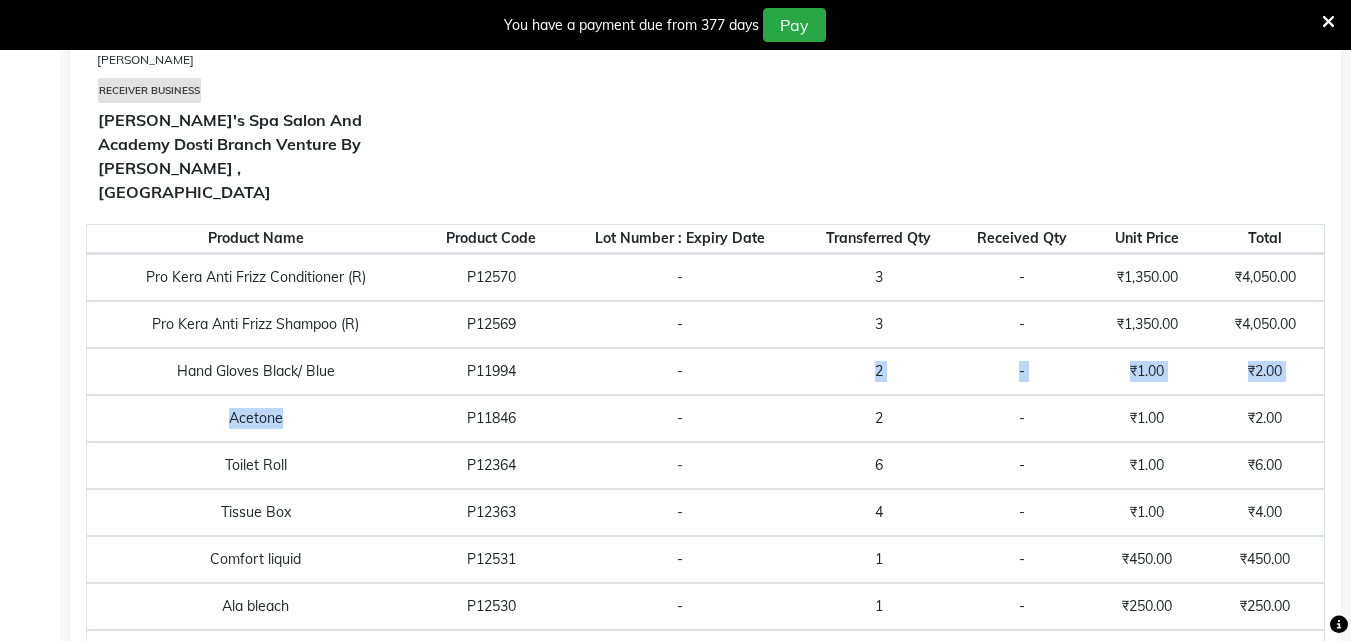 drag, startPoint x: 285, startPoint y: 310, endPoint x: 717, endPoint y: 284, distance: 432.7817 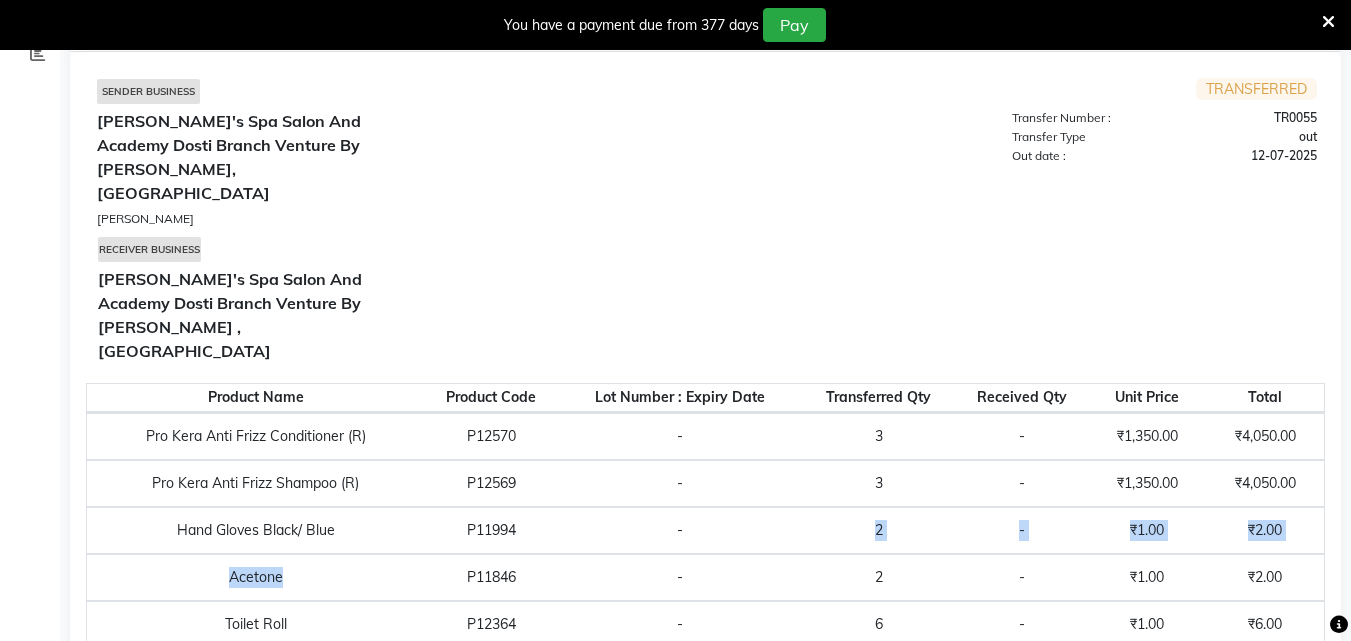 scroll, scrollTop: 0, scrollLeft: 0, axis: both 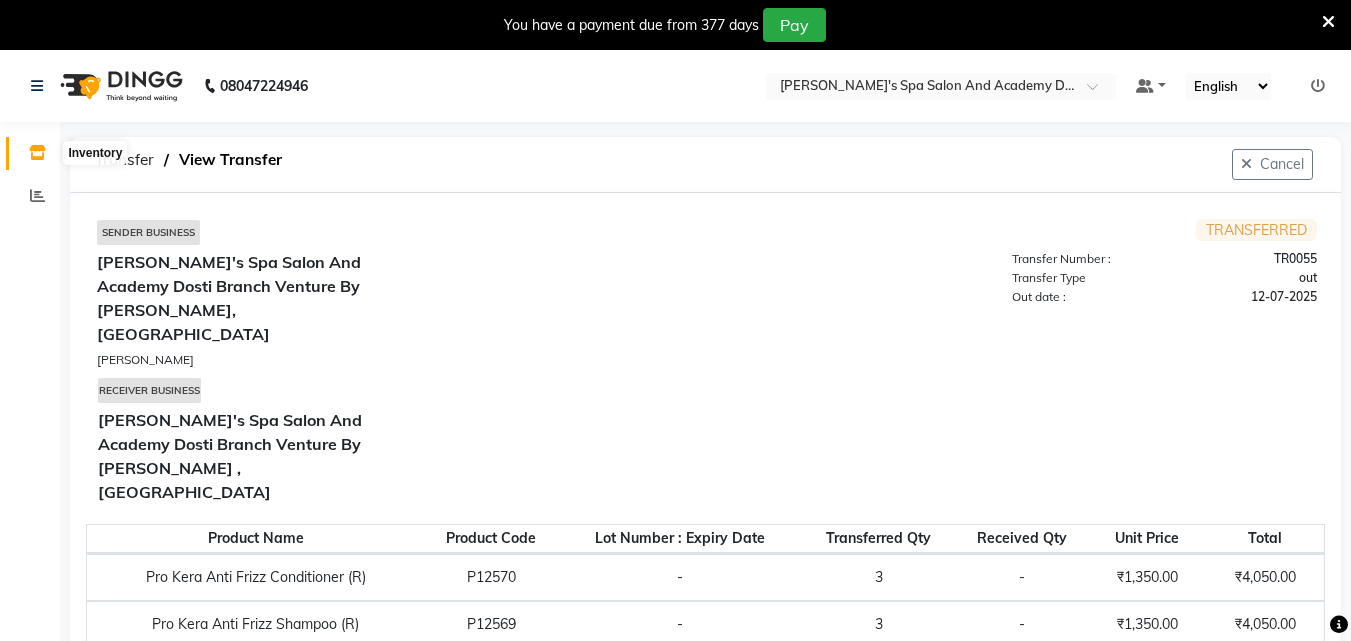 click 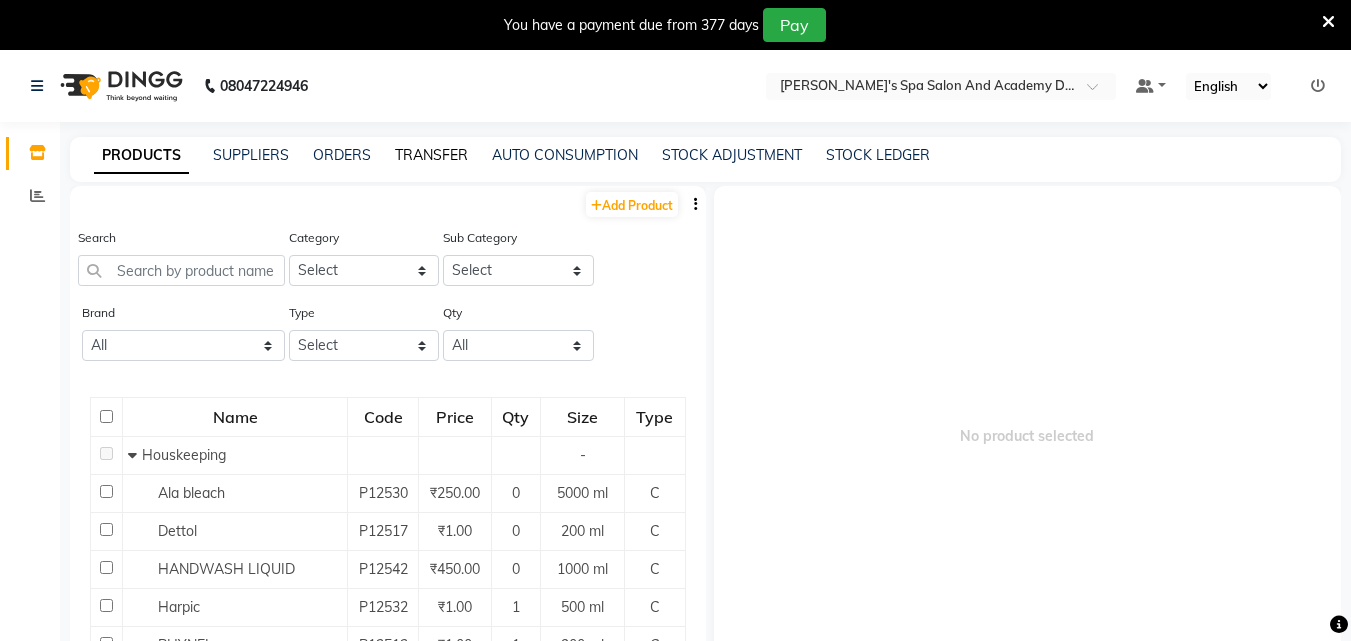 click on "TRANSFER" 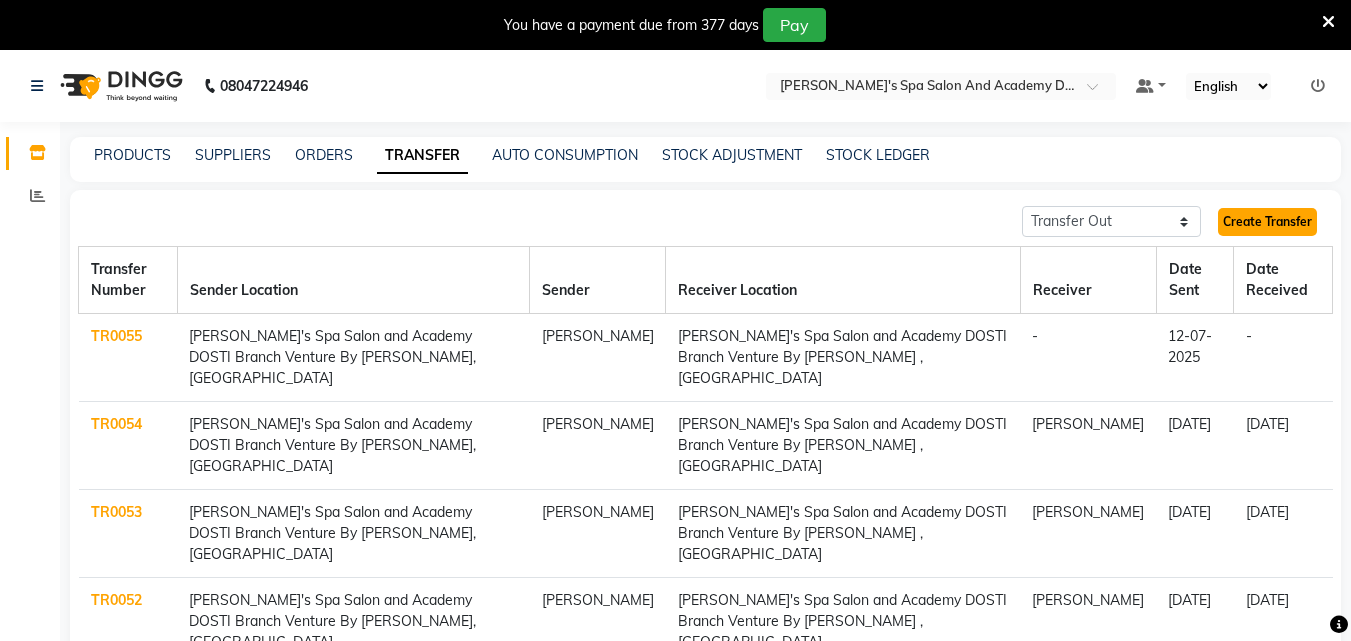 click on "Create Transfer" 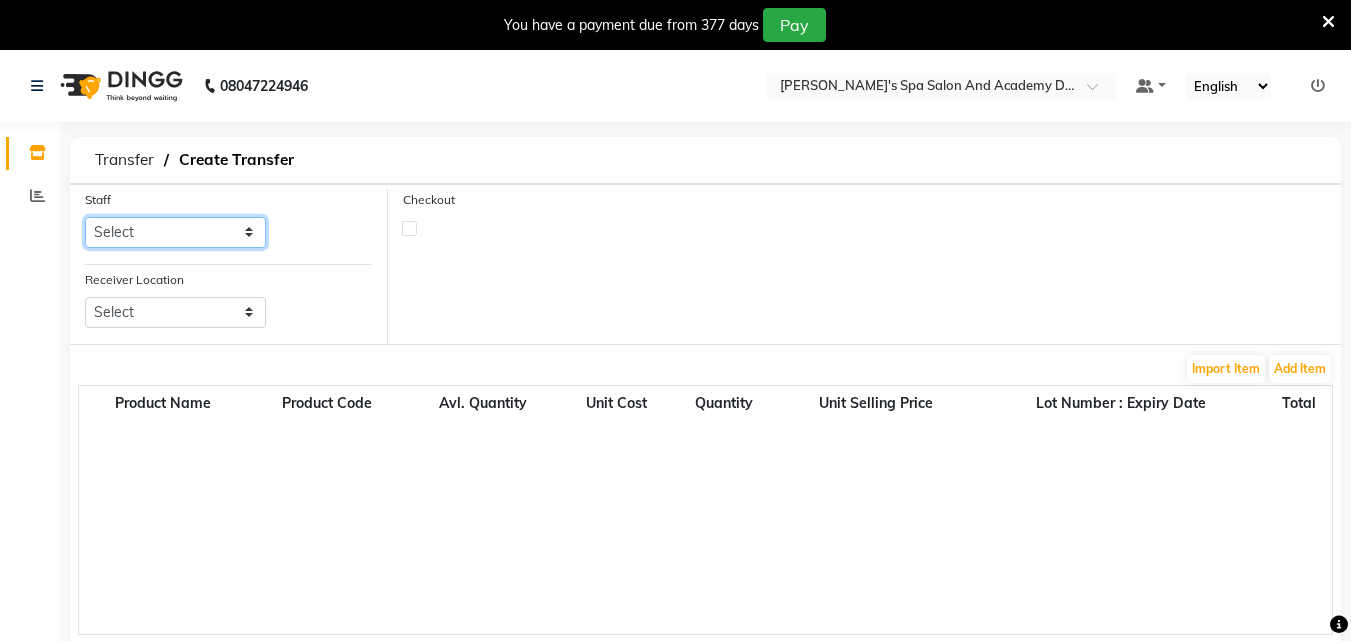 click on "Select [PERSON_NAME]" at bounding box center [175, 232] 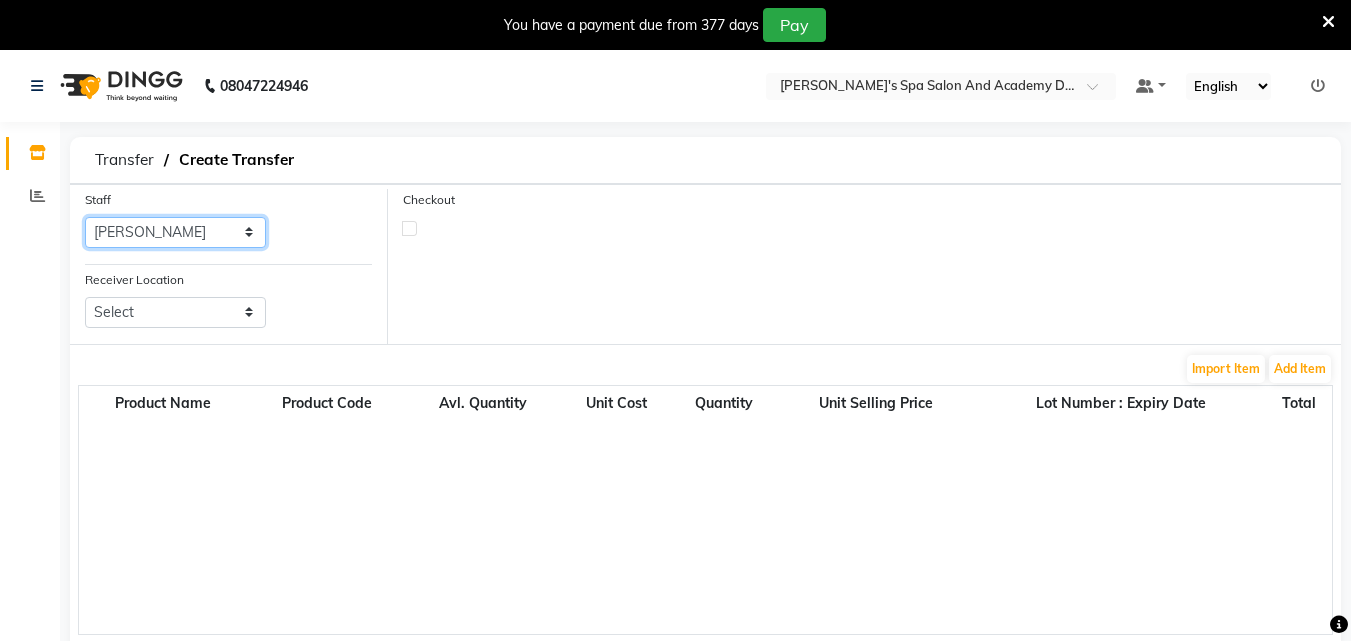 click on "Select [PERSON_NAME]" at bounding box center [175, 232] 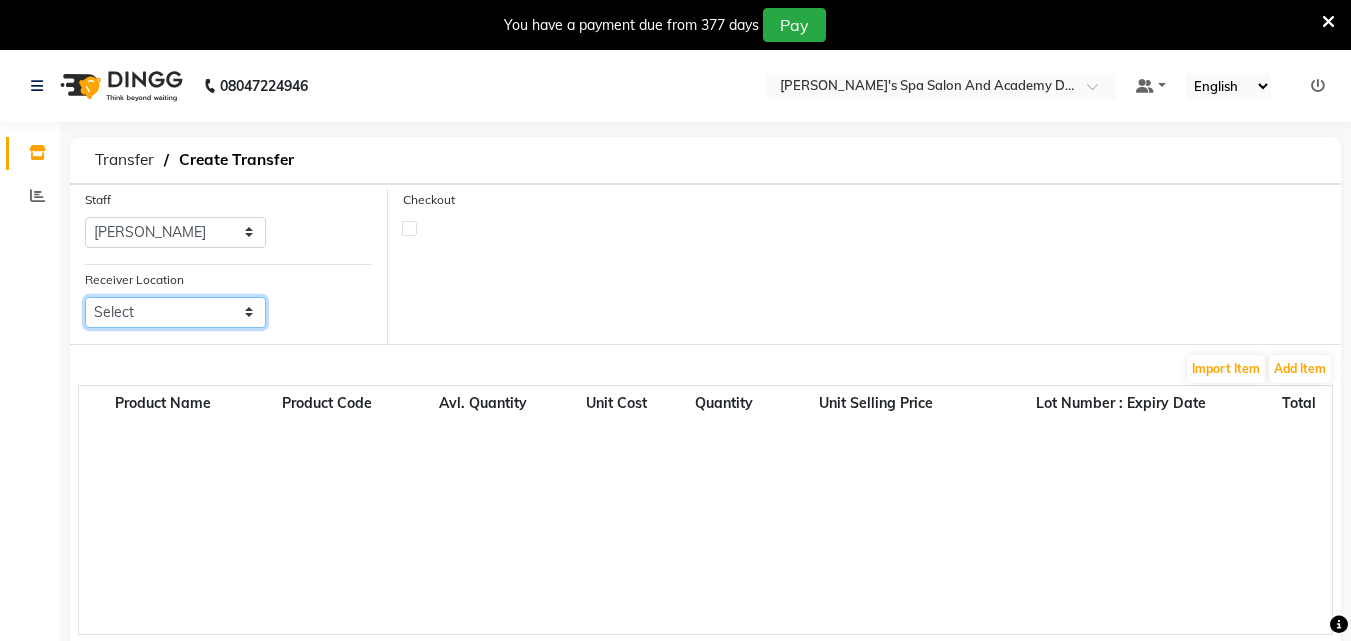 drag, startPoint x: 158, startPoint y: 312, endPoint x: 159, endPoint y: 325, distance: 13.038404 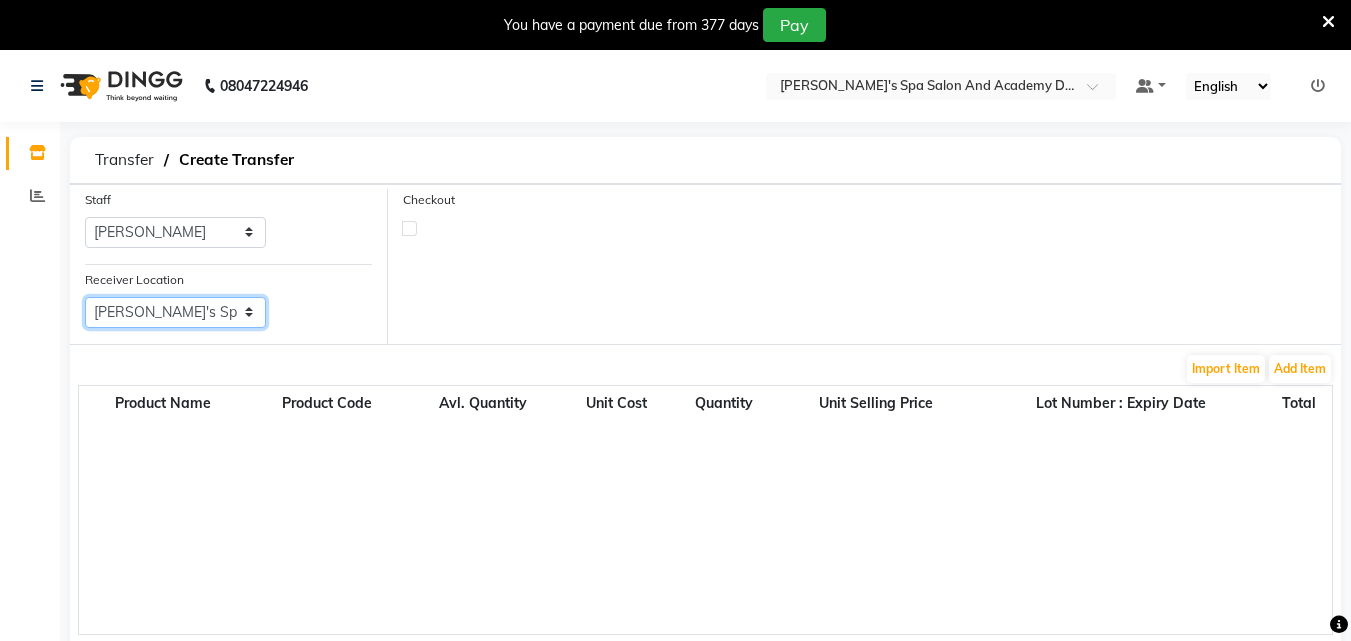 click on "Select [PERSON_NAME]'s Spa Salon And Academy Dosti Branch Venture By [PERSON_NAME] , [GEOGRAPHIC_DATA]" at bounding box center (175, 312) 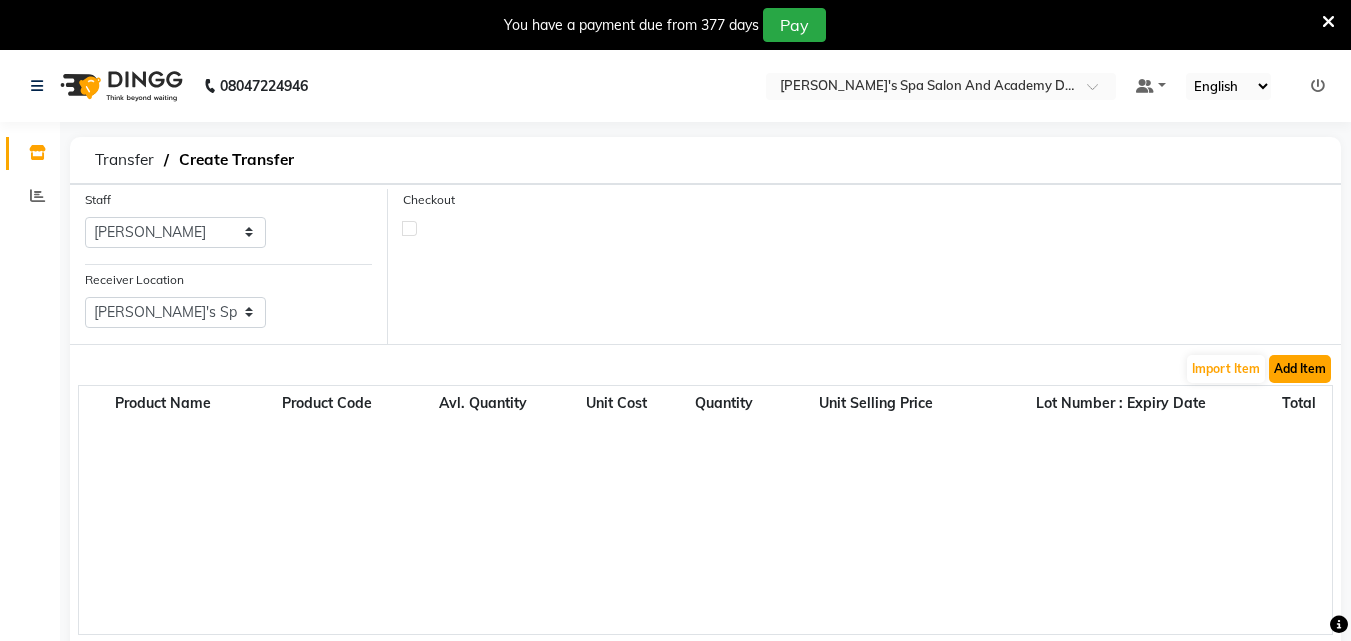 click on "Add Item" 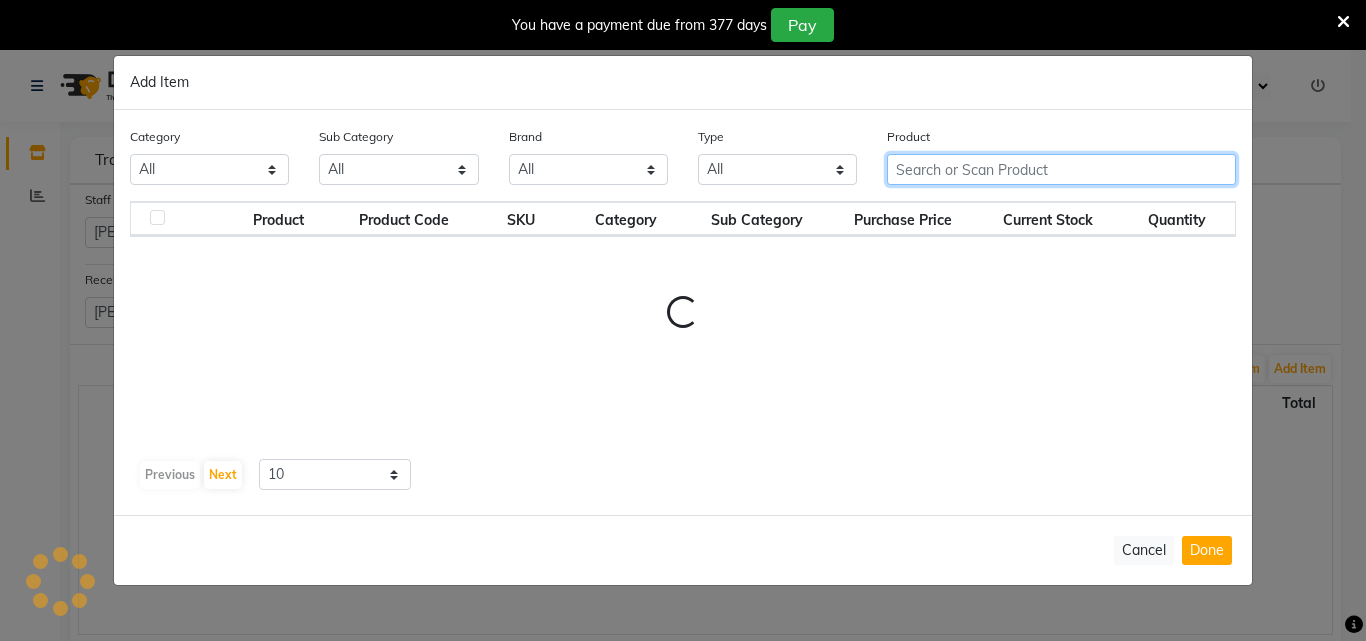 click 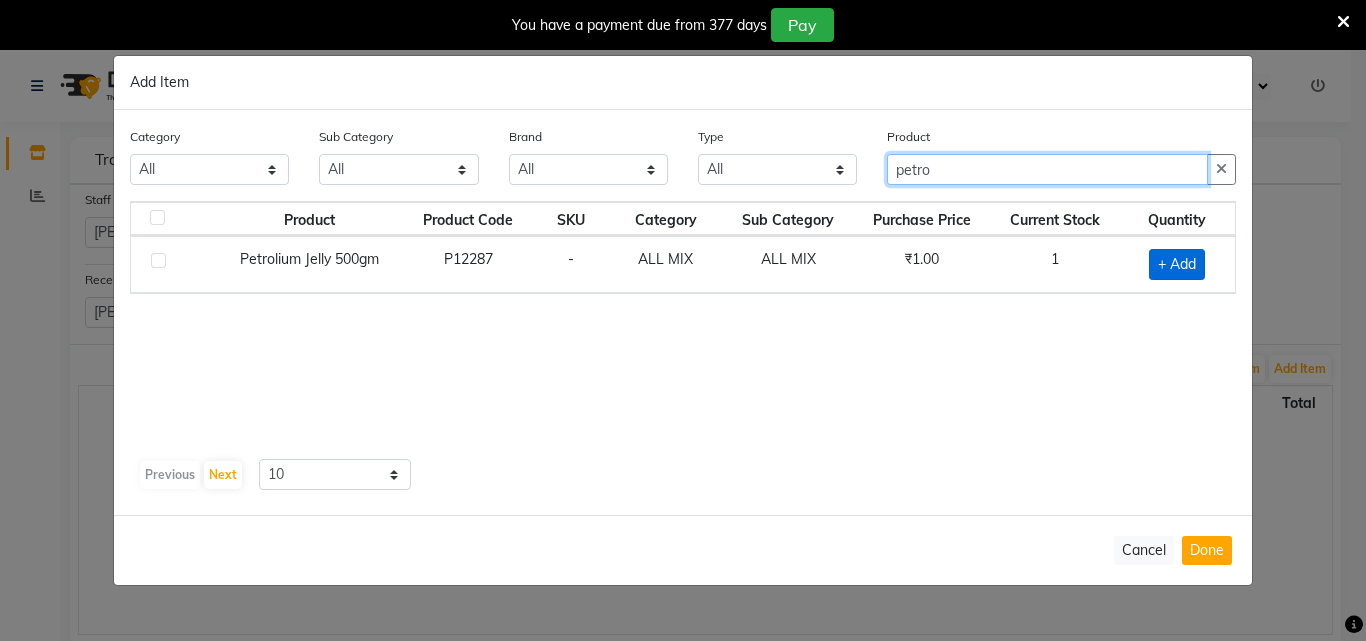 type on "petro" 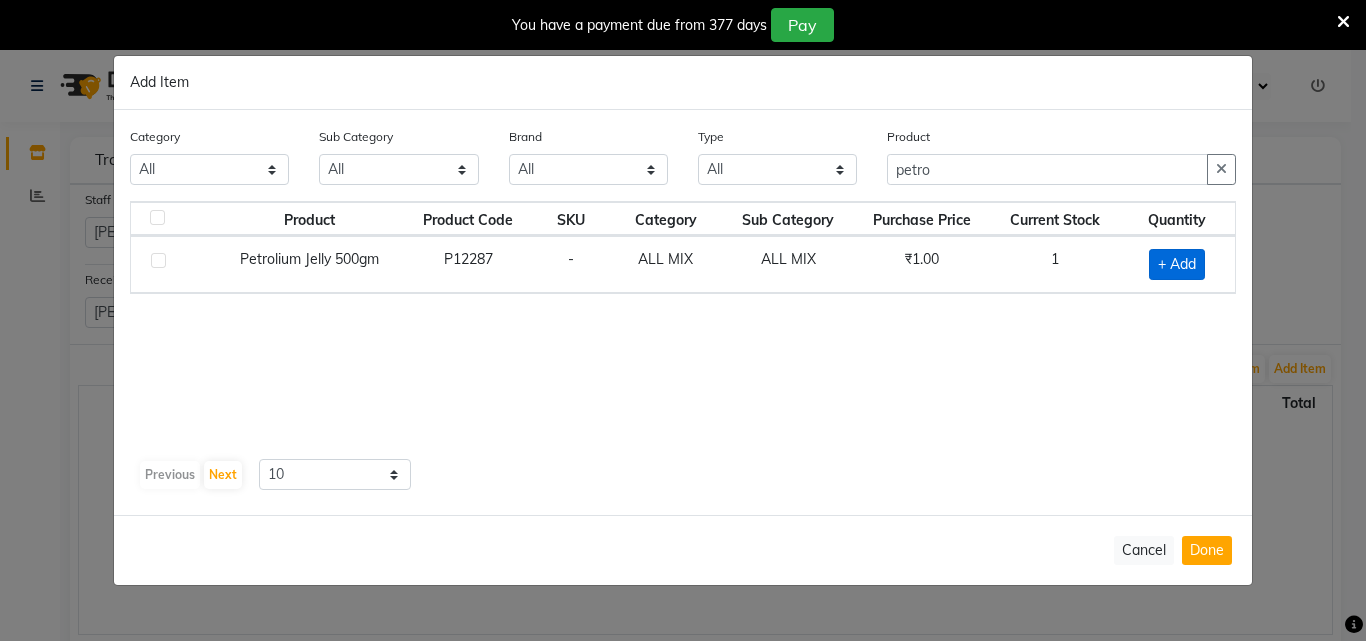 click on "+ Add" 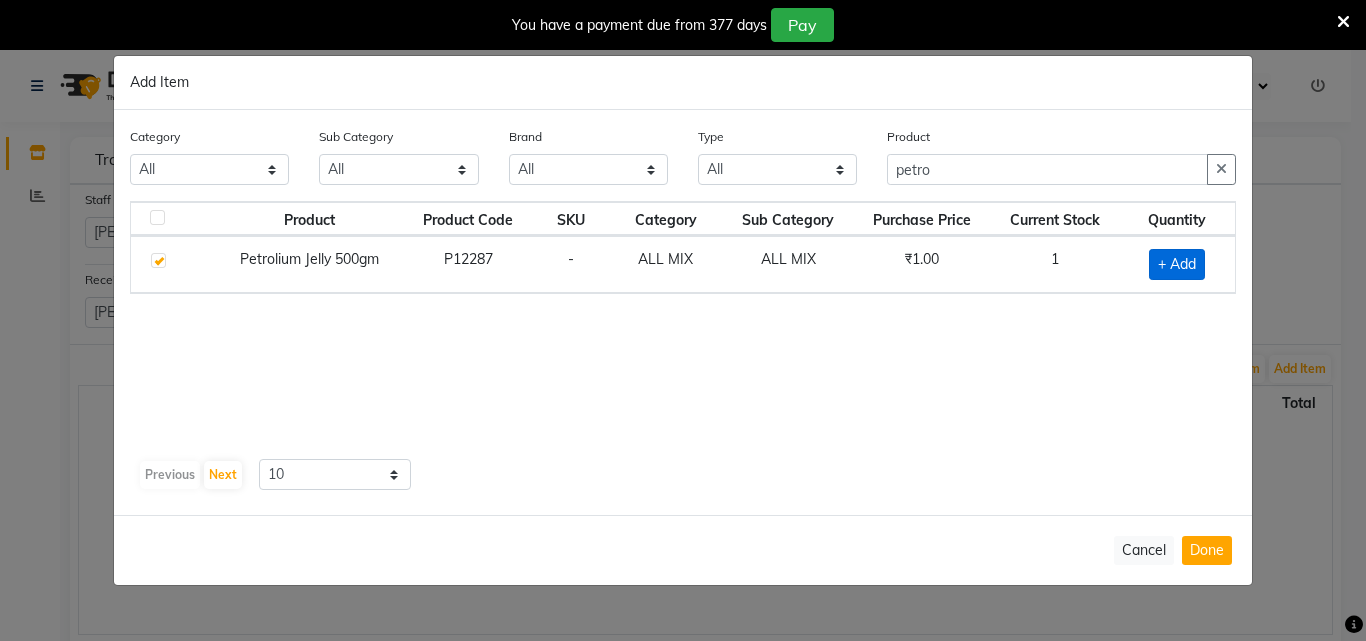 checkbox on "true" 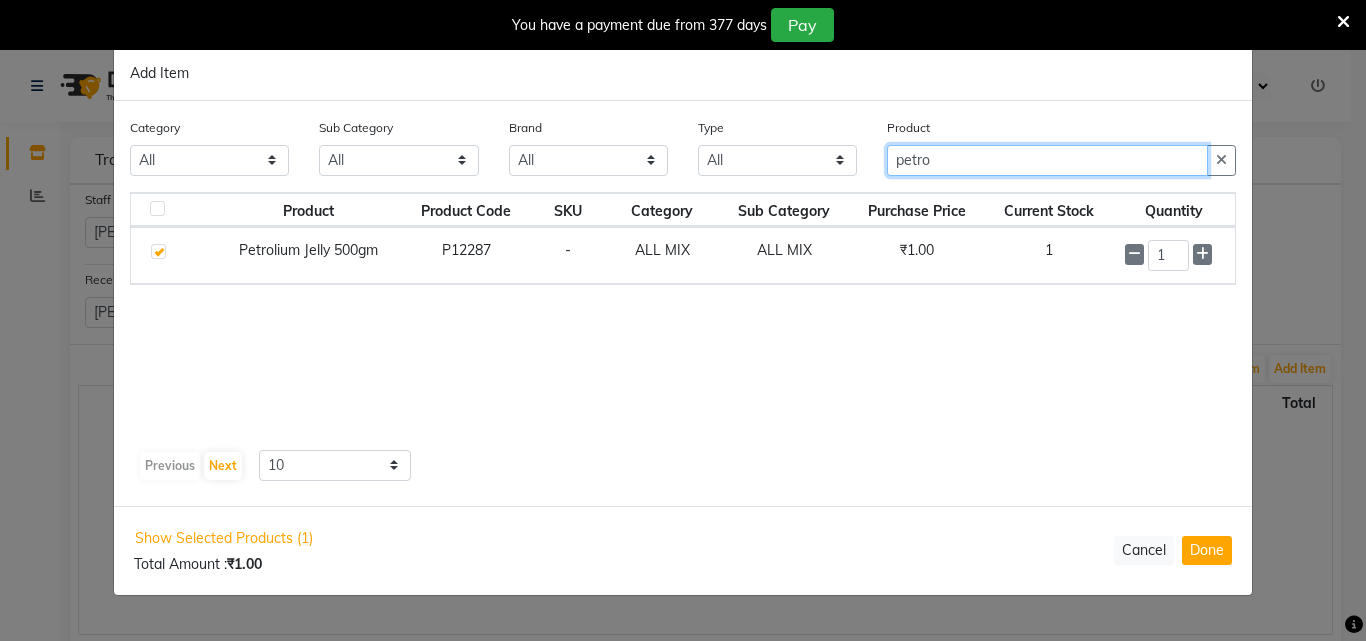 drag, startPoint x: 1094, startPoint y: 150, endPoint x: 510, endPoint y: 189, distance: 585.3008 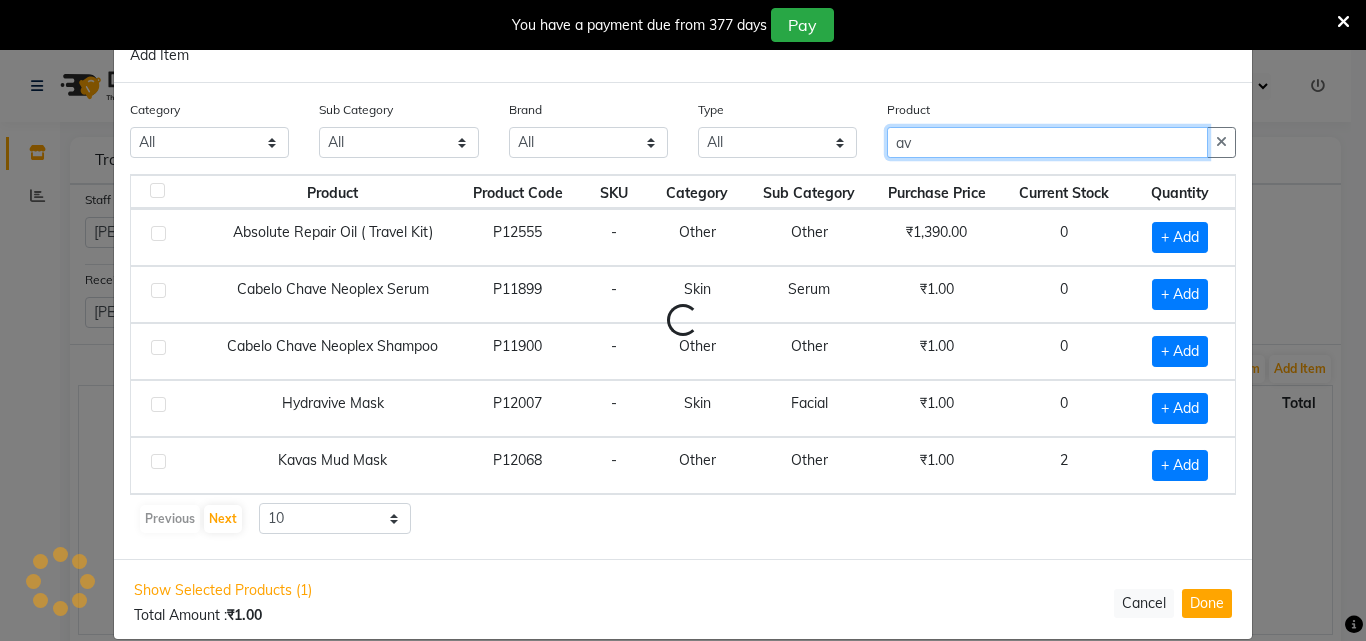type on "a" 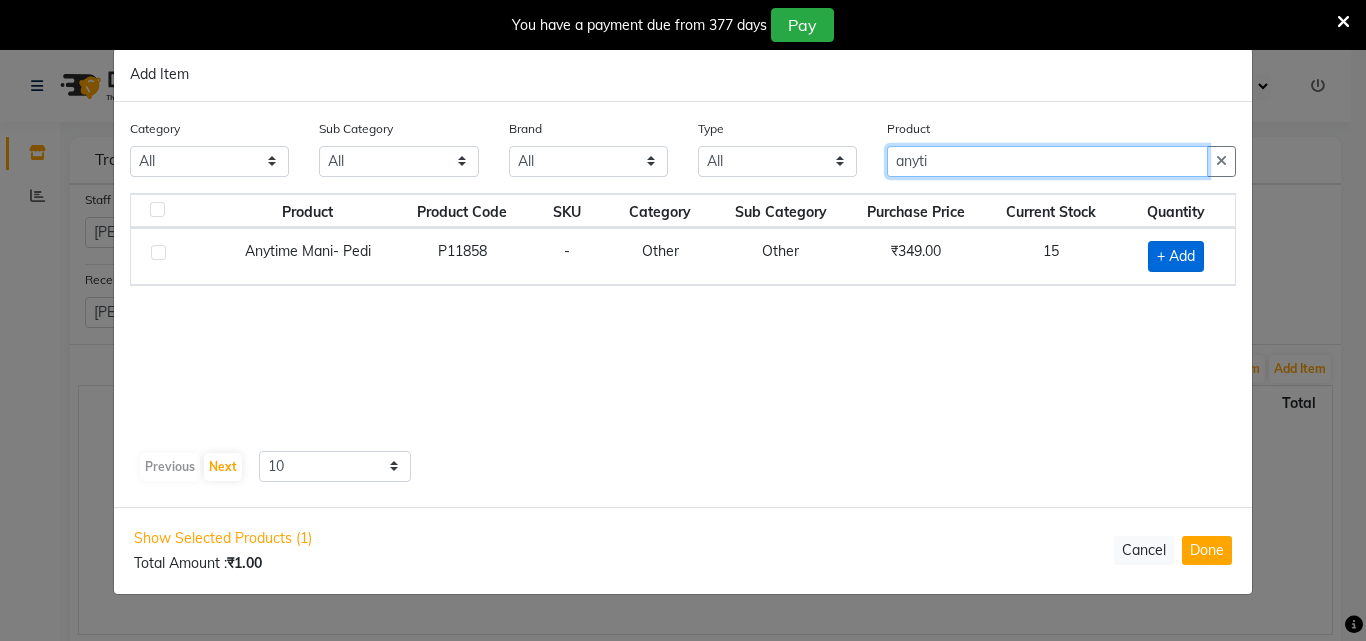 type on "anyti" 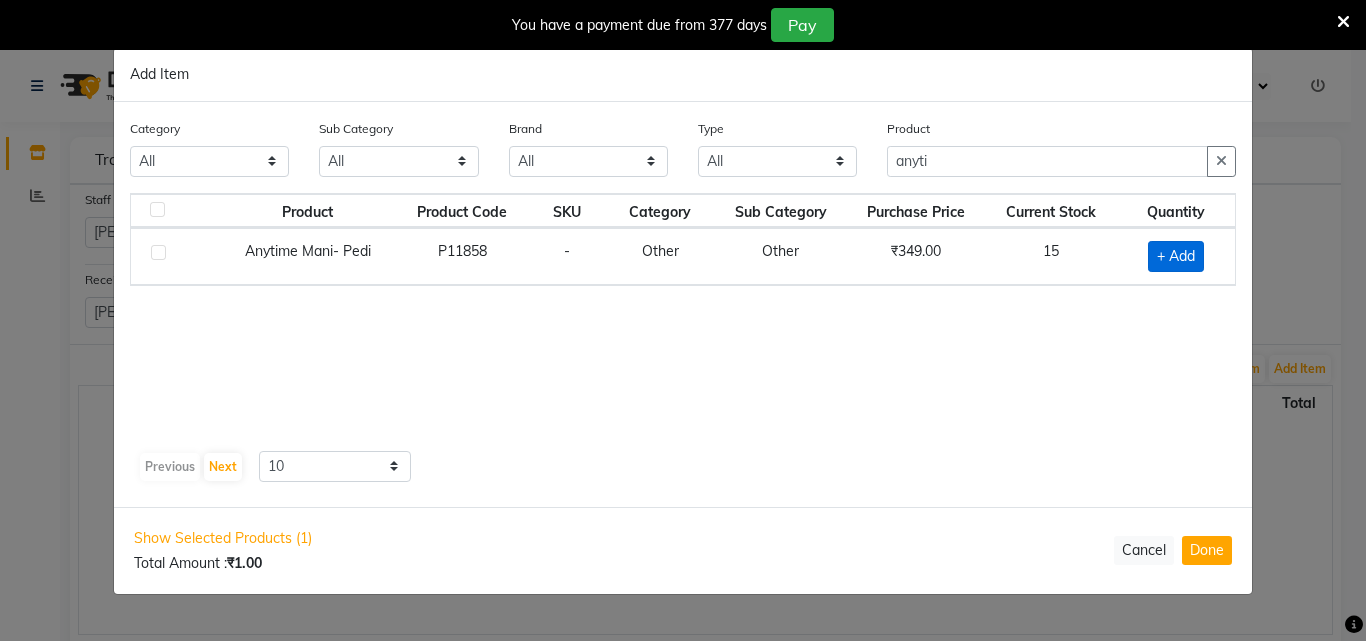 click on "+ Add" 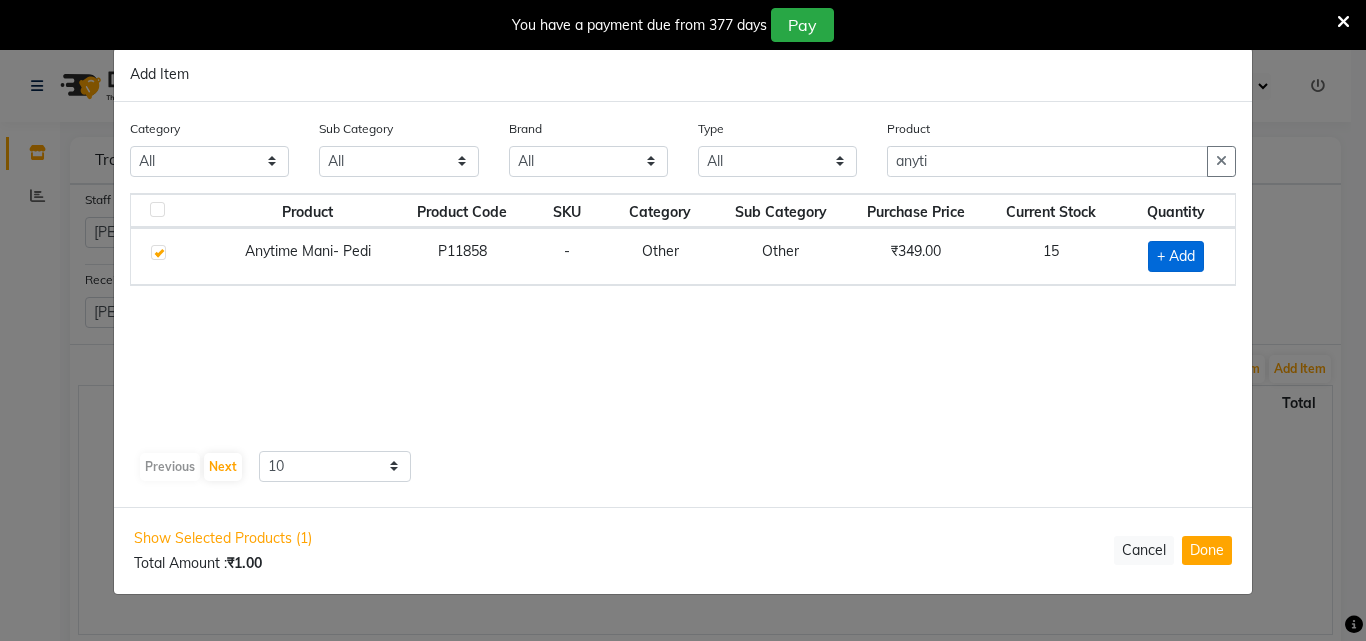 checkbox on "true" 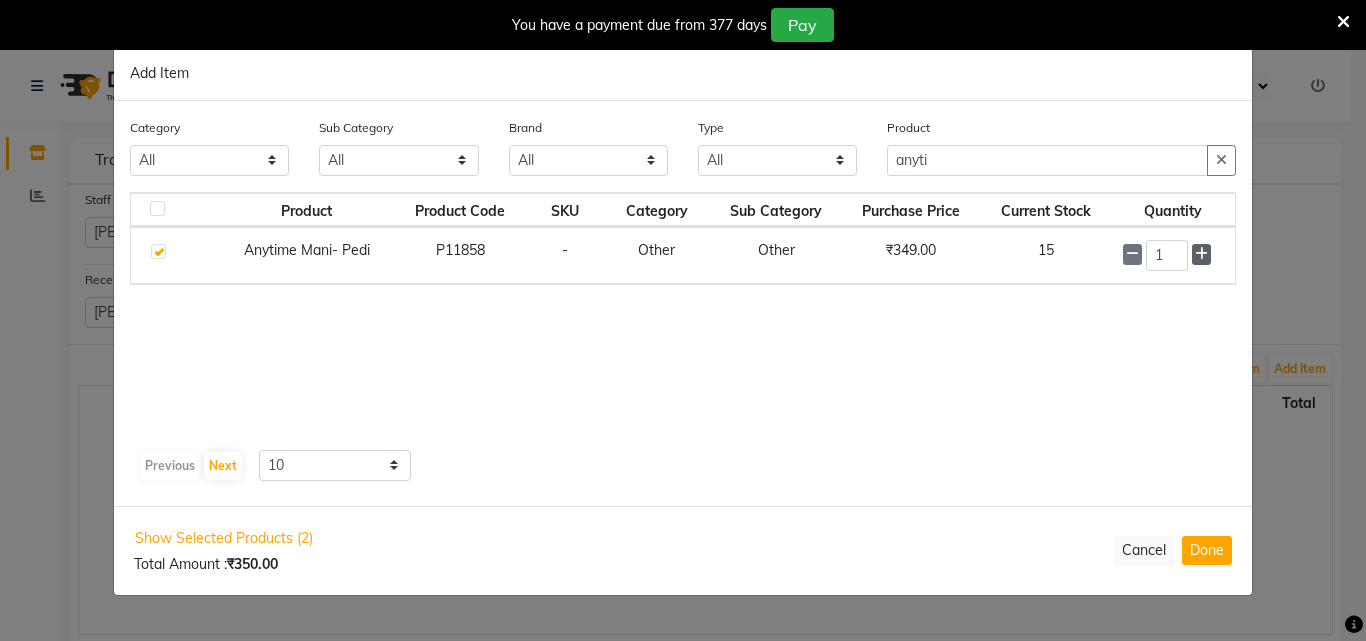 click 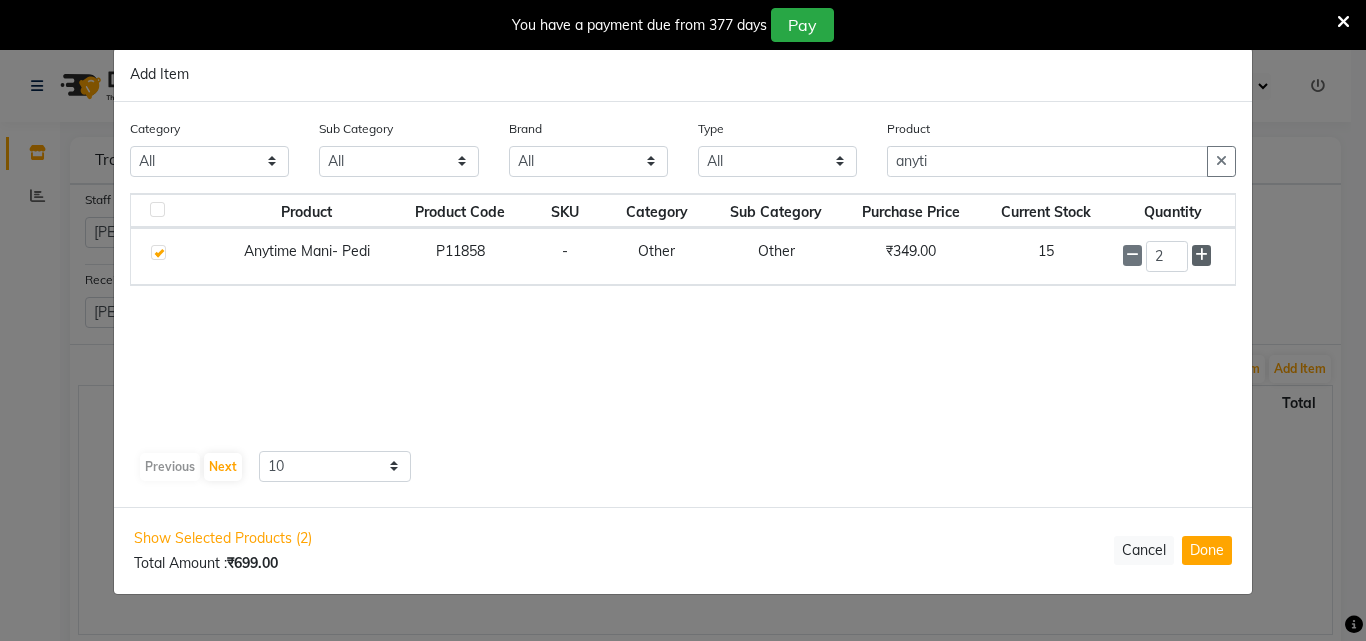 click 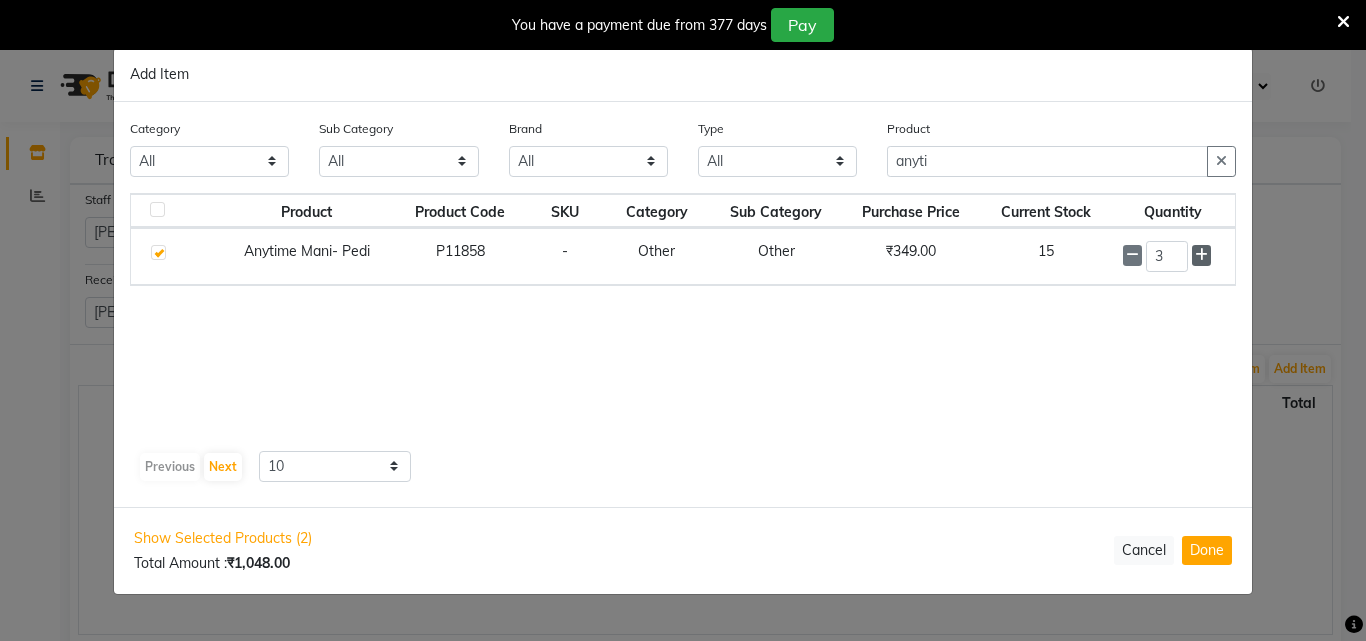 click 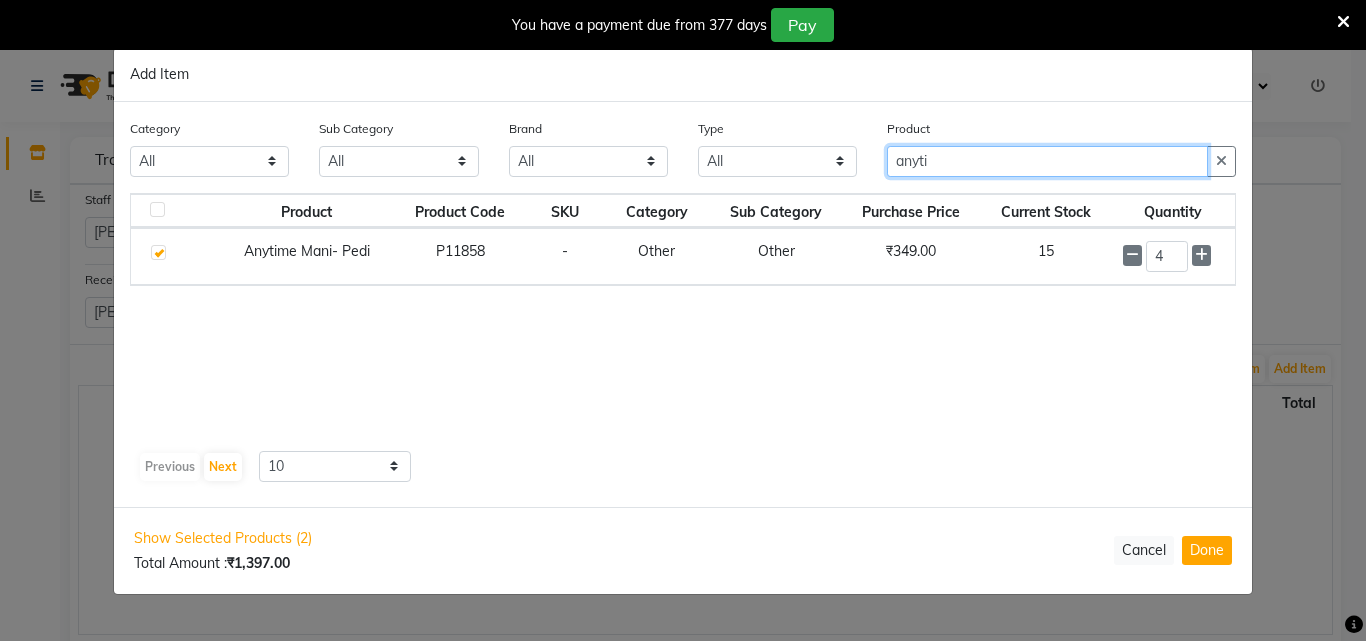 drag, startPoint x: 959, startPoint y: 157, endPoint x: 730, endPoint y: 149, distance: 229.1397 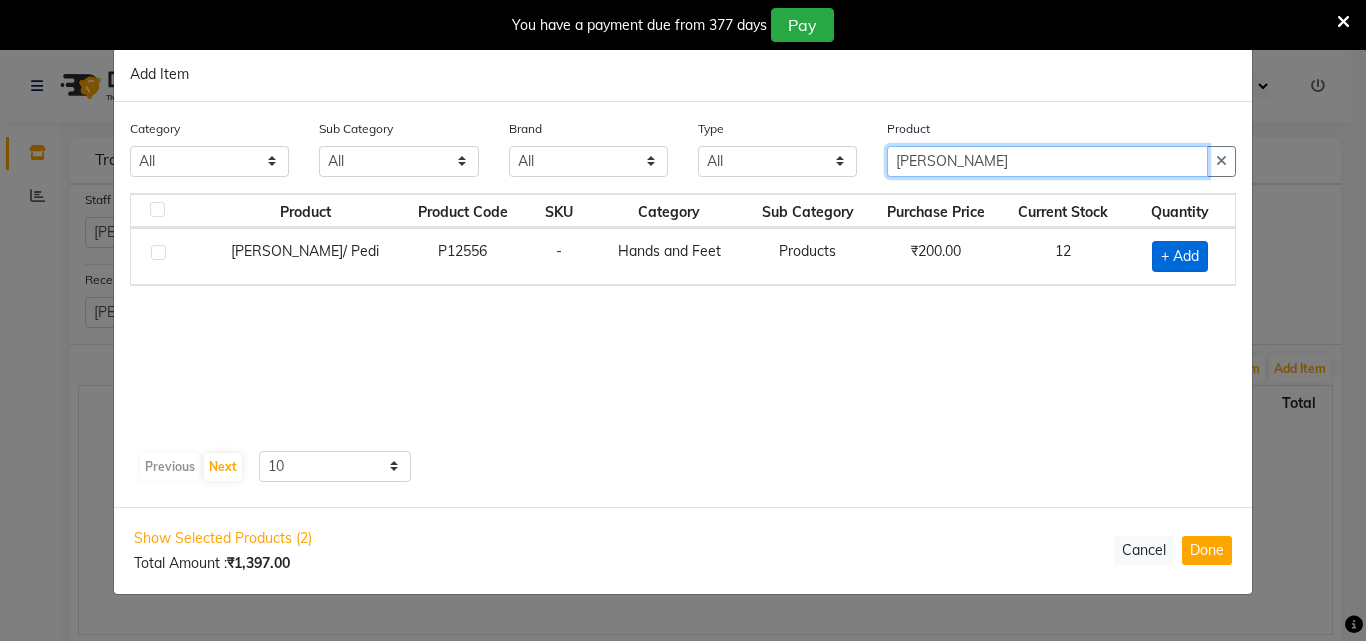 type on "[PERSON_NAME]" 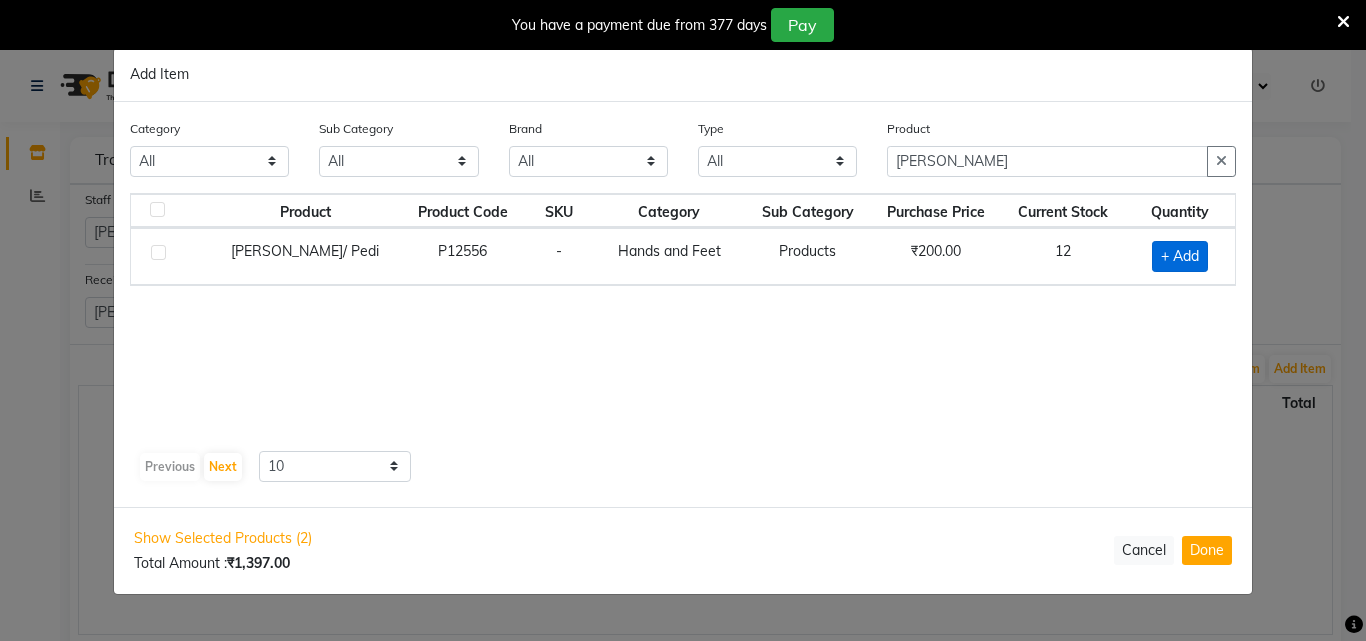 click on "+ Add" 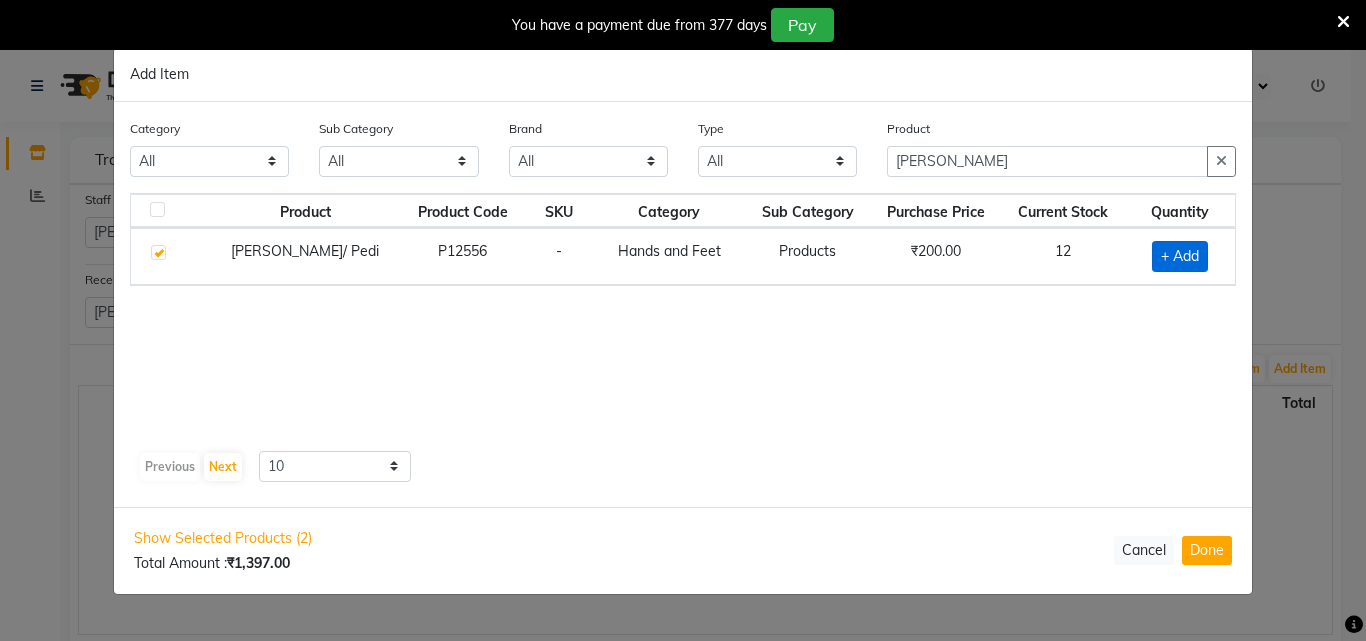 checkbox on "true" 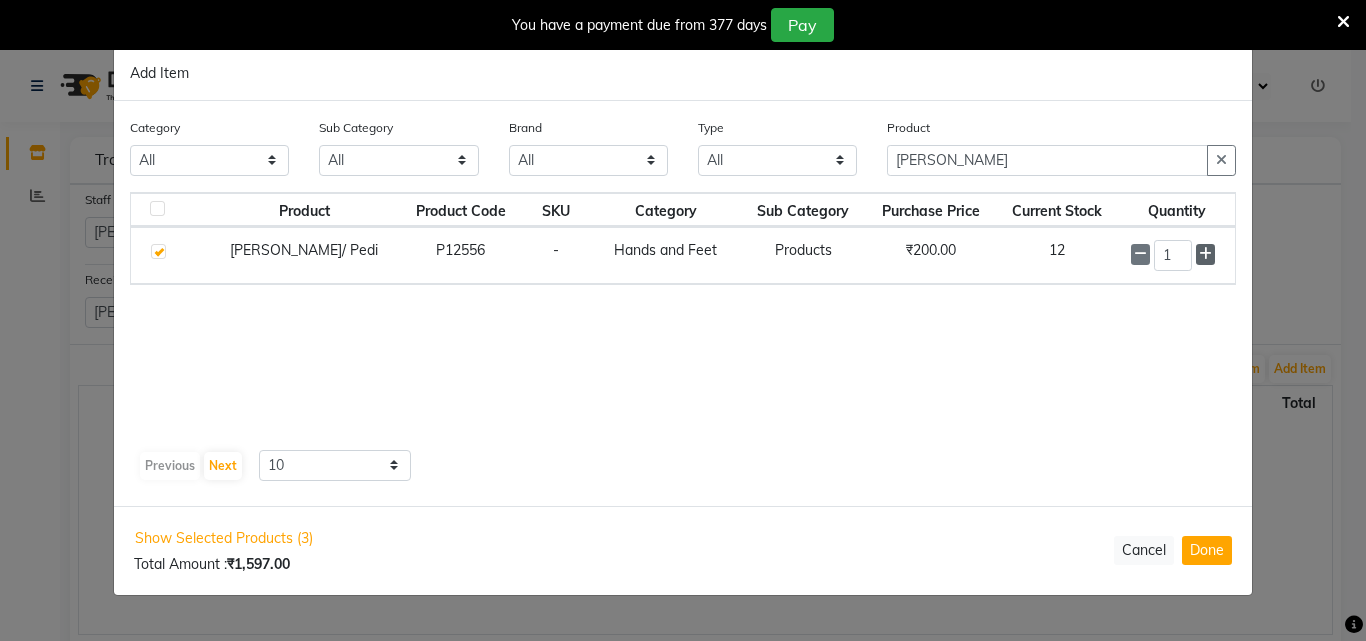click 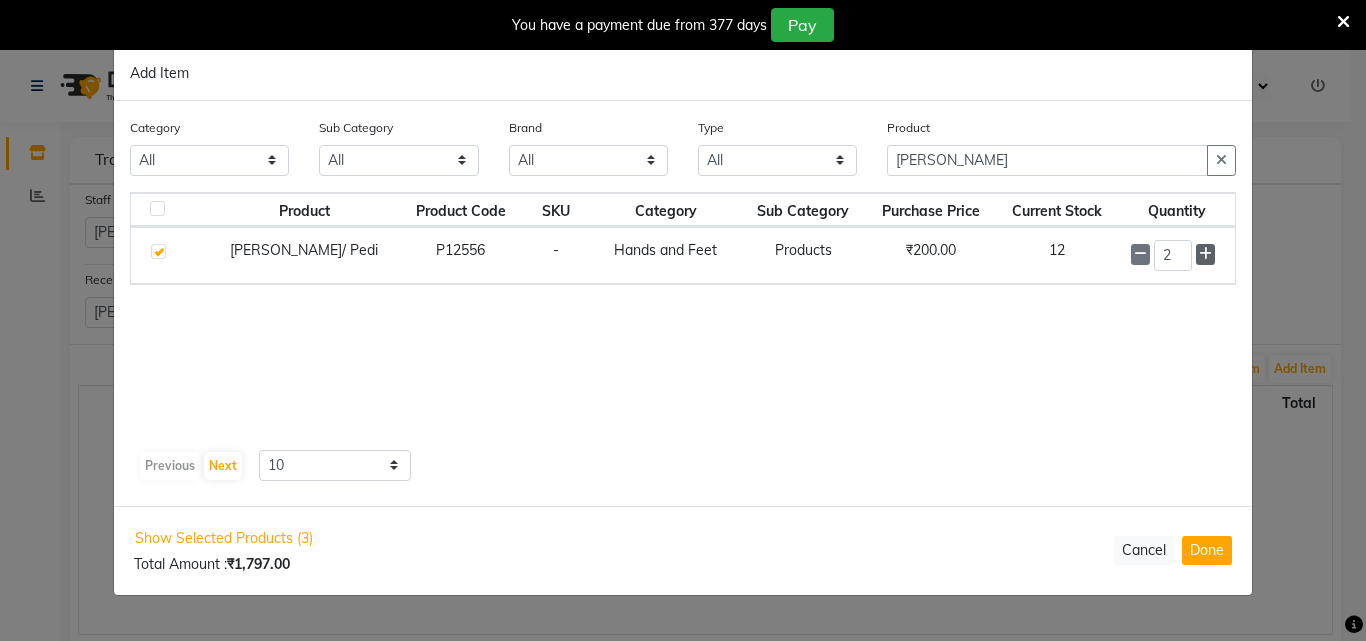 click 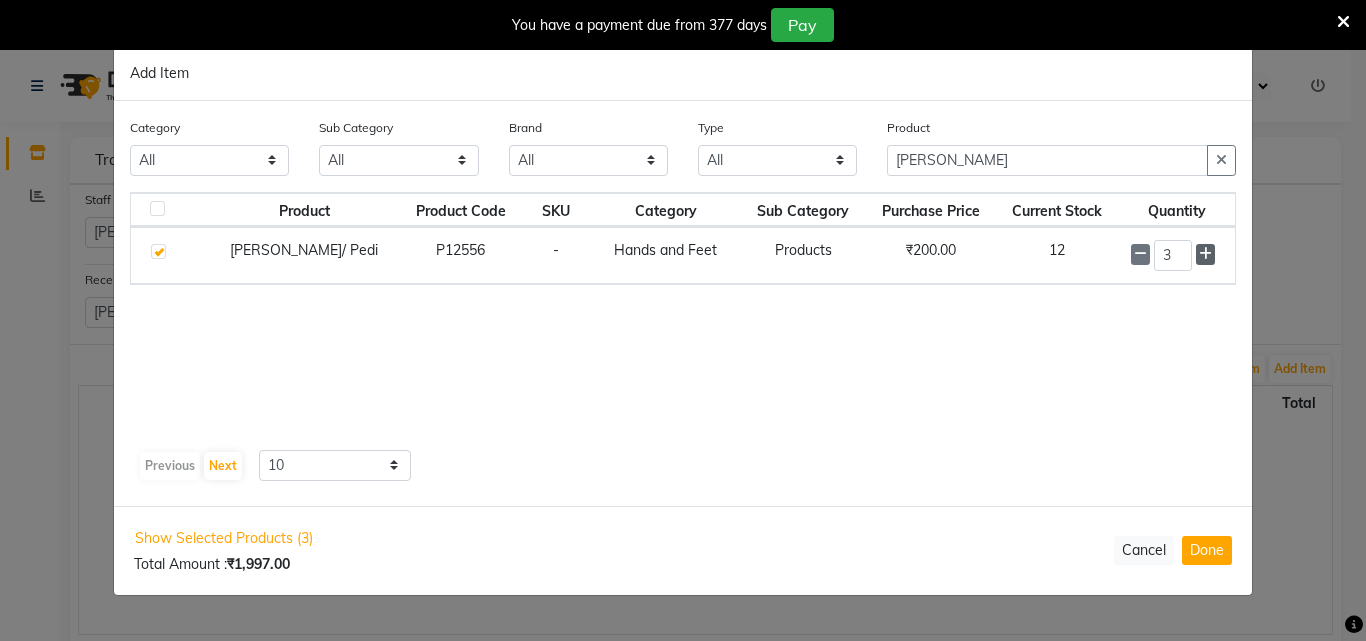 click 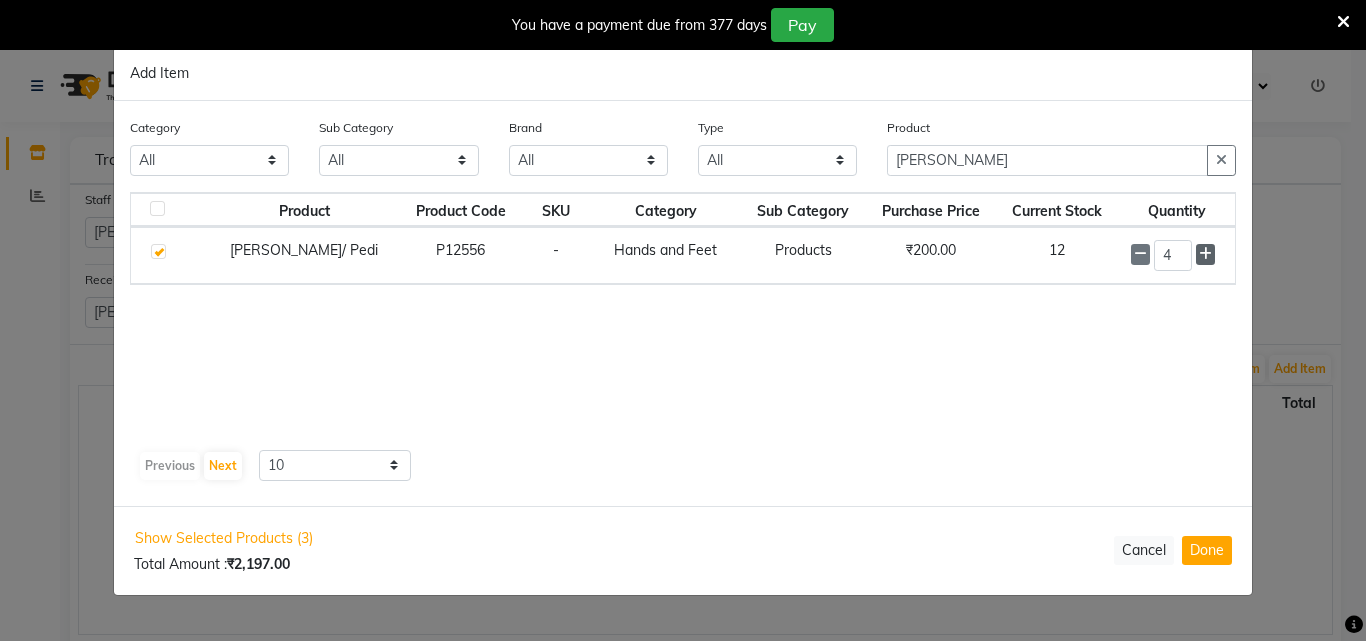 click 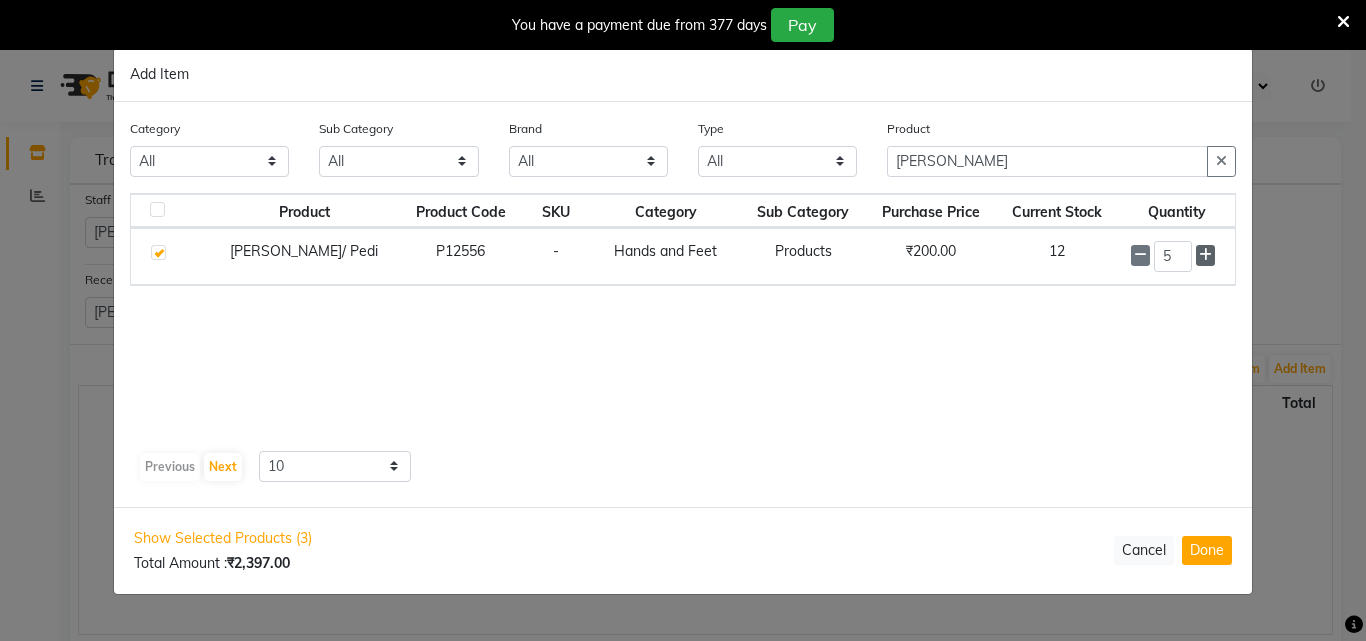 click 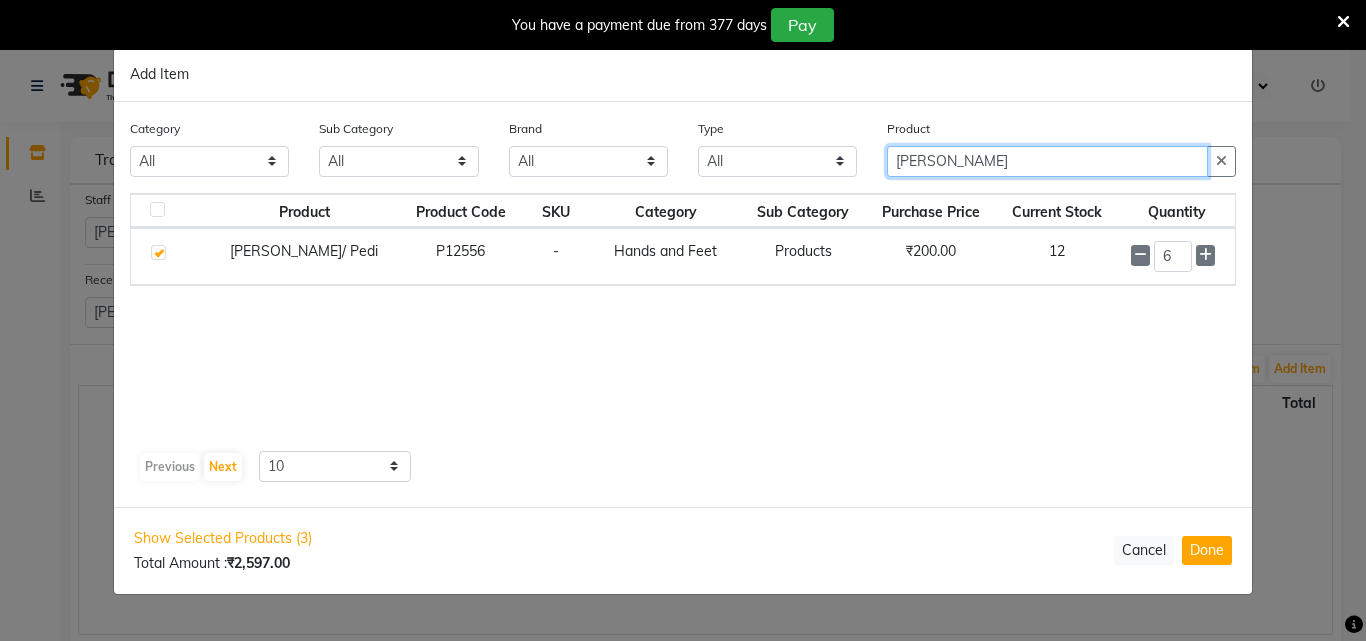 drag, startPoint x: 987, startPoint y: 165, endPoint x: 742, endPoint y: 170, distance: 245.05101 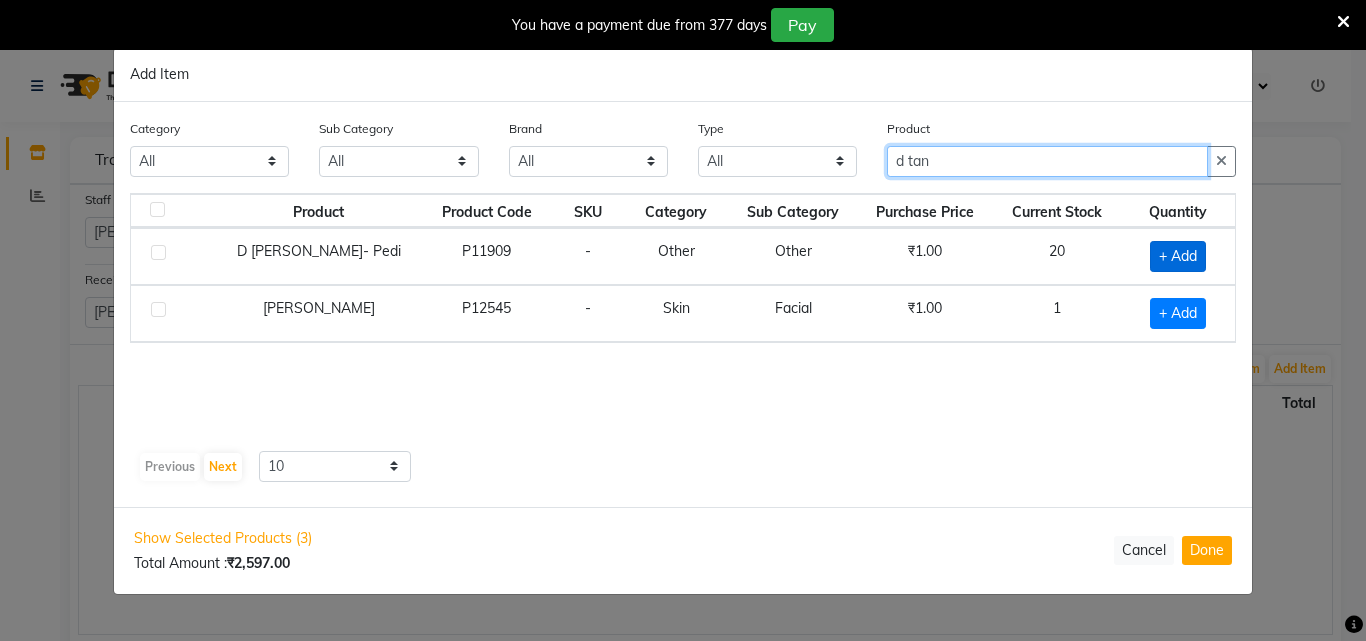 type on "d tan" 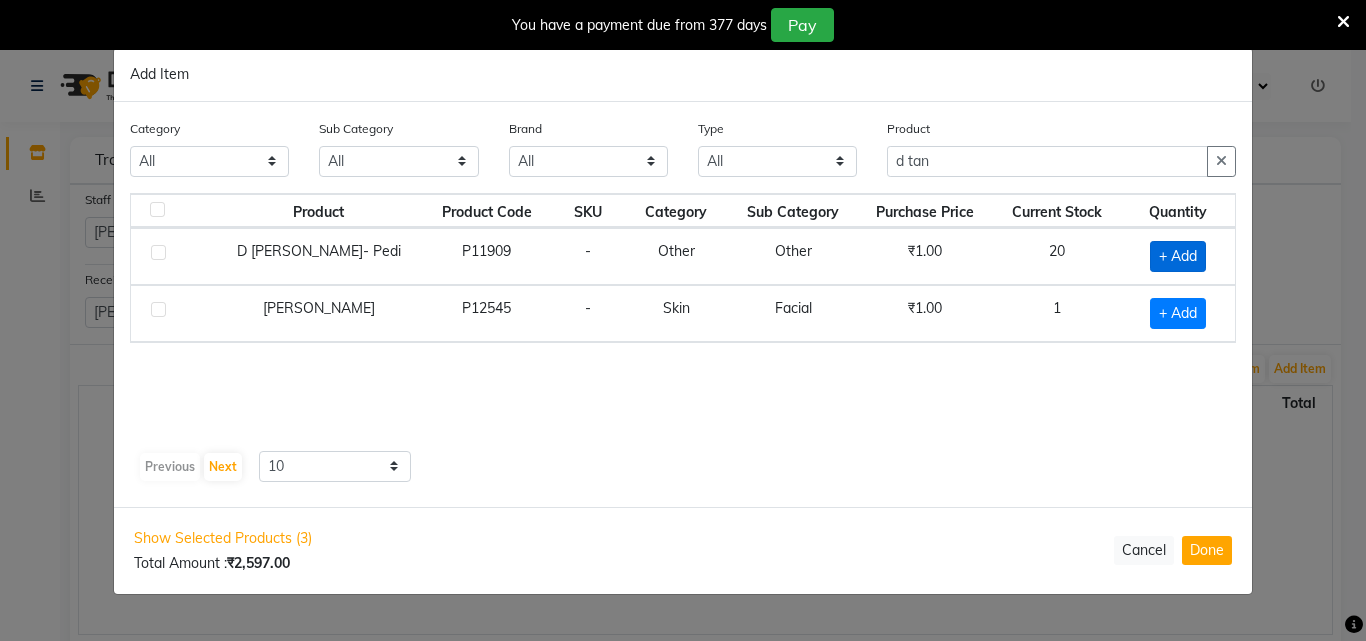 click on "+ Add" 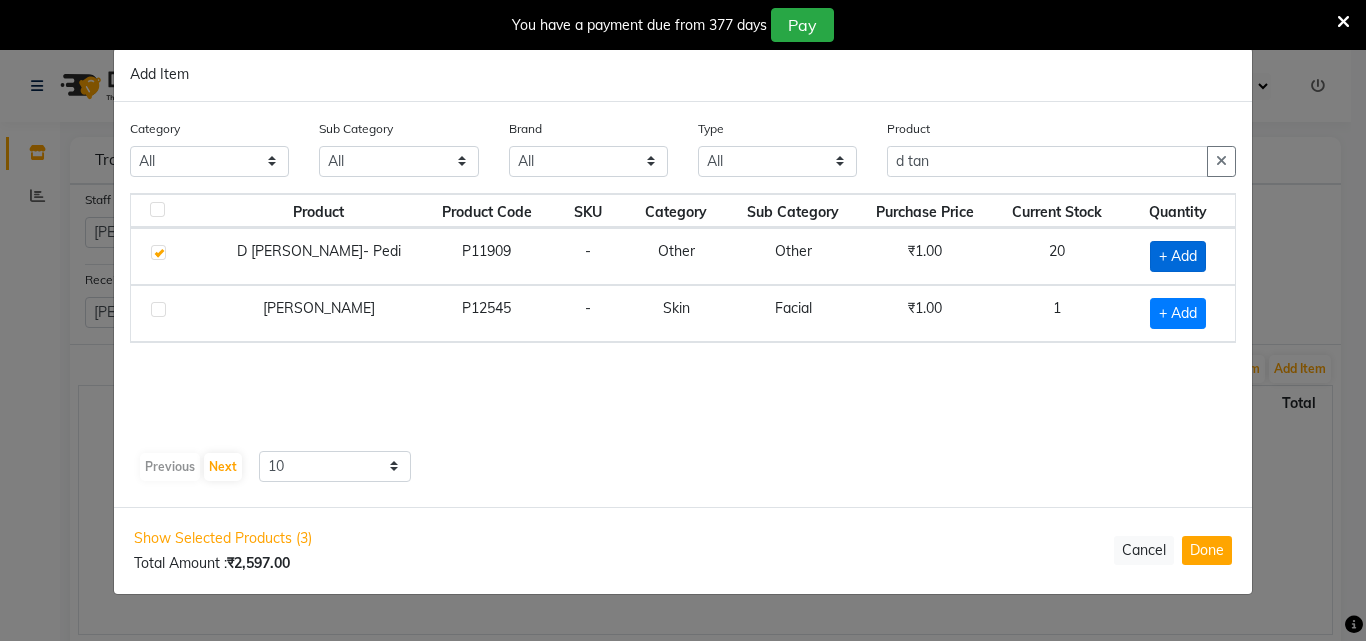 checkbox on "true" 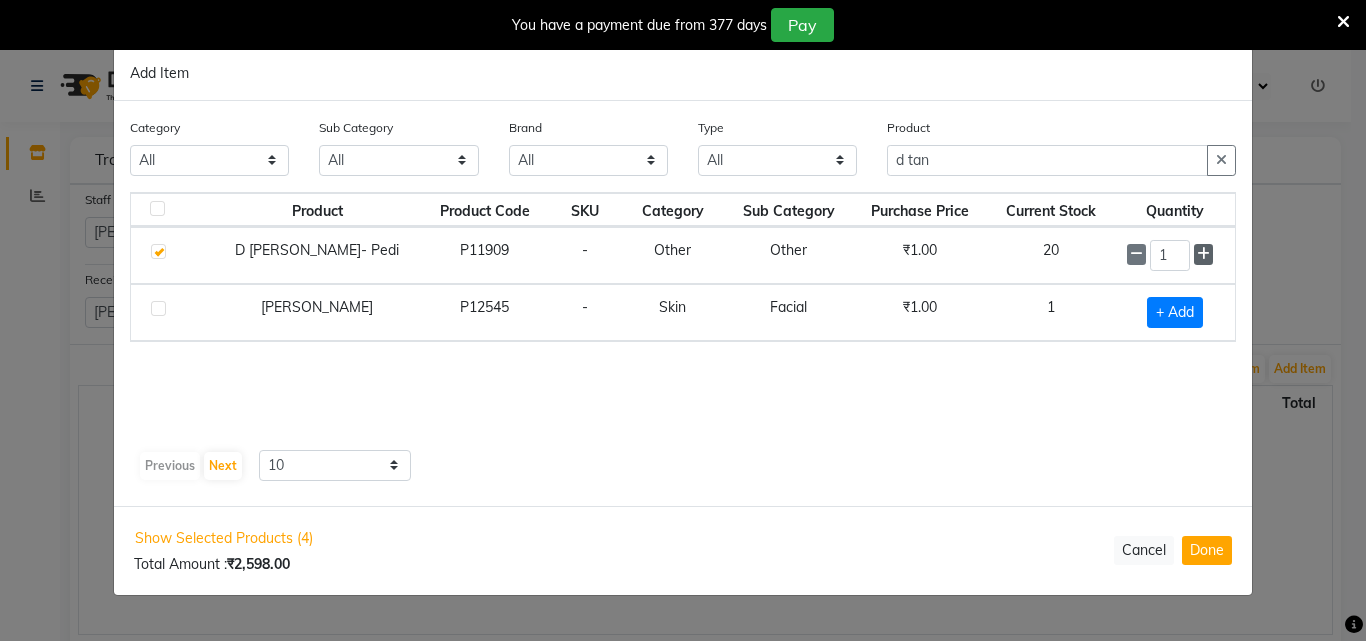 click 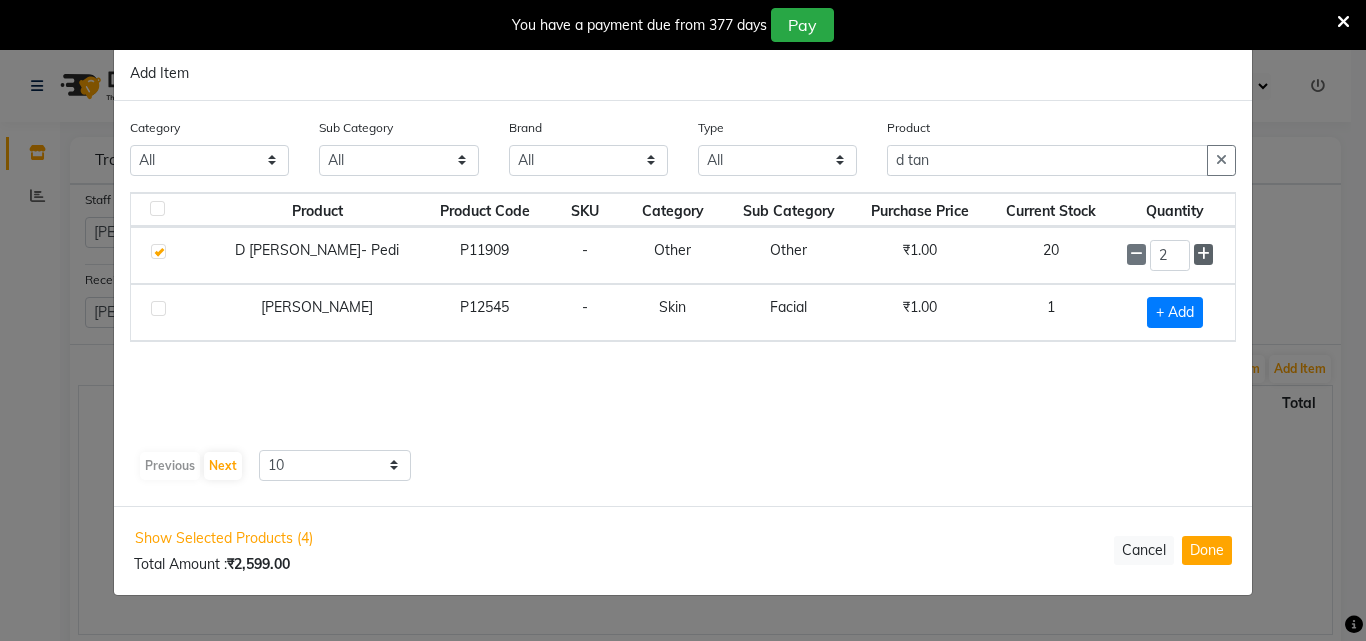 click 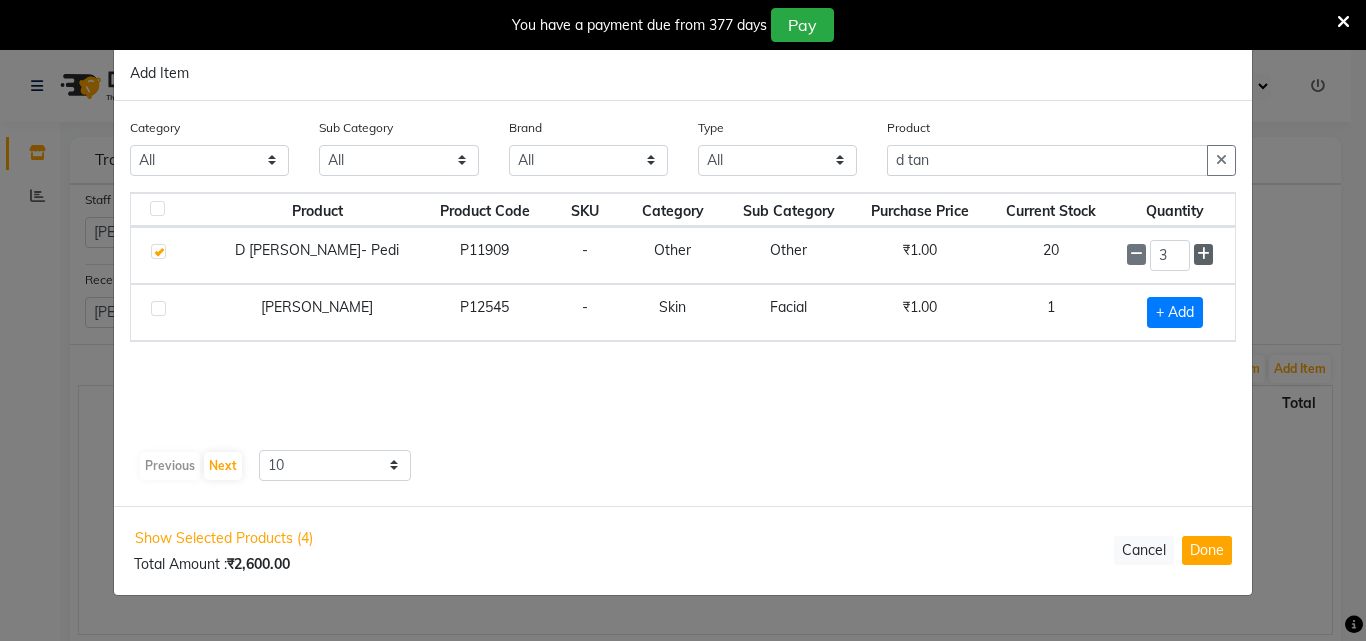 click 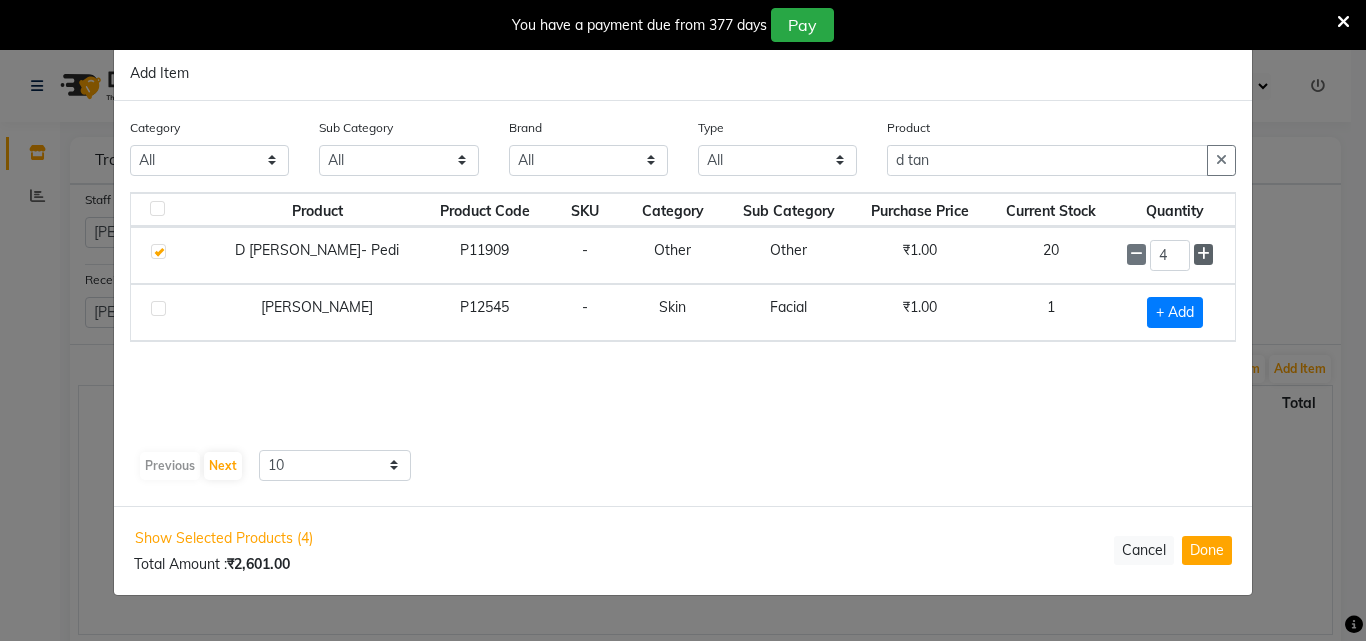click 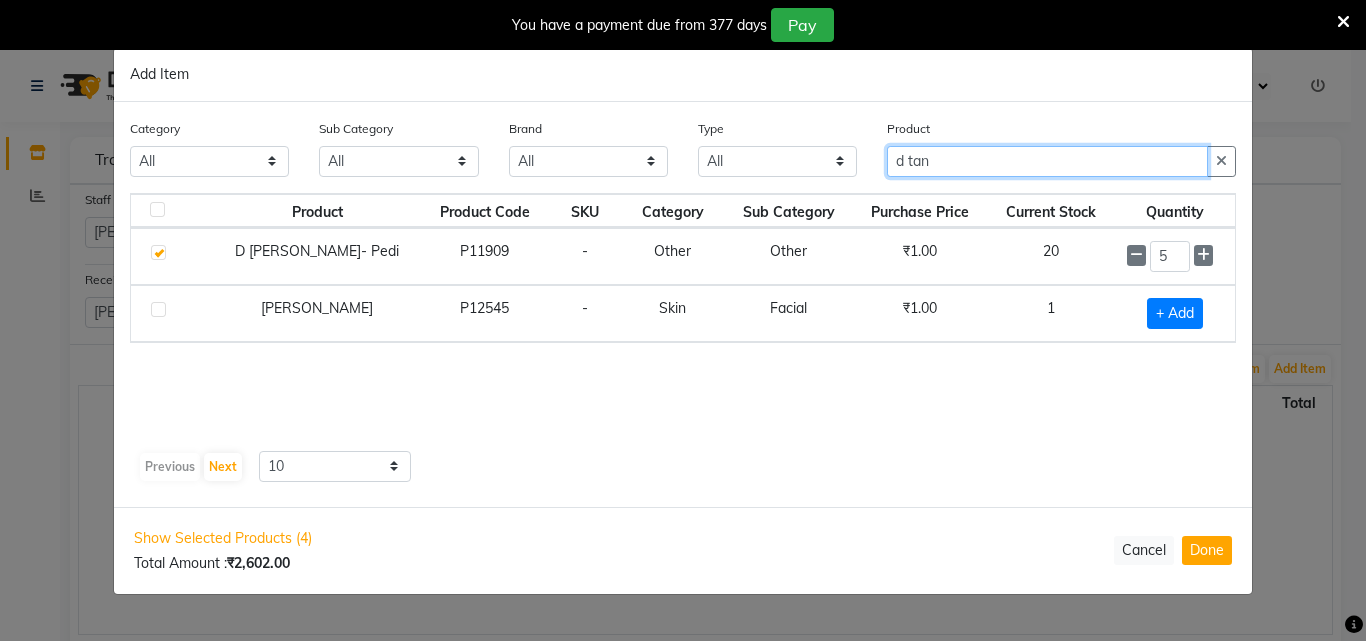 drag, startPoint x: 964, startPoint y: 166, endPoint x: 687, endPoint y: 165, distance: 277.0018 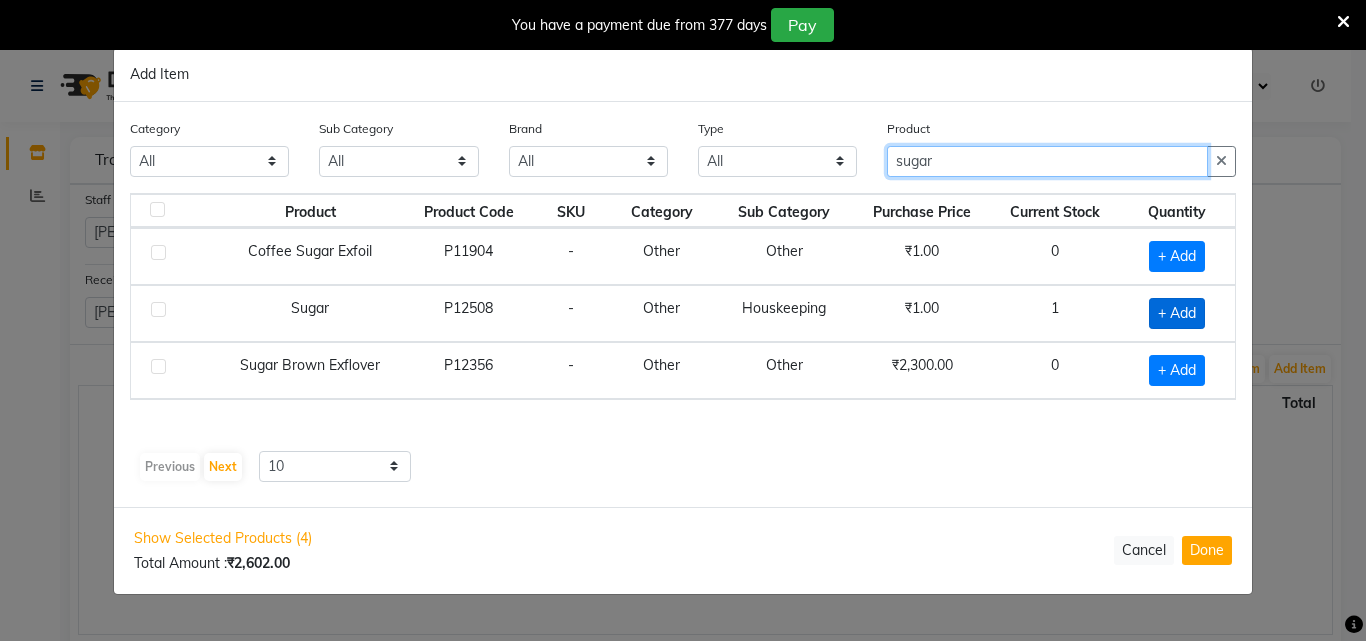type on "sugar" 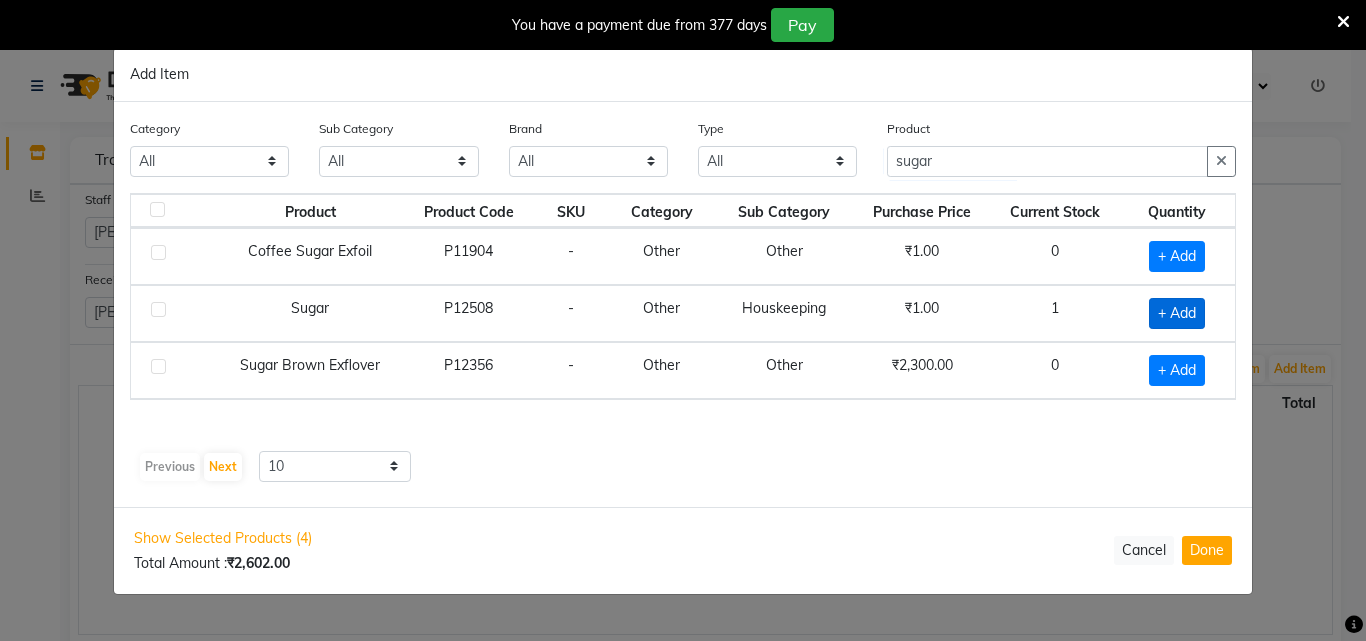 click on "+ Add" 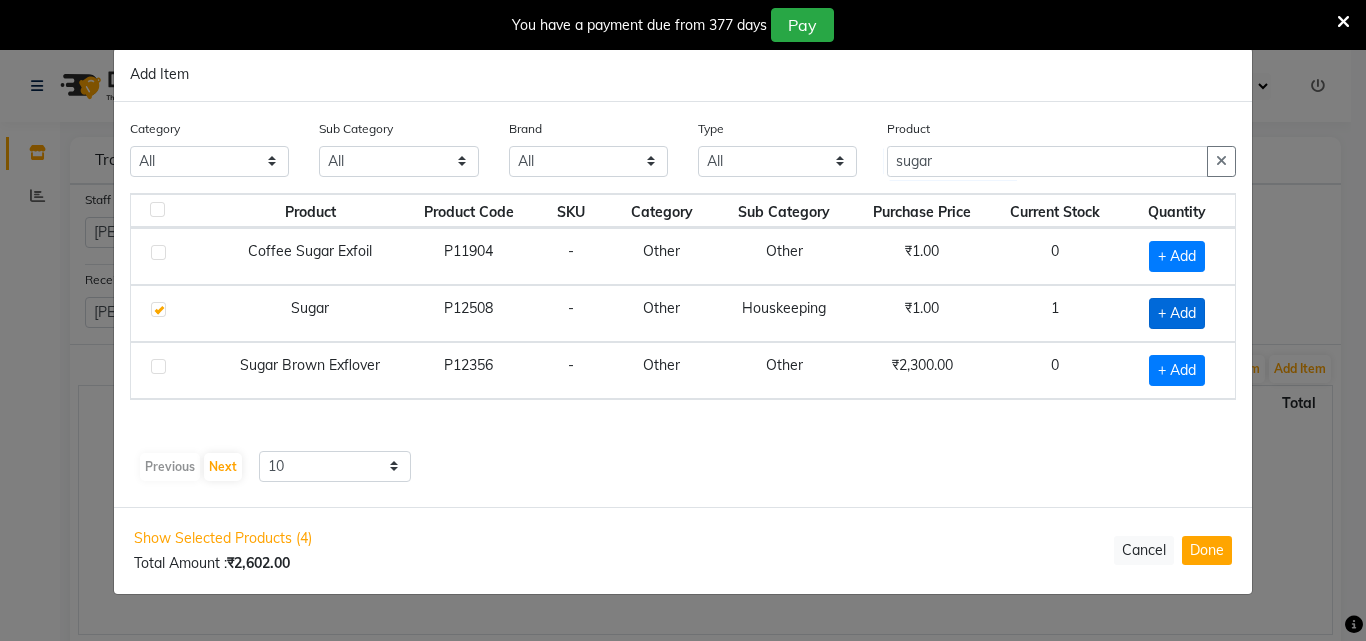 checkbox on "true" 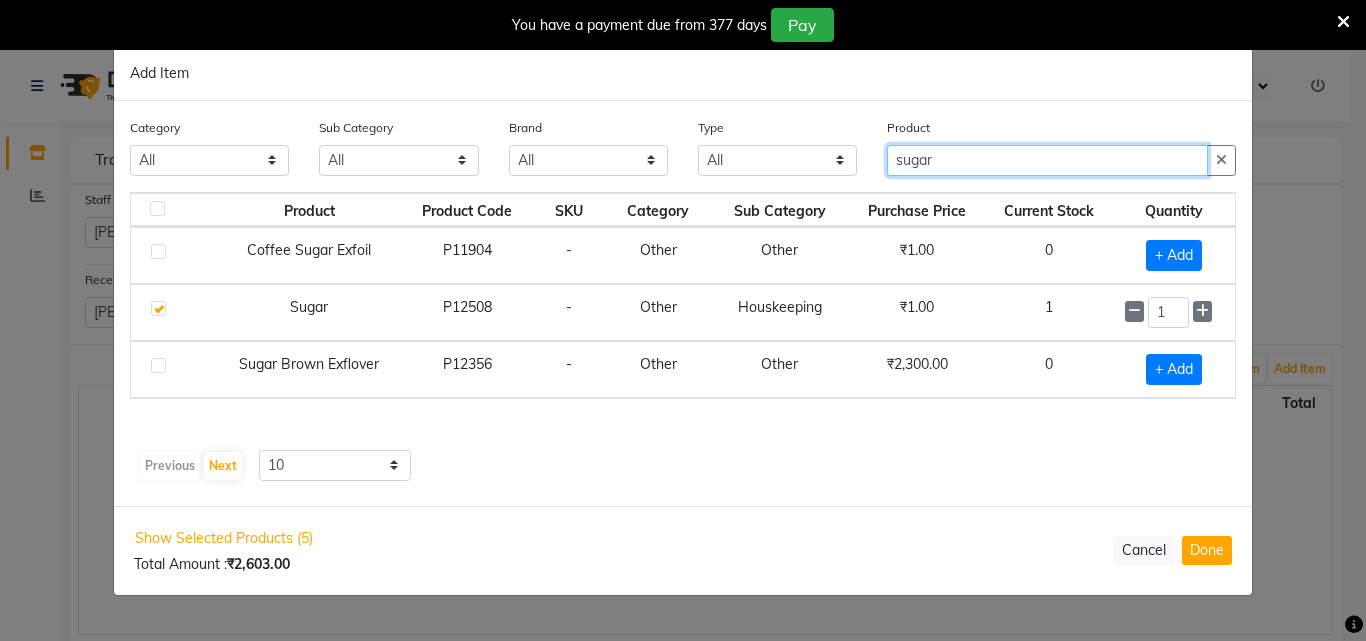 drag, startPoint x: 948, startPoint y: 160, endPoint x: 556, endPoint y: 205, distance: 394.57446 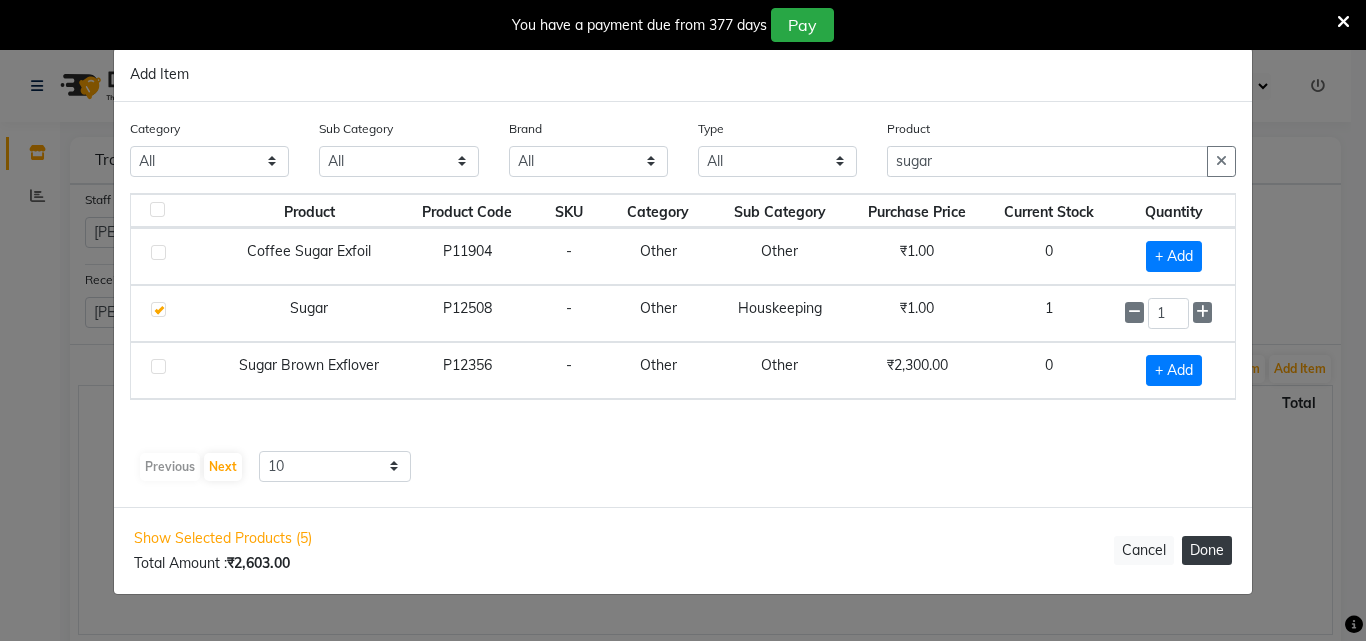 click on "Done" 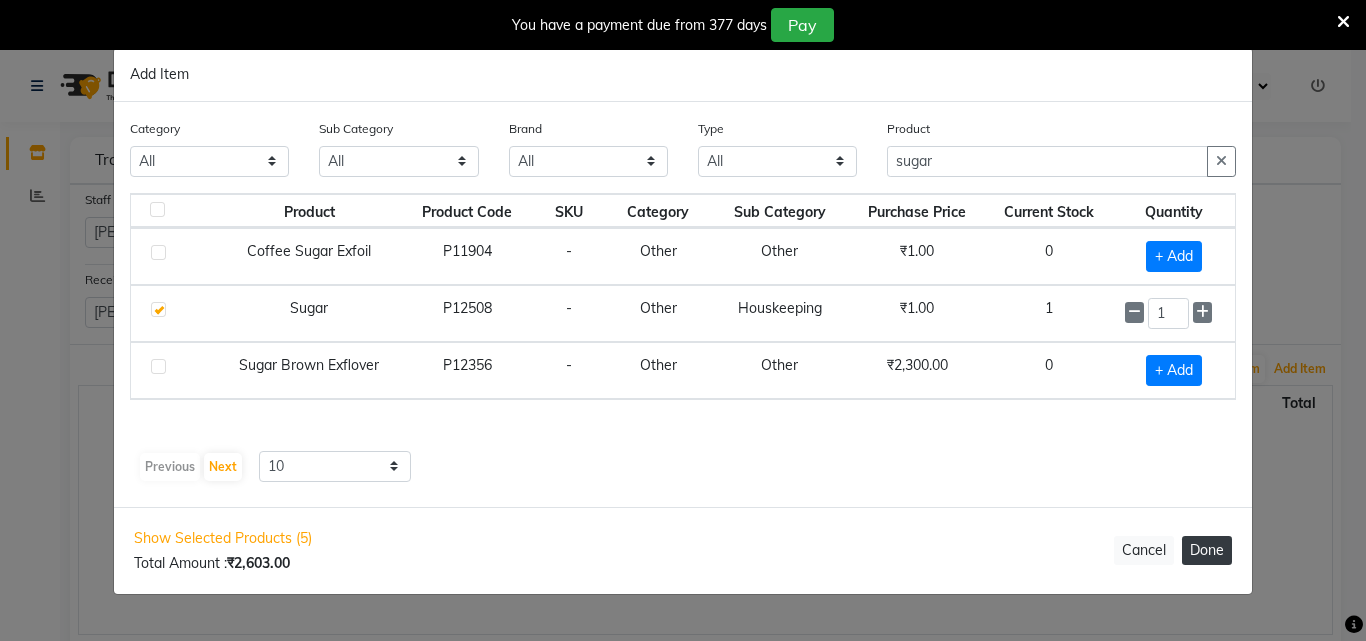type 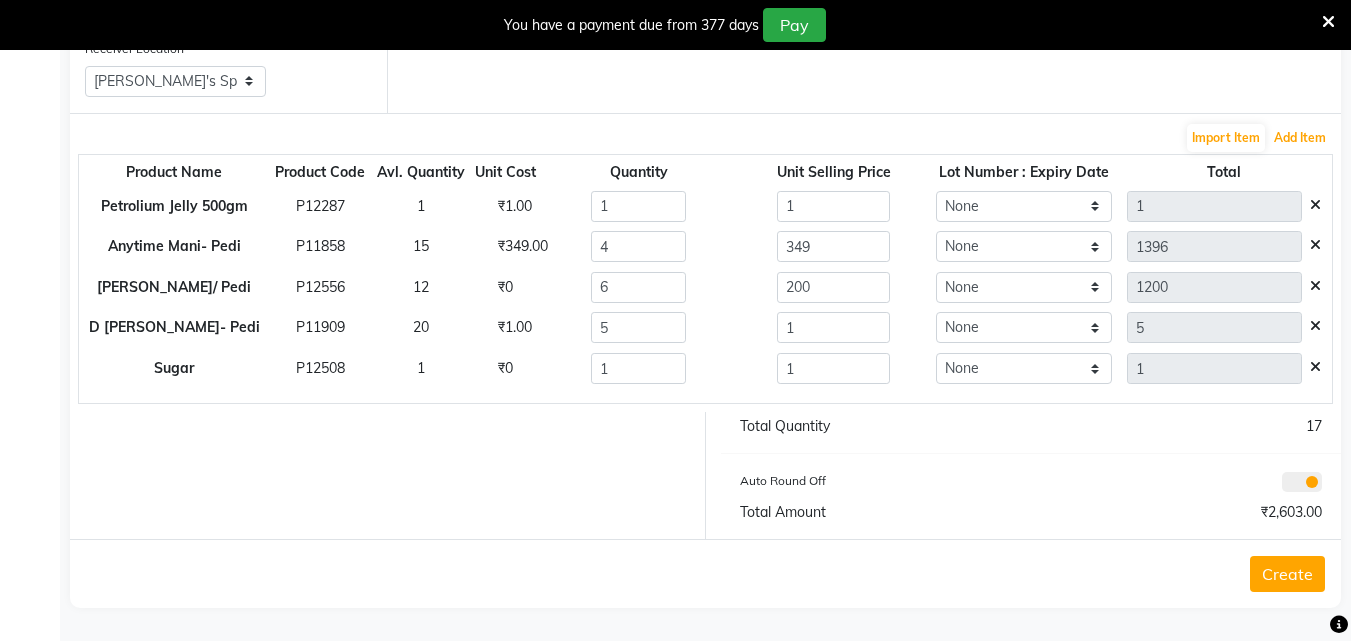 scroll, scrollTop: 232, scrollLeft: 0, axis: vertical 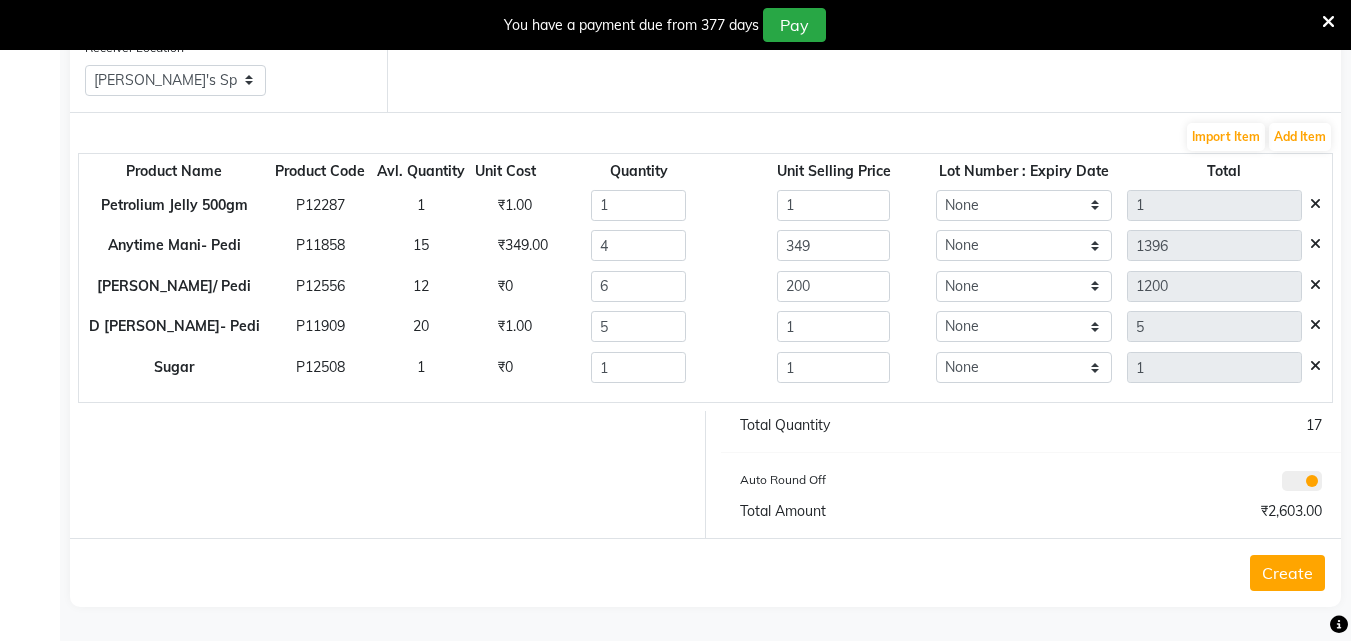 click on "Create" 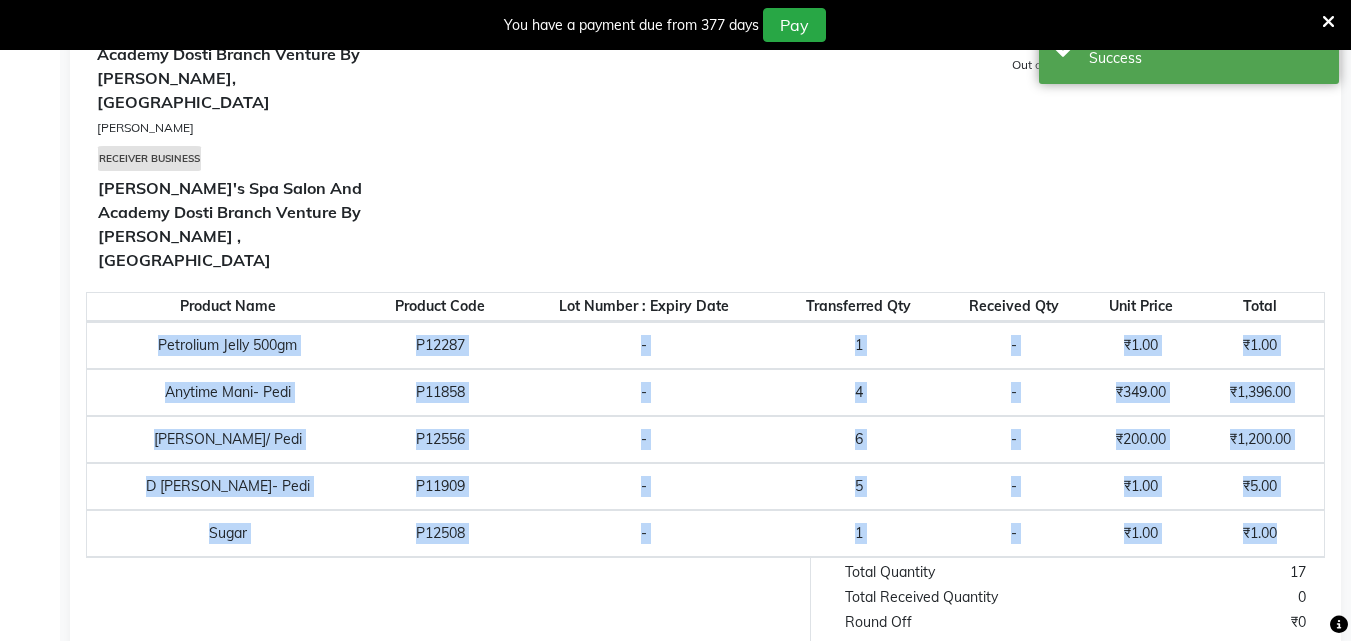 drag, startPoint x: 146, startPoint y: 246, endPoint x: 1287, endPoint y: 426, distance: 1155.1108 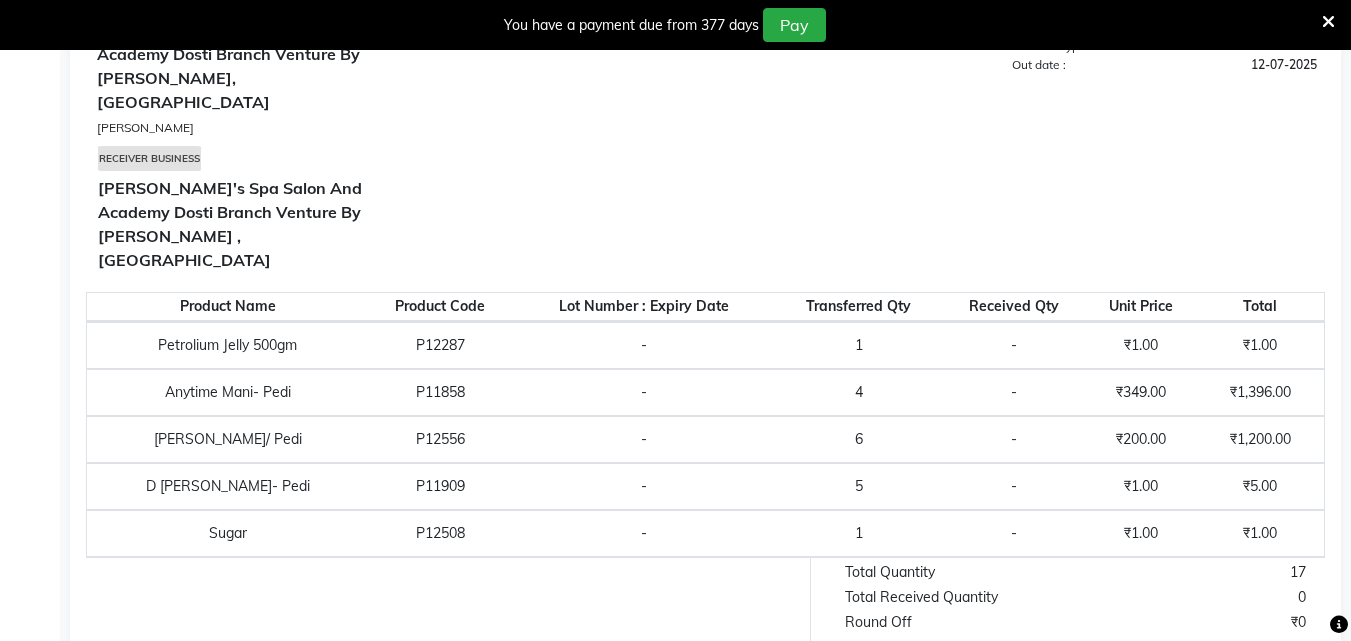 click 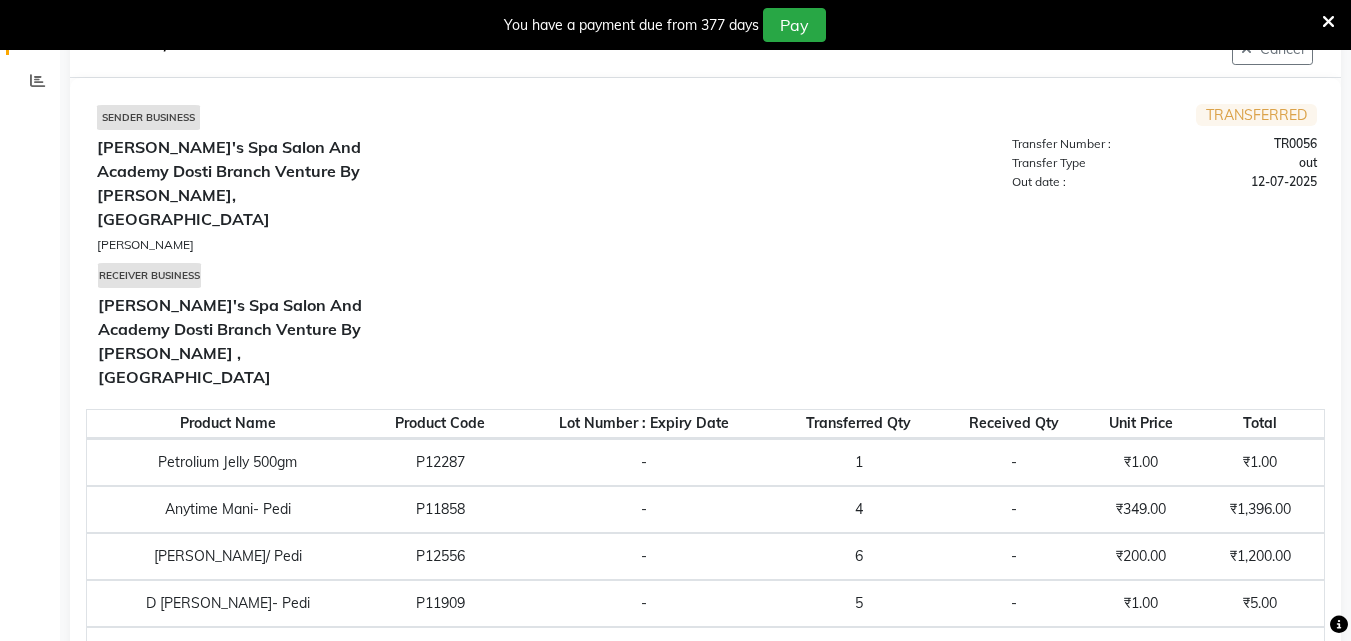 scroll, scrollTop: 0, scrollLeft: 0, axis: both 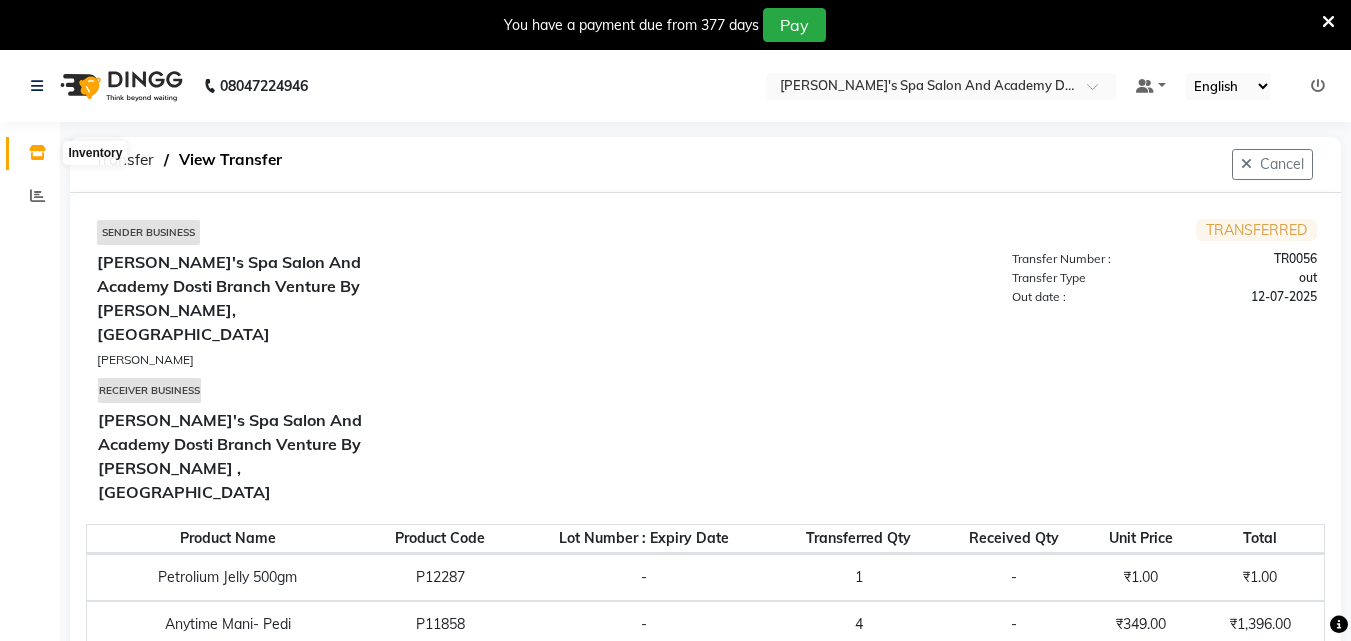 click 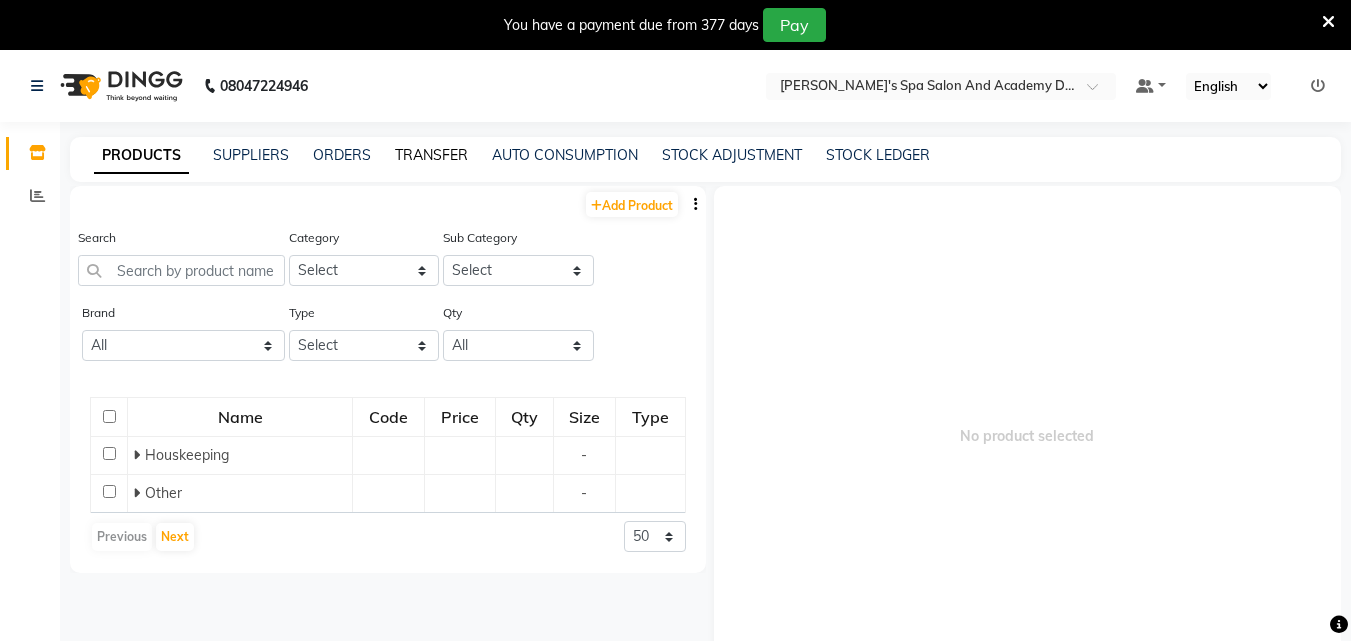 click on "TRANSFER" 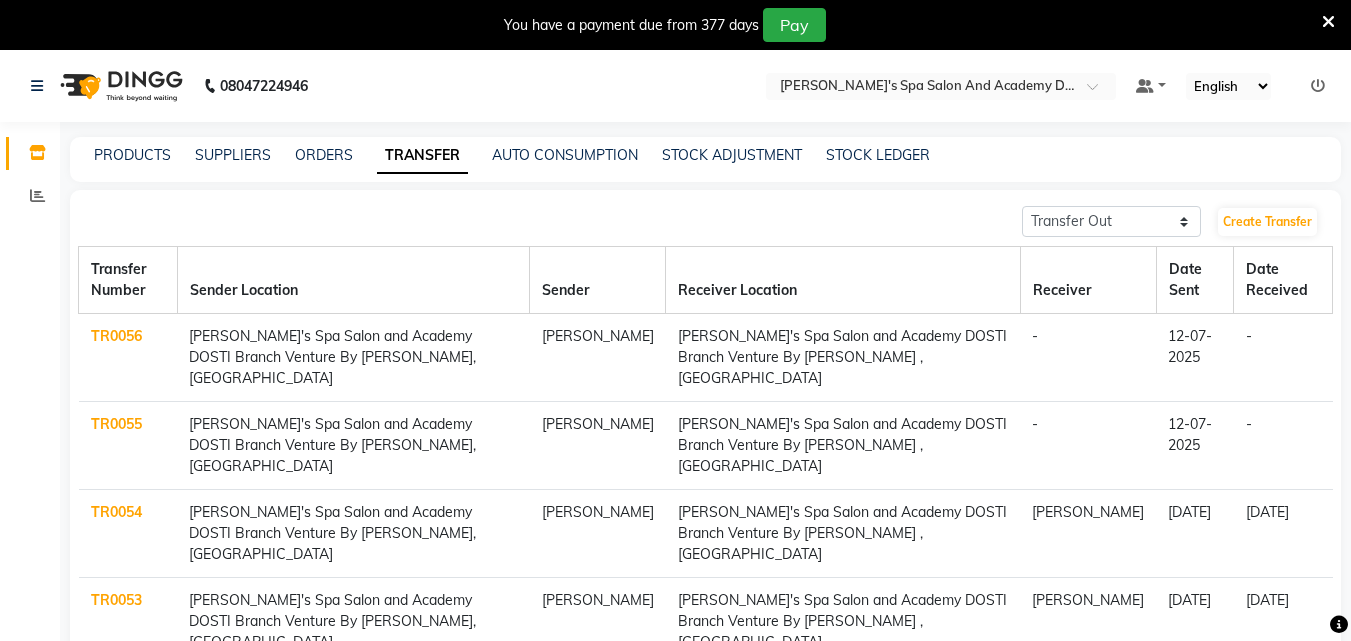 click on "TR0055" 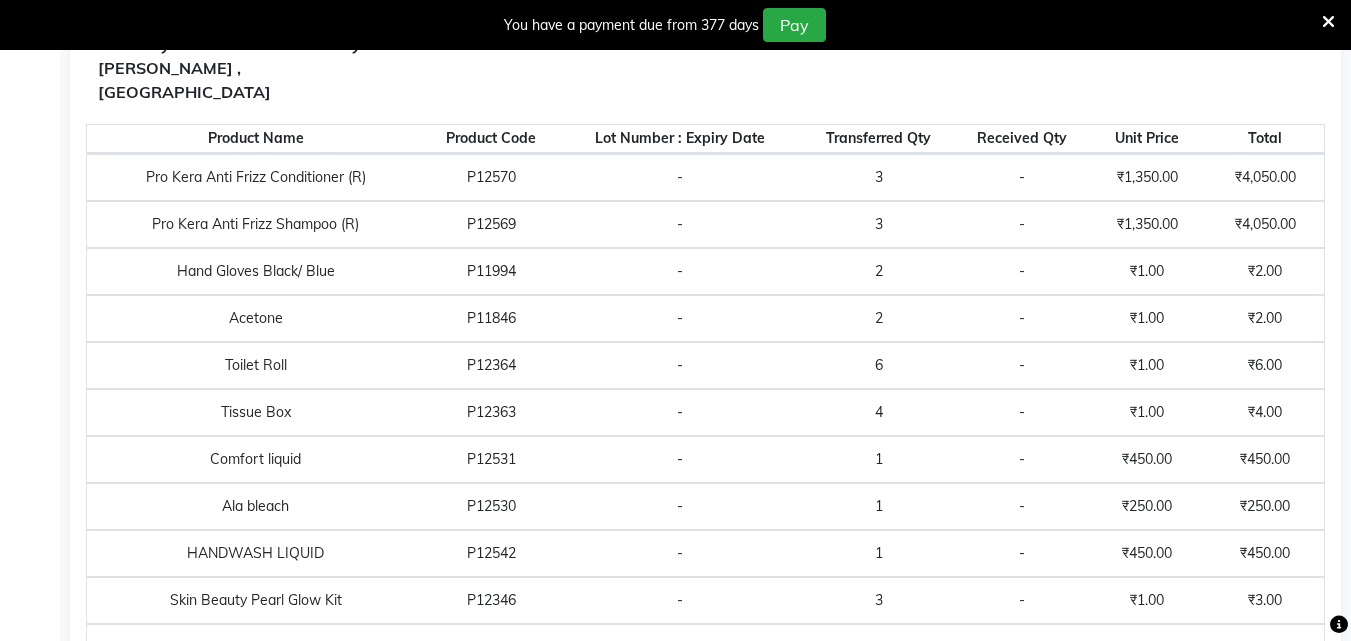 scroll, scrollTop: 200, scrollLeft: 0, axis: vertical 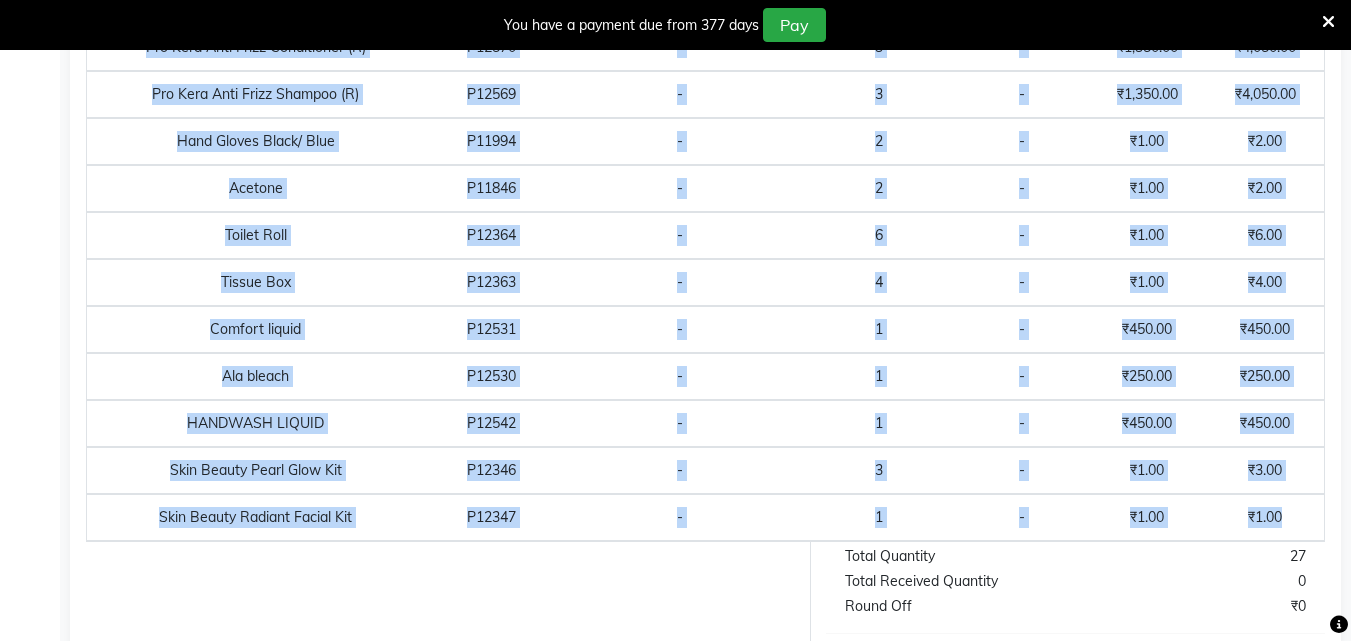 drag, startPoint x: 147, startPoint y: 282, endPoint x: 1309, endPoint y: 435, distance: 1172.0294 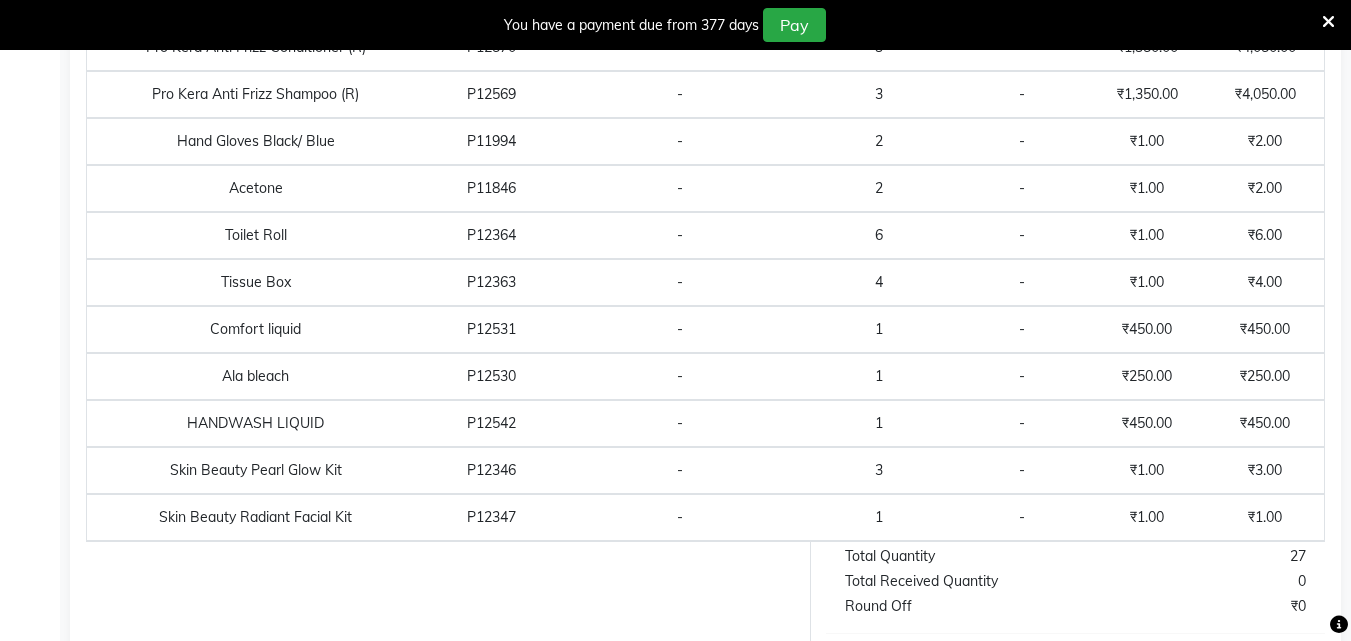 click 